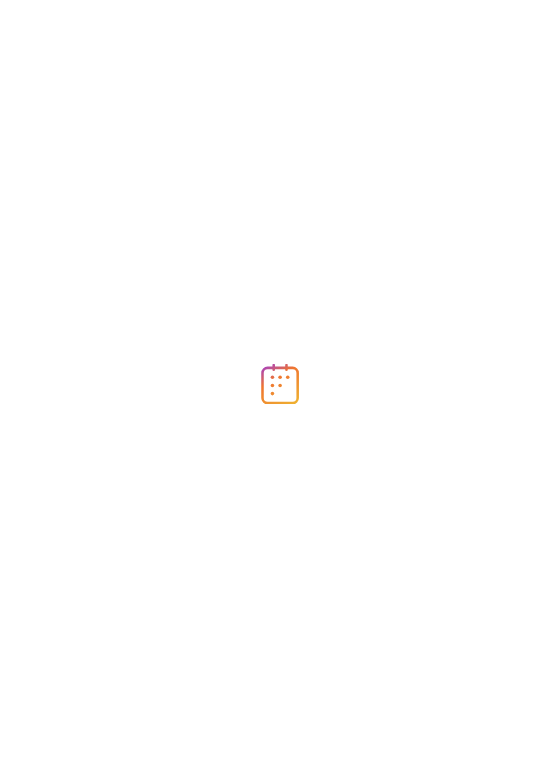 scroll, scrollTop: 0, scrollLeft: 0, axis: both 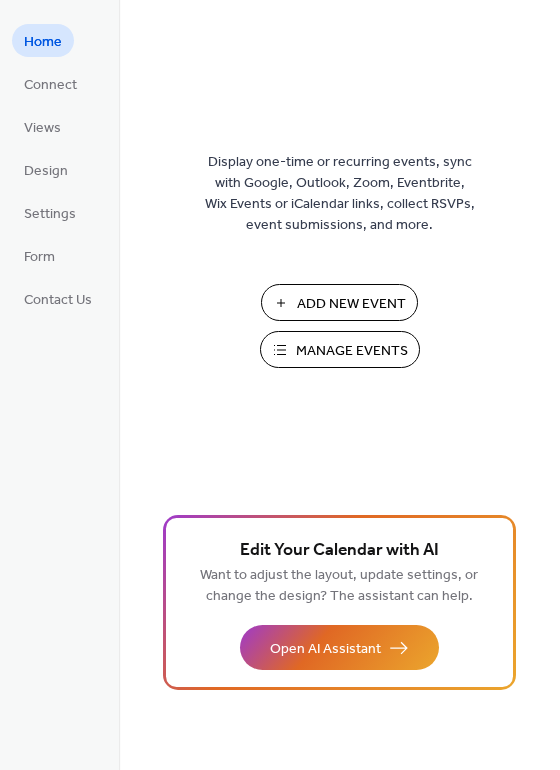 click on "Manage Events" at bounding box center [352, 351] 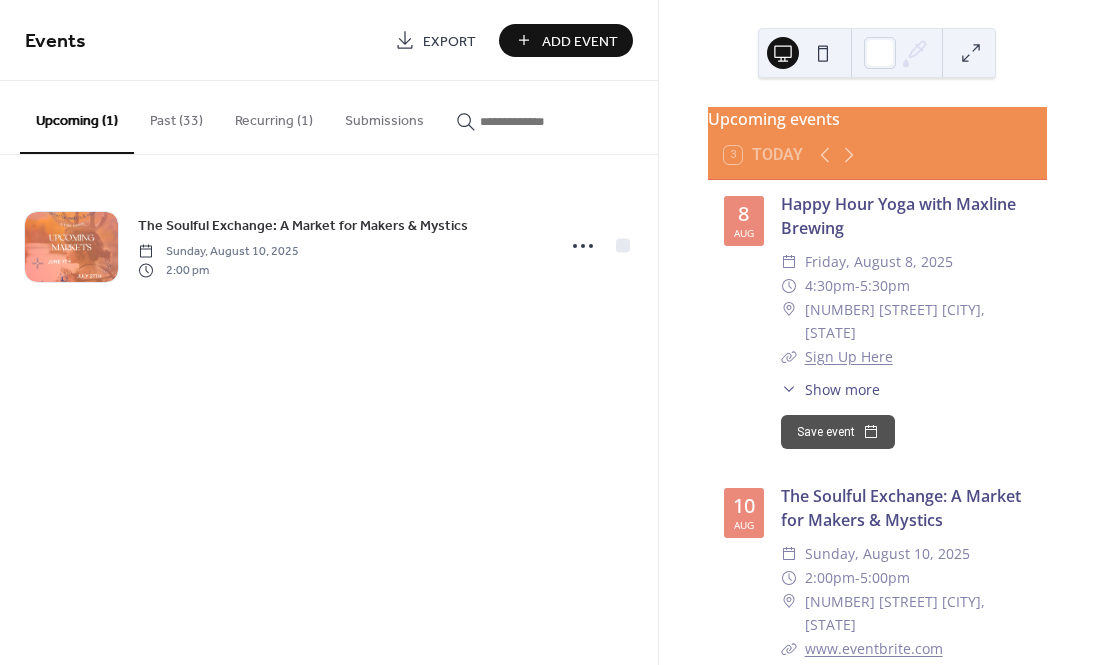 scroll, scrollTop: 0, scrollLeft: 0, axis: both 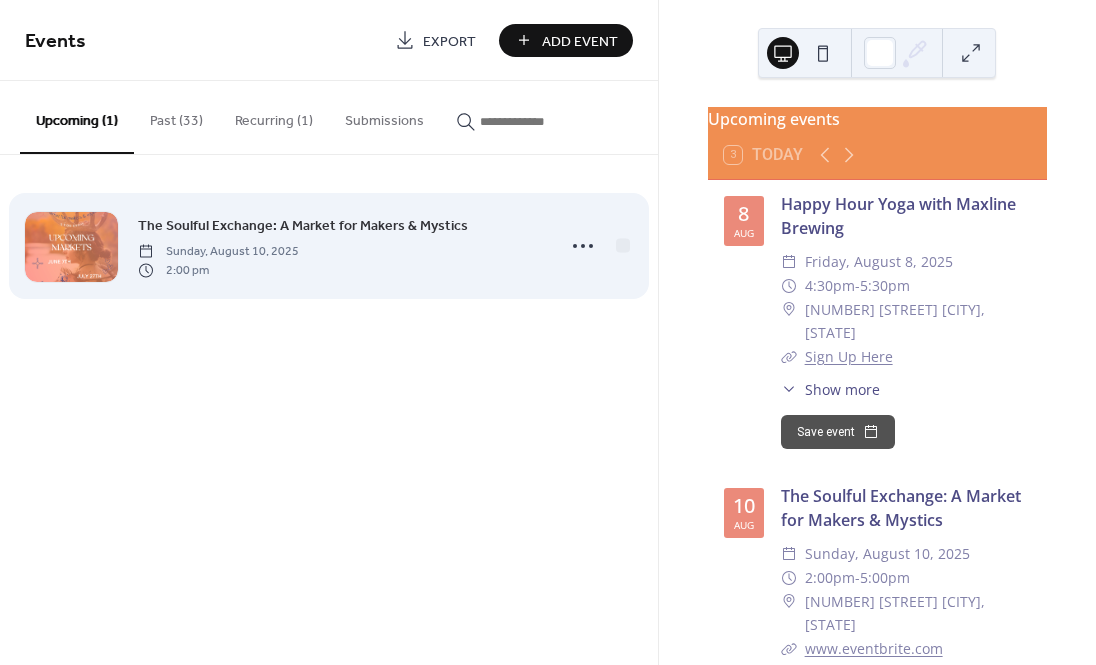 click on "2:00 pm" at bounding box center (218, 270) 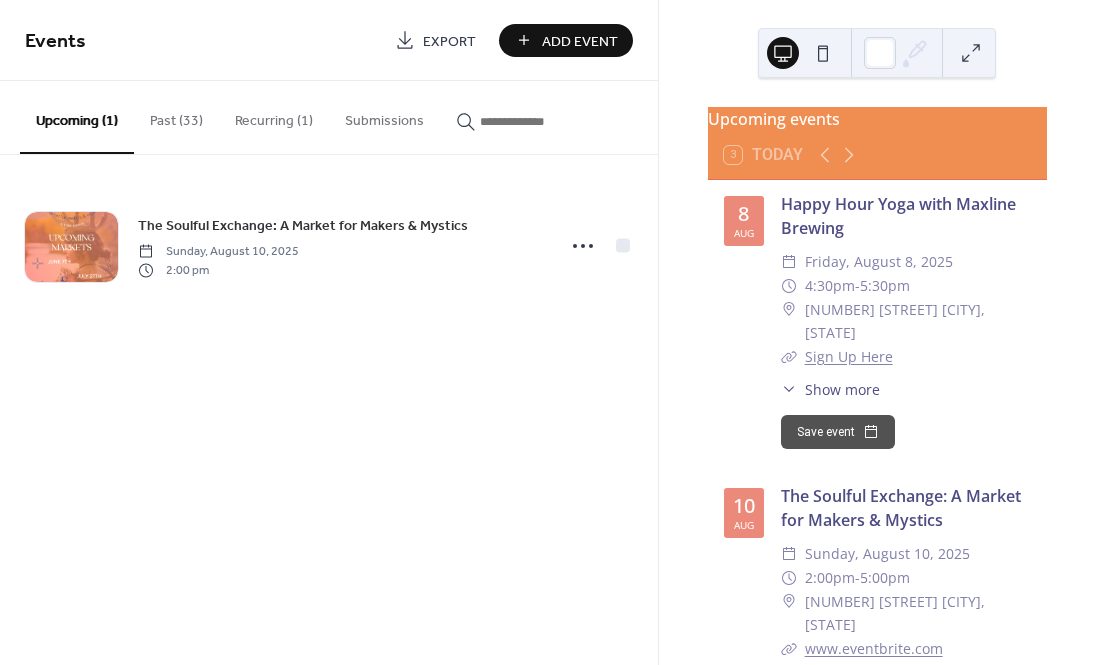 click on "Add Event" at bounding box center [566, 40] 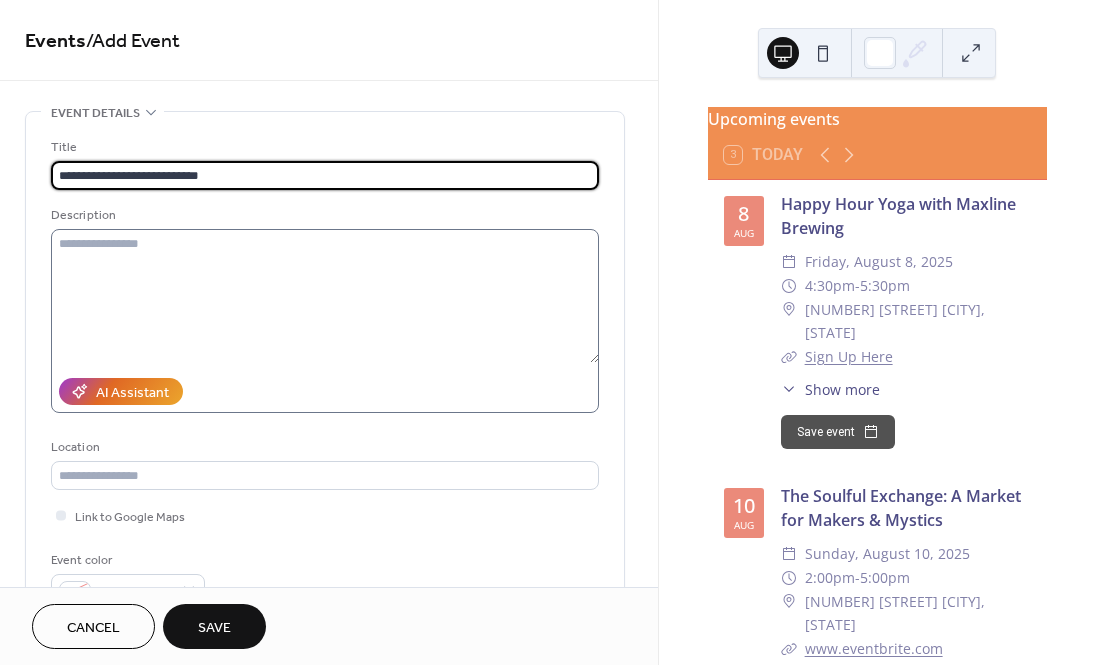 type on "**********" 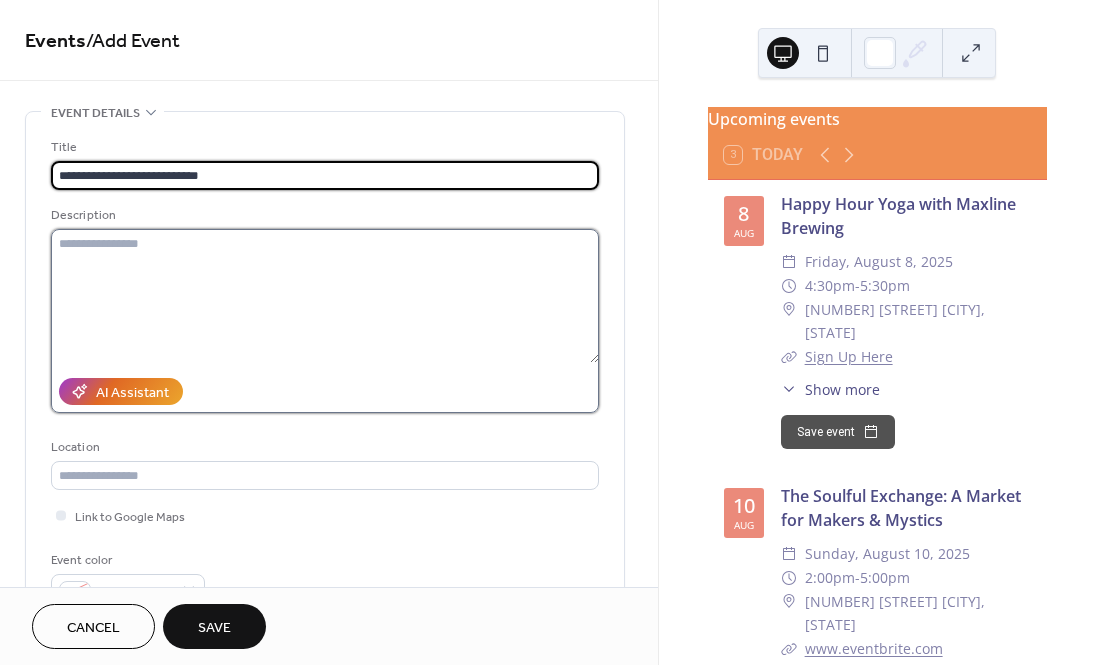 click at bounding box center [325, 296] 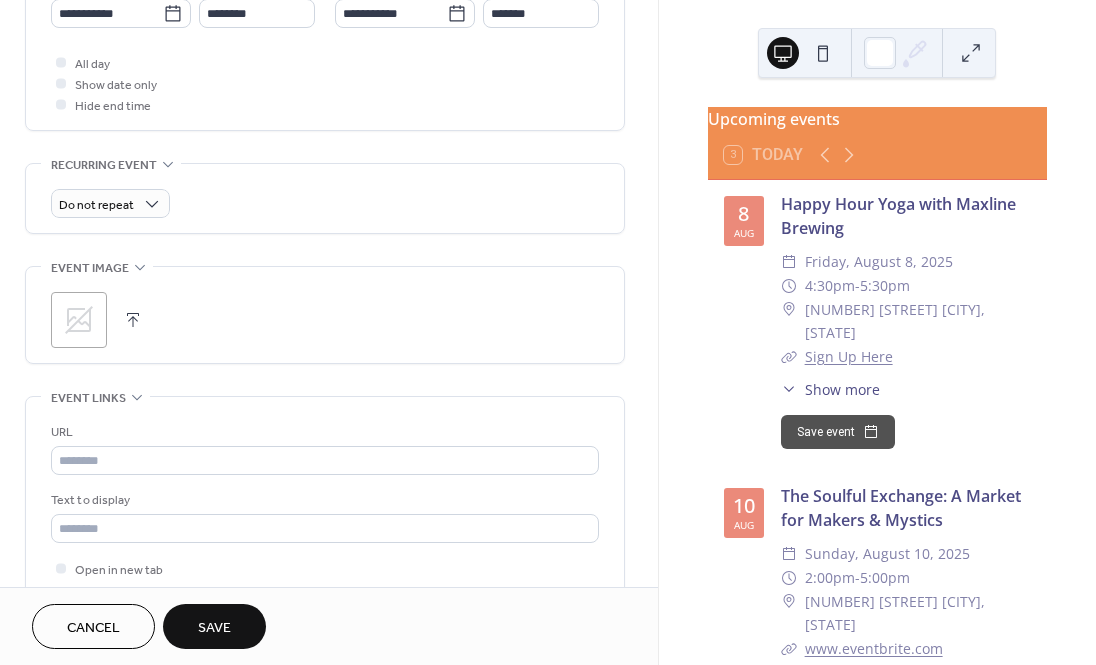 scroll, scrollTop: 730, scrollLeft: 0, axis: vertical 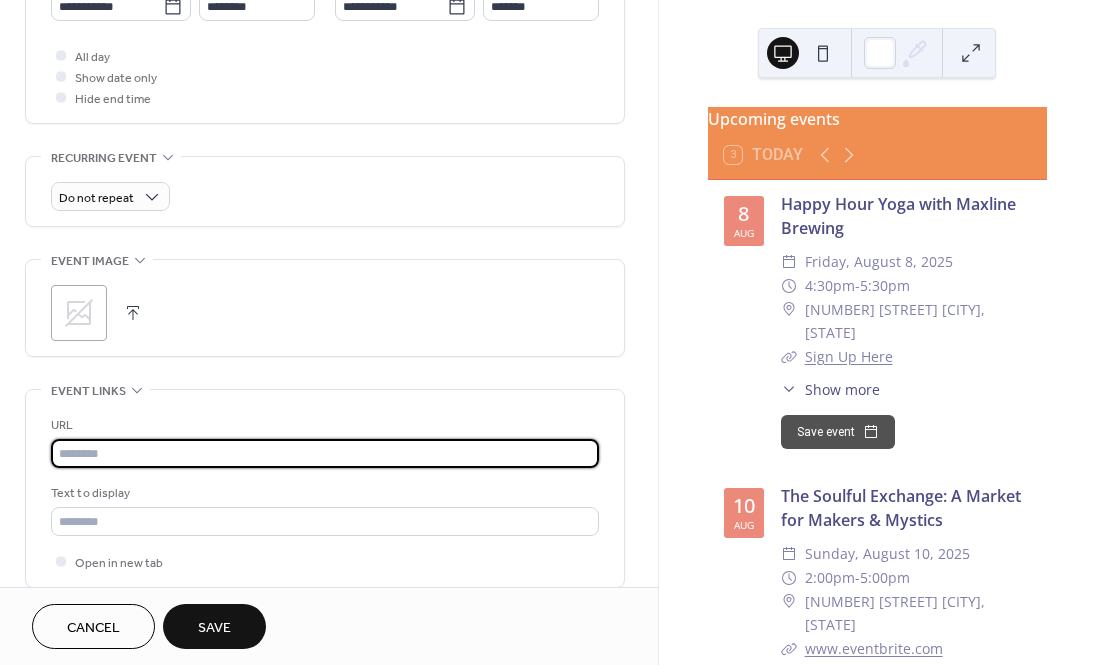 click at bounding box center [325, 453] 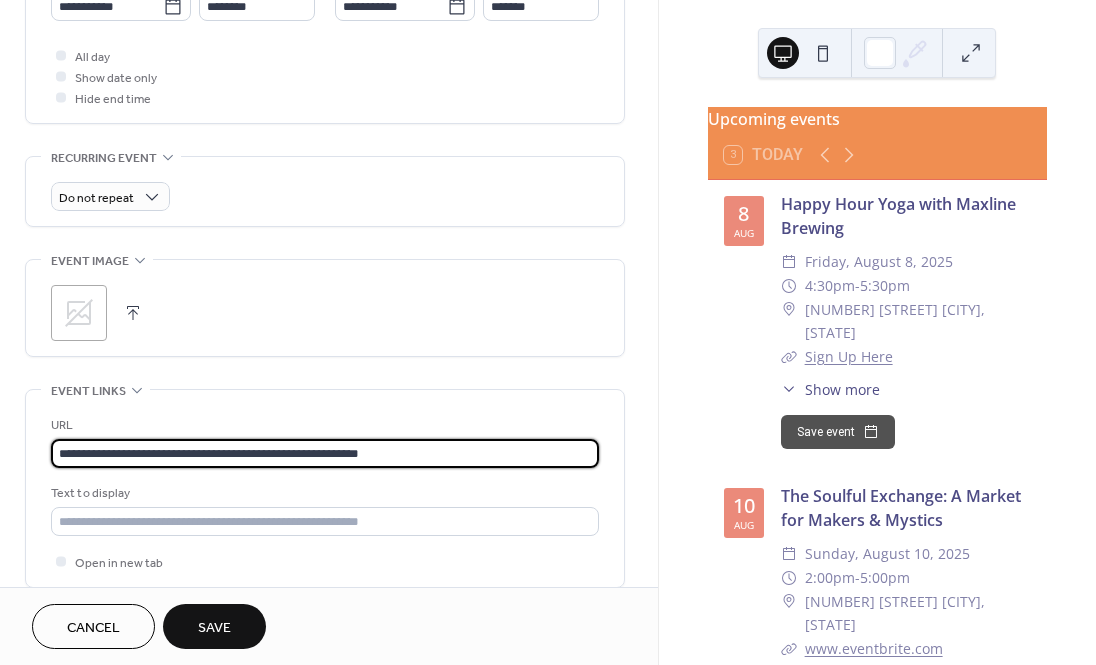 type on "**********" 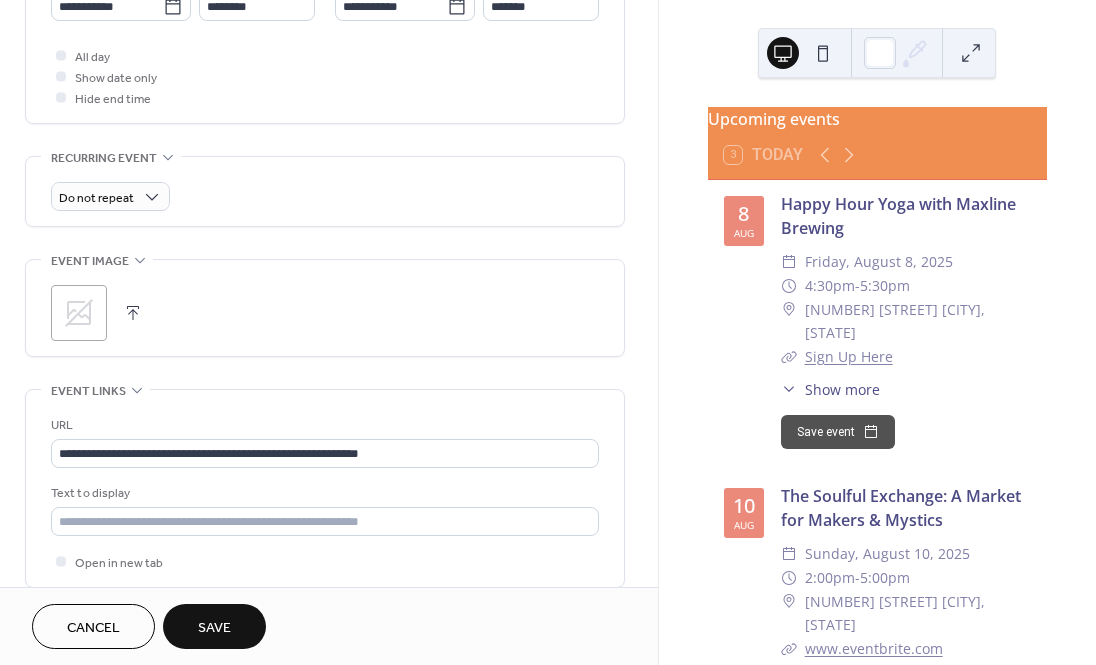 click 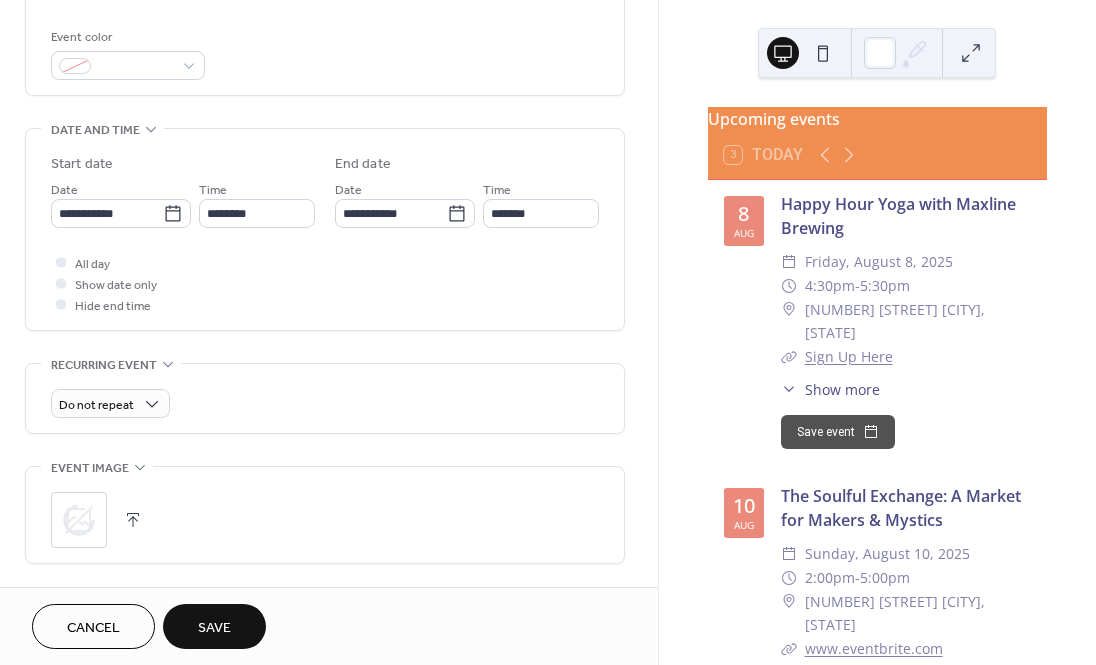 scroll, scrollTop: 522, scrollLeft: 0, axis: vertical 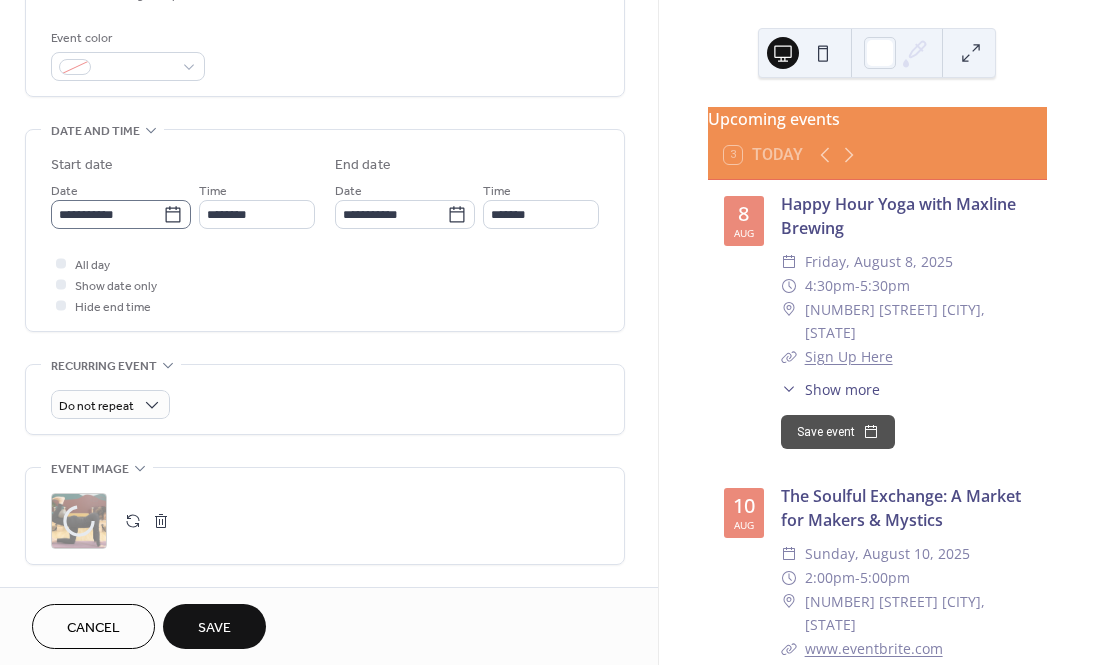 click 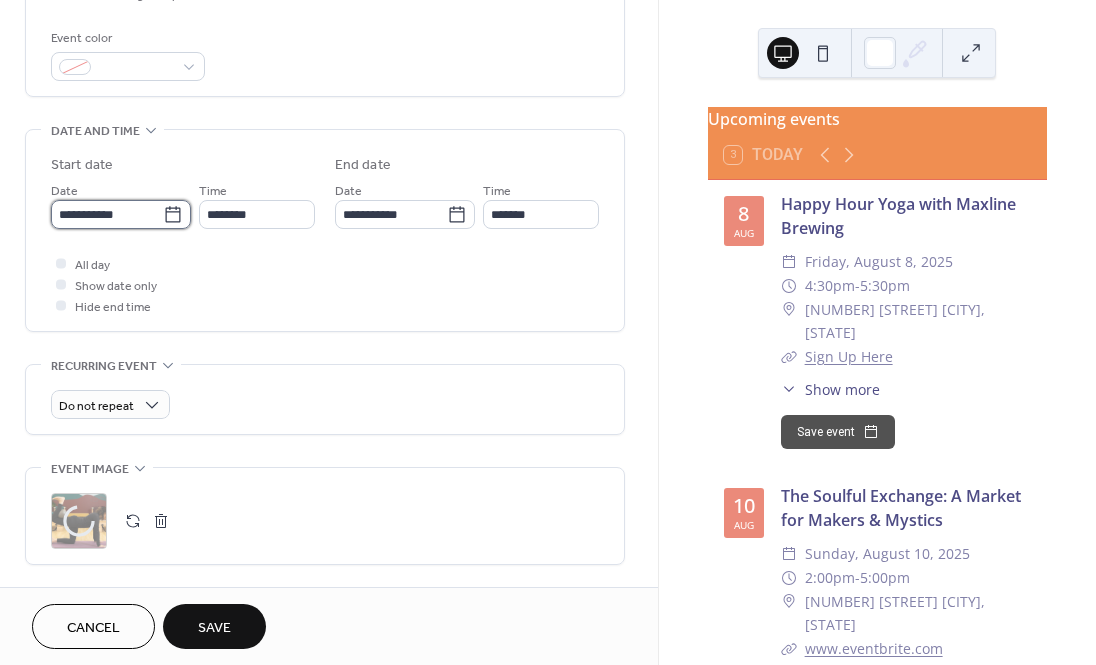 click on "**********" at bounding box center (107, 214) 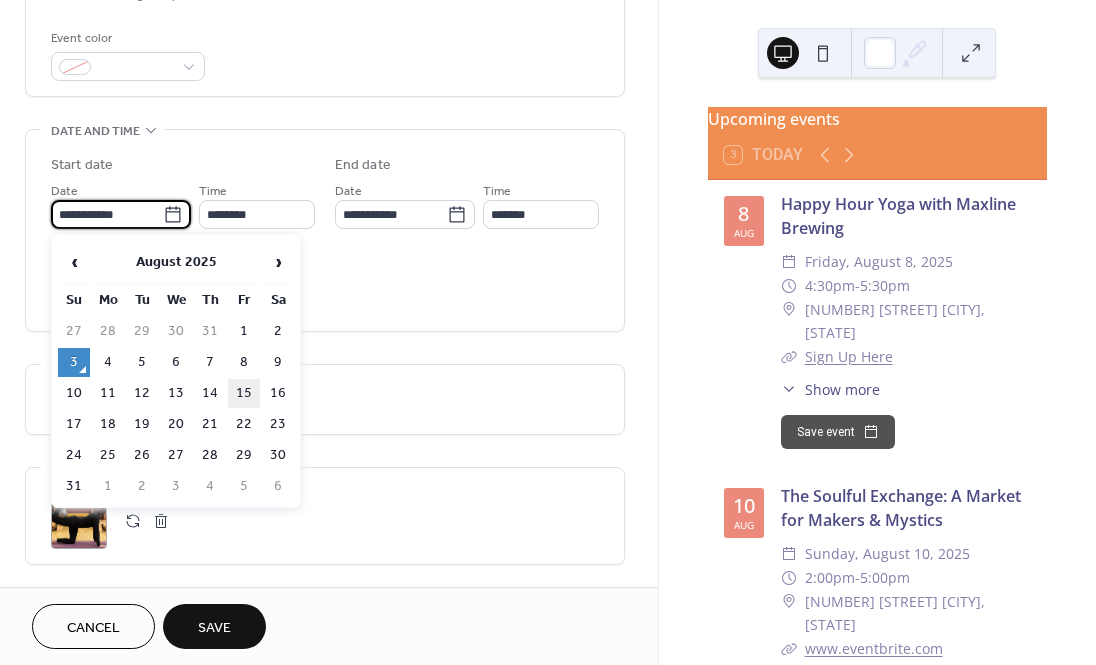 click on "15" at bounding box center (244, 393) 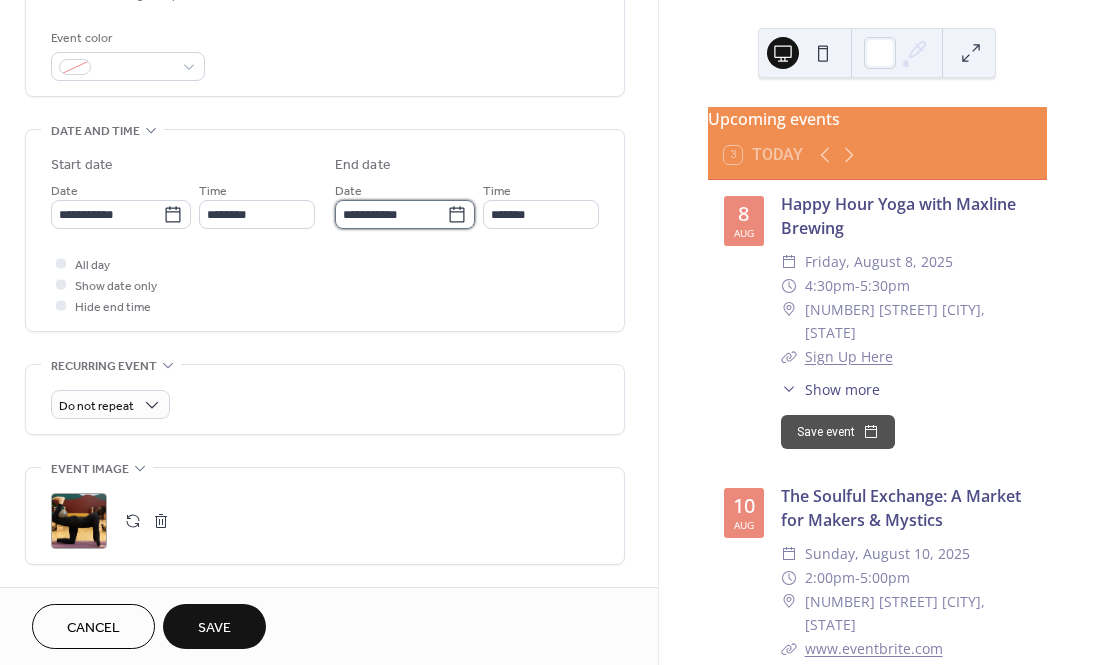 click on "**********" at bounding box center (391, 214) 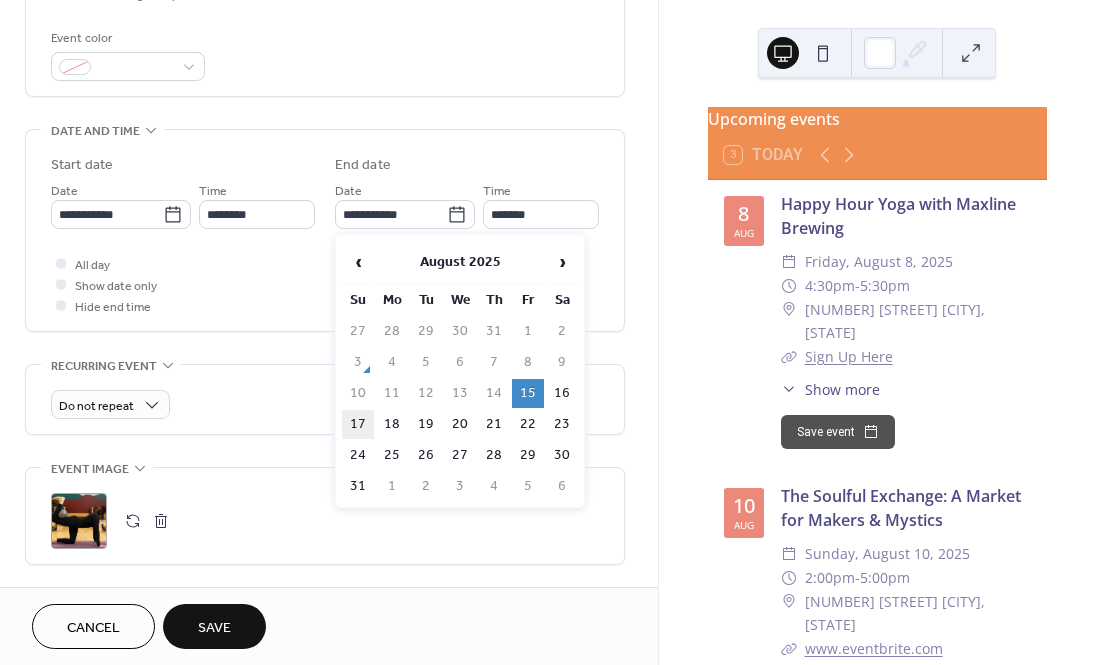 click on "17" at bounding box center (358, 424) 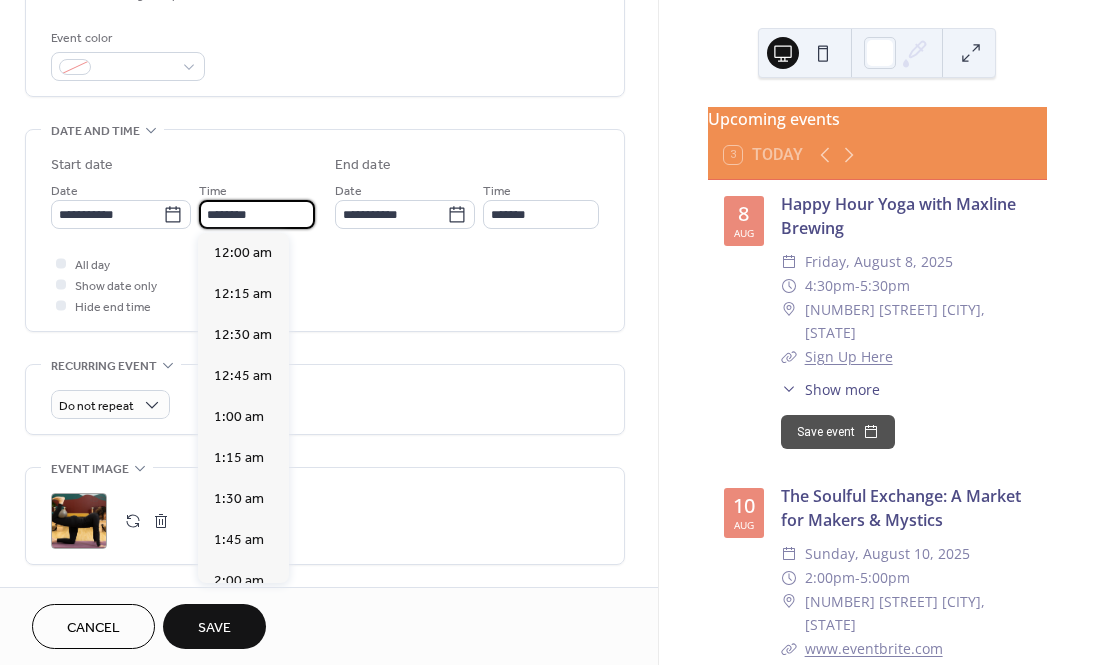 click on "********" at bounding box center [257, 214] 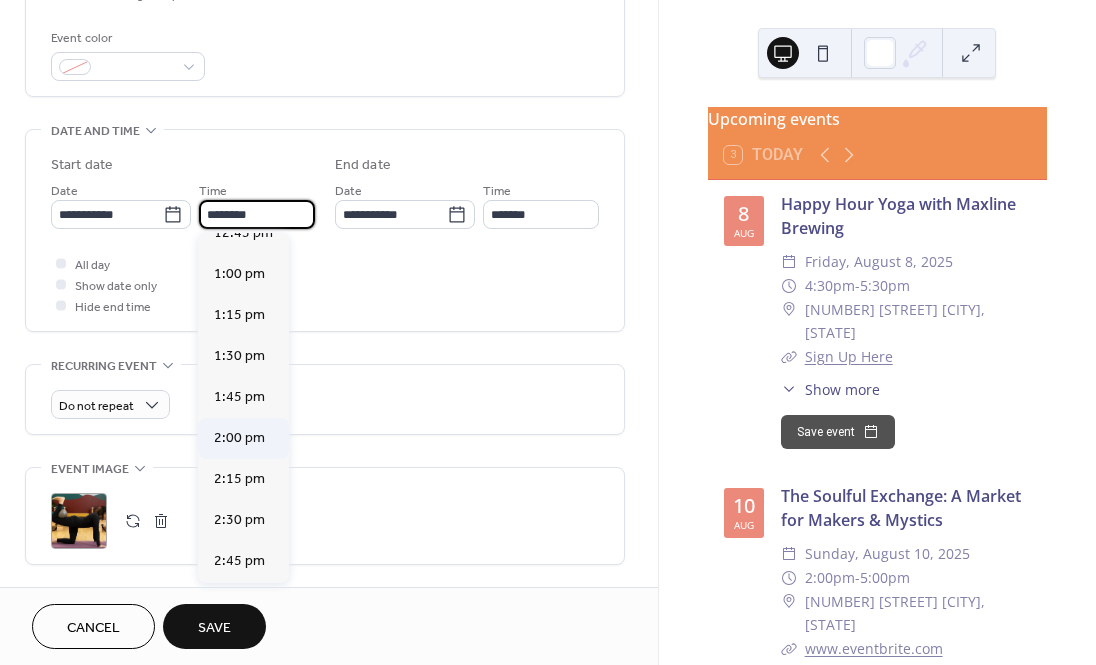 scroll, scrollTop: 2106, scrollLeft: 0, axis: vertical 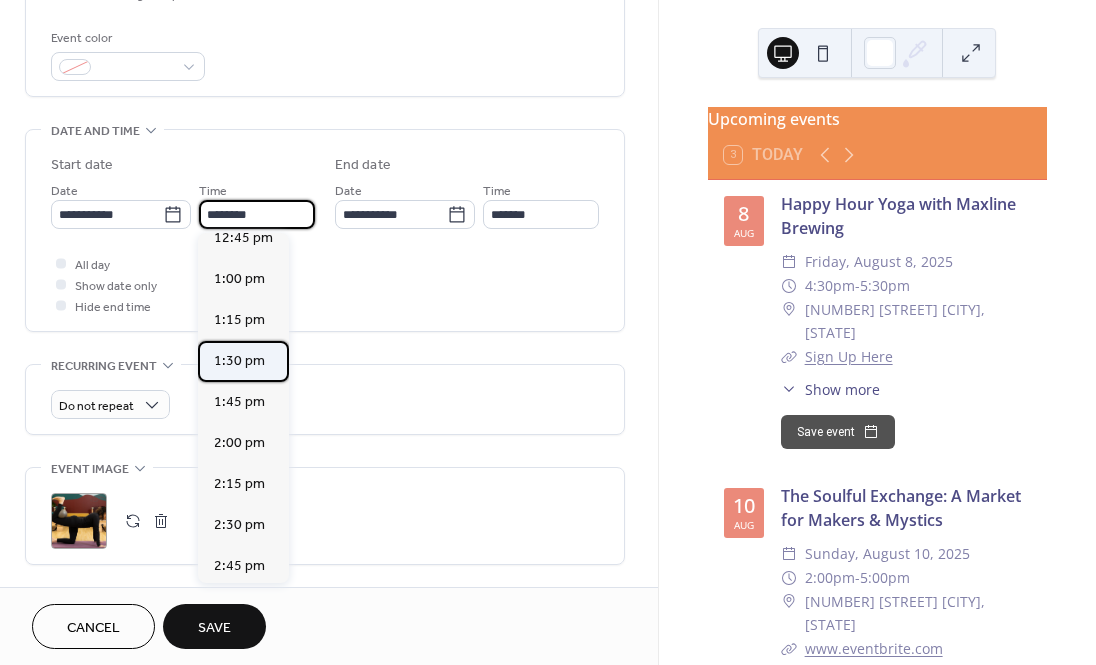 click on "1:30 pm" at bounding box center [239, 361] 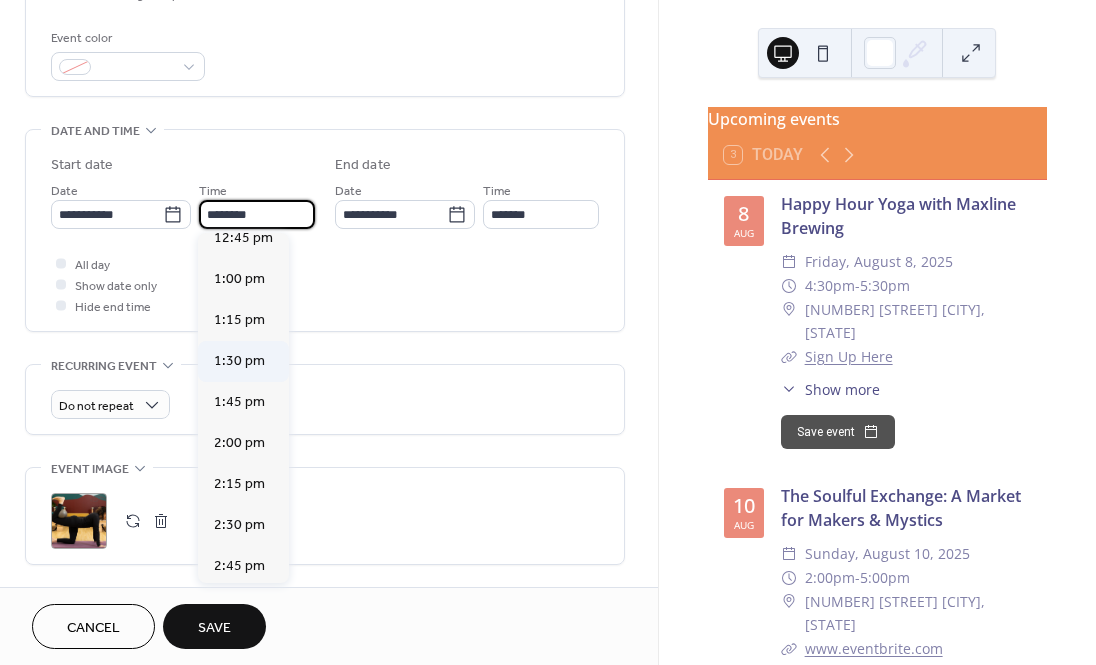 type on "*******" 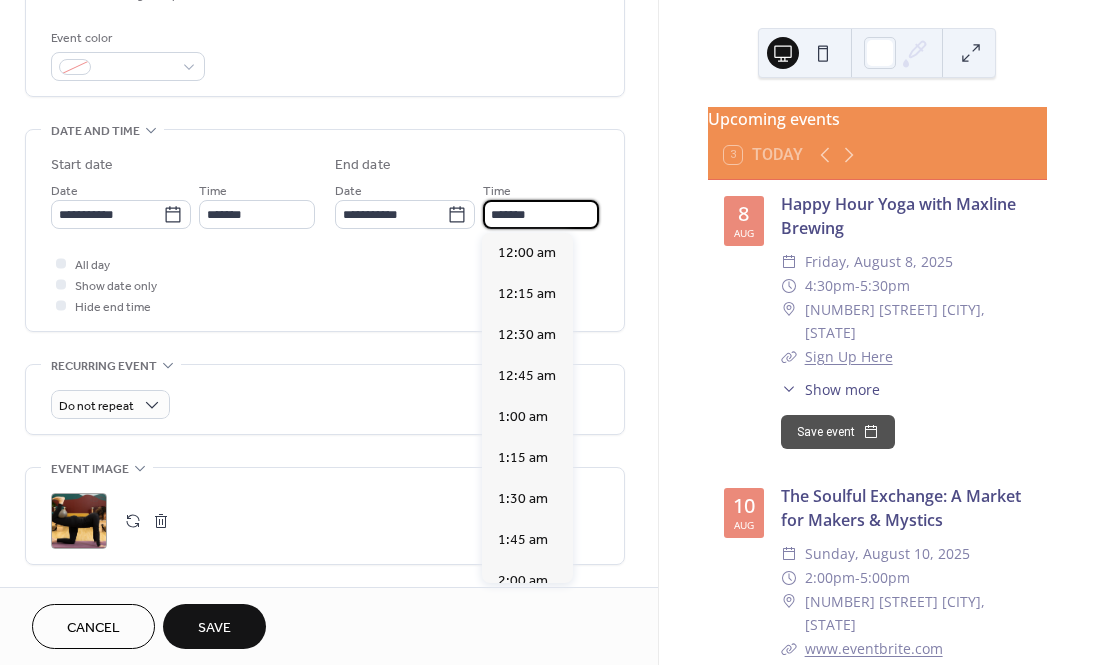 click on "*******" at bounding box center [541, 214] 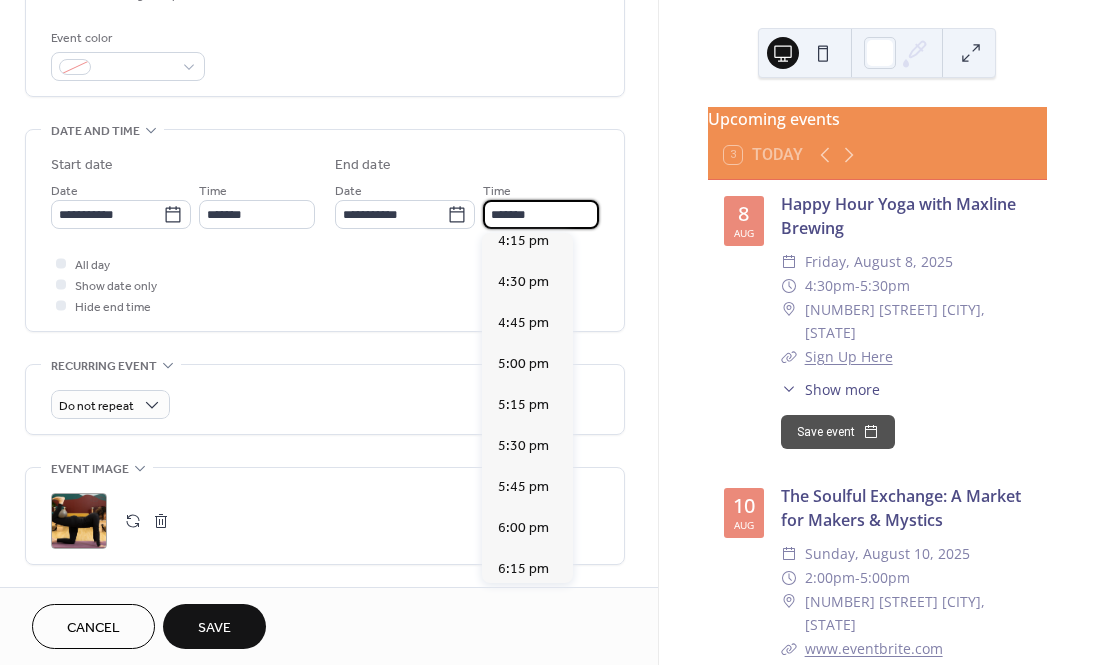 scroll, scrollTop: 2680, scrollLeft: 0, axis: vertical 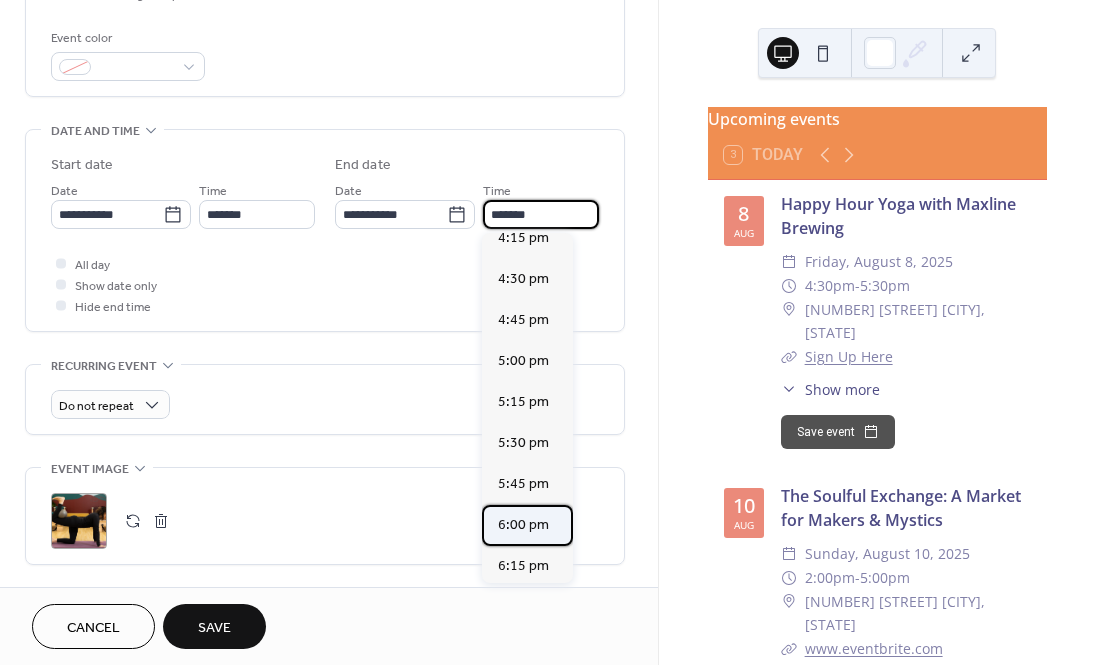 click on "6:00 pm" at bounding box center (523, 525) 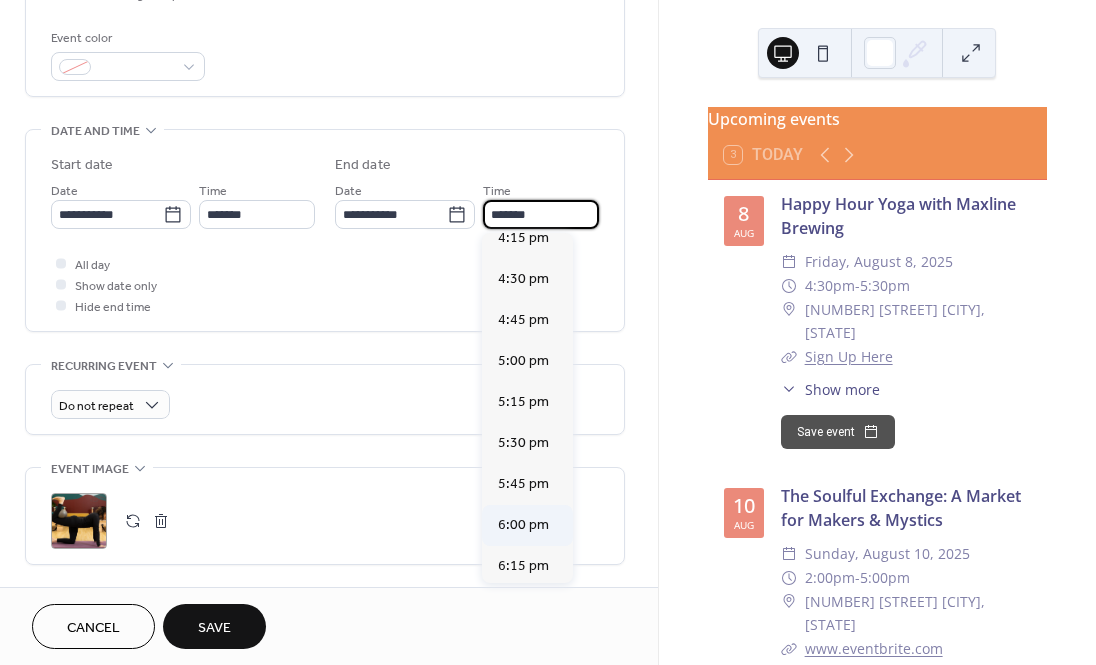 type on "*******" 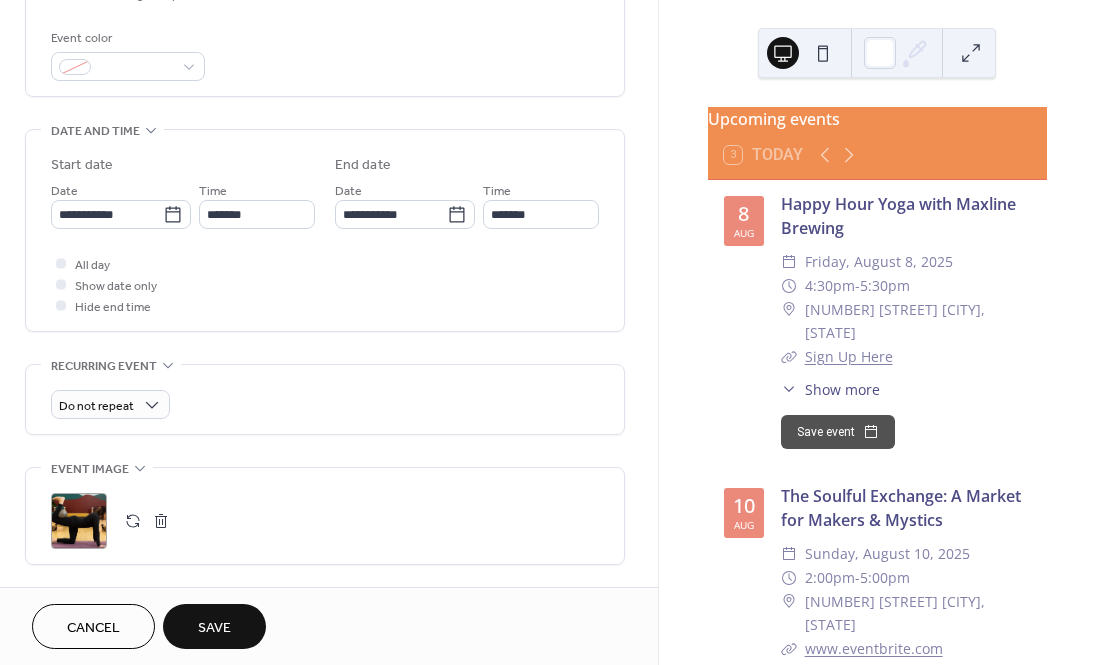 click on "All day Show date only Hide end time" at bounding box center (325, 284) 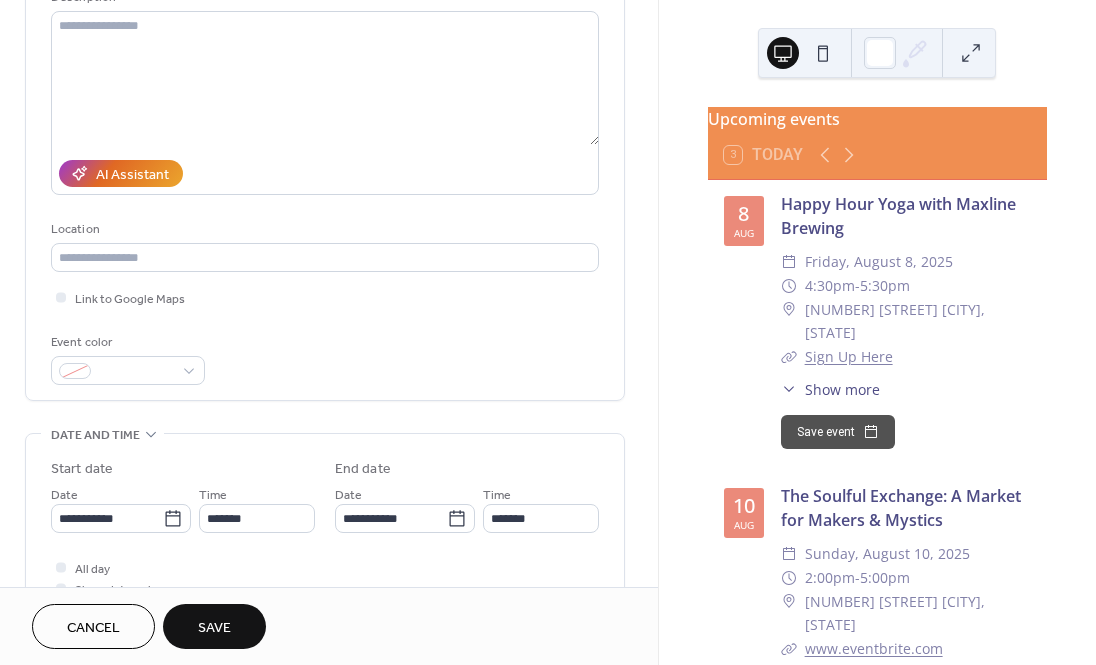 scroll, scrollTop: 216, scrollLeft: 0, axis: vertical 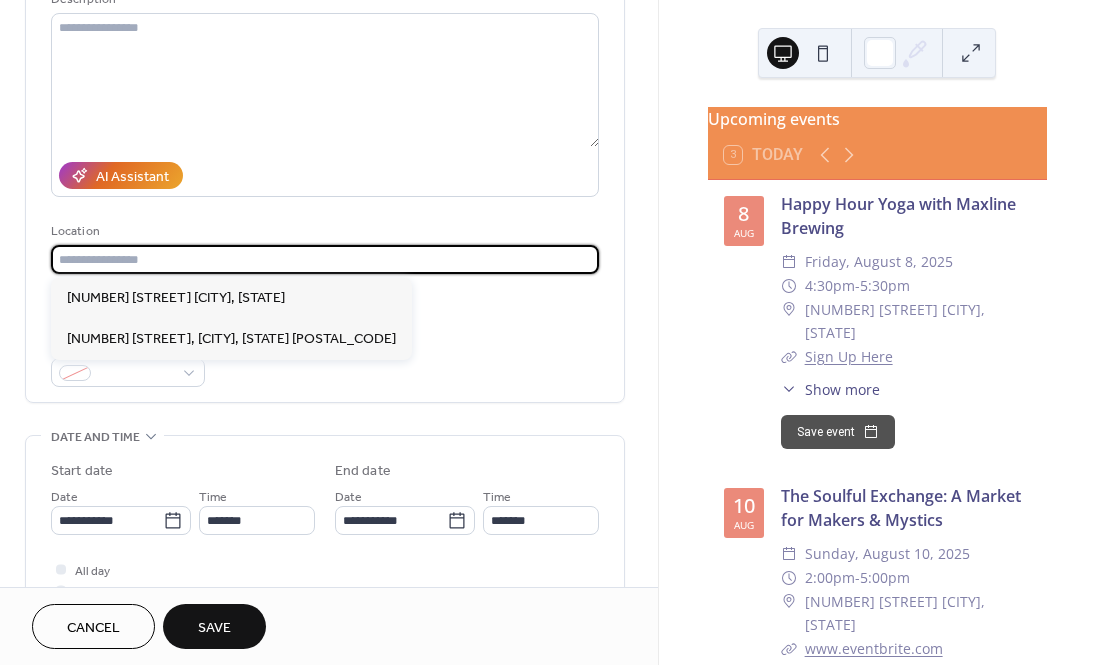 click at bounding box center [325, 259] 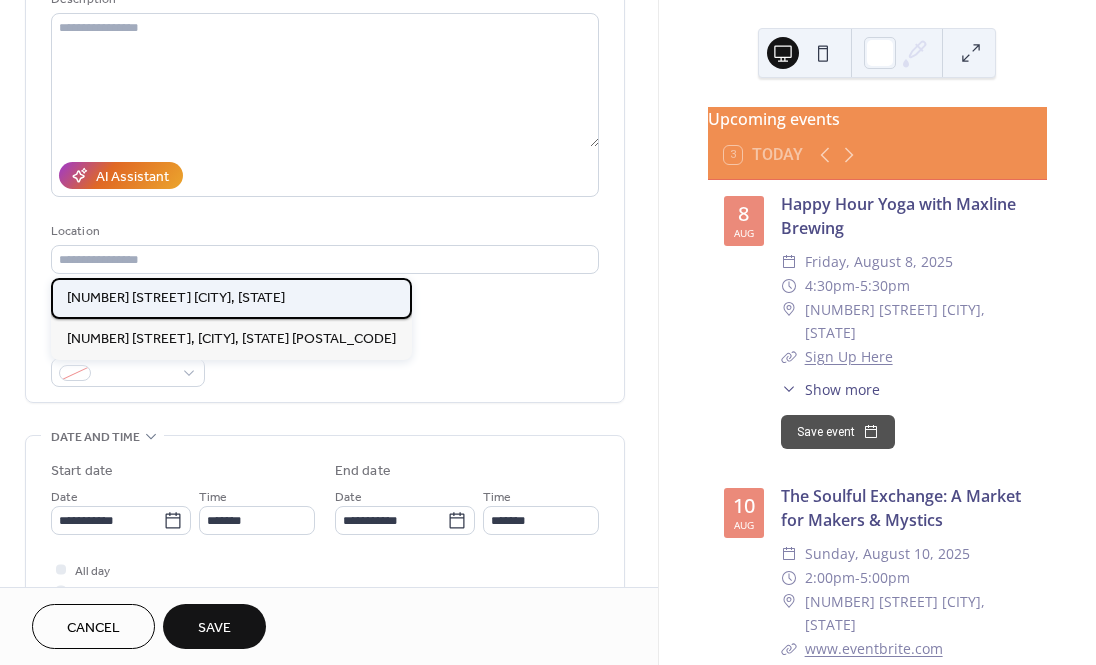 click on "[NUMBER] [STREET]. Unit [NUMBER] [CITY], [STATE]" at bounding box center (176, 298) 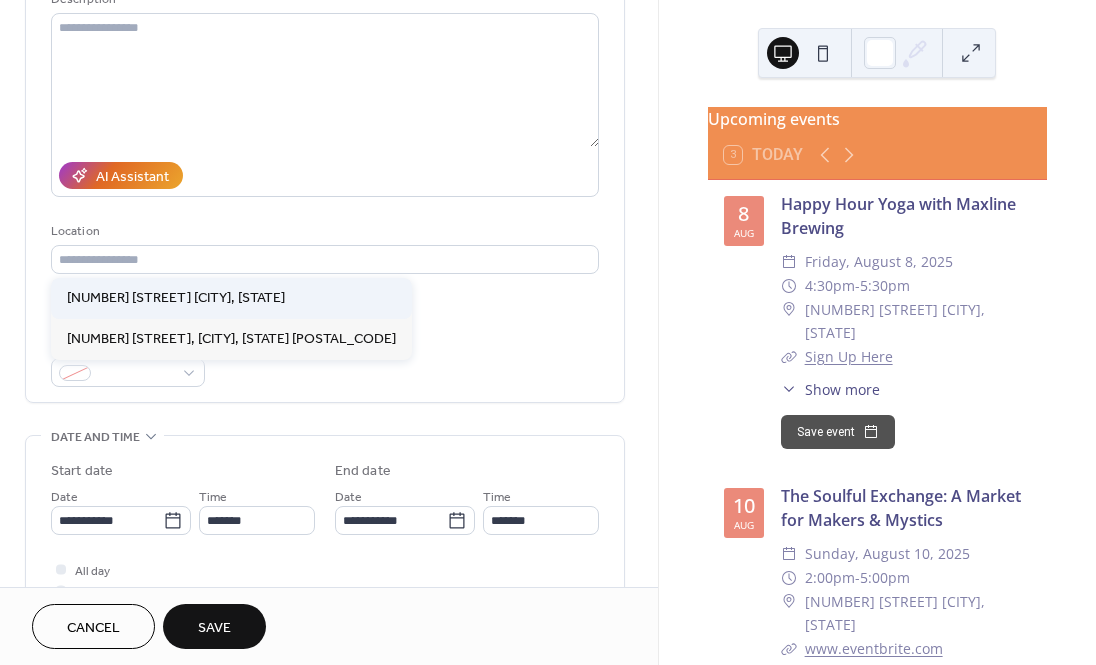 type on "**********" 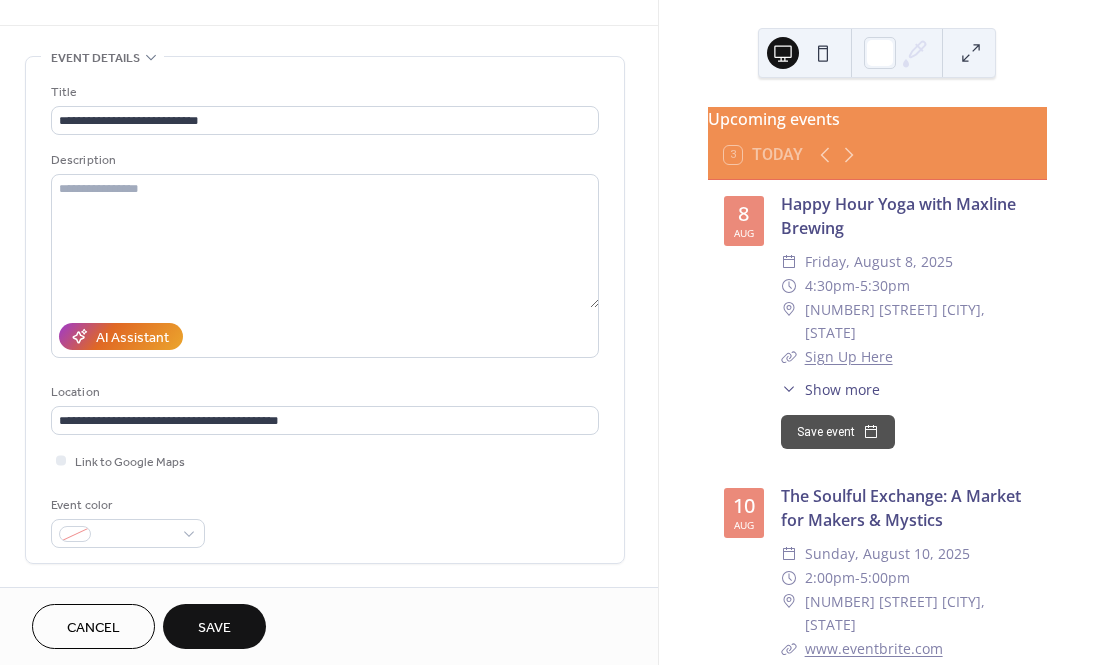 scroll, scrollTop: 0, scrollLeft: 0, axis: both 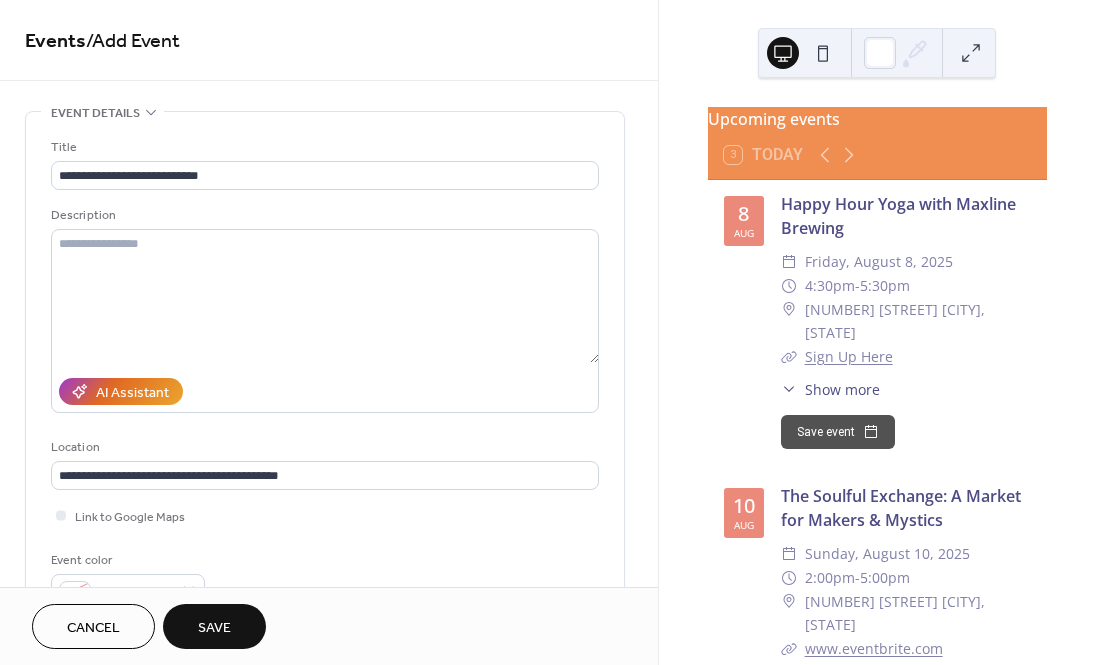 click on "Save" at bounding box center (214, 628) 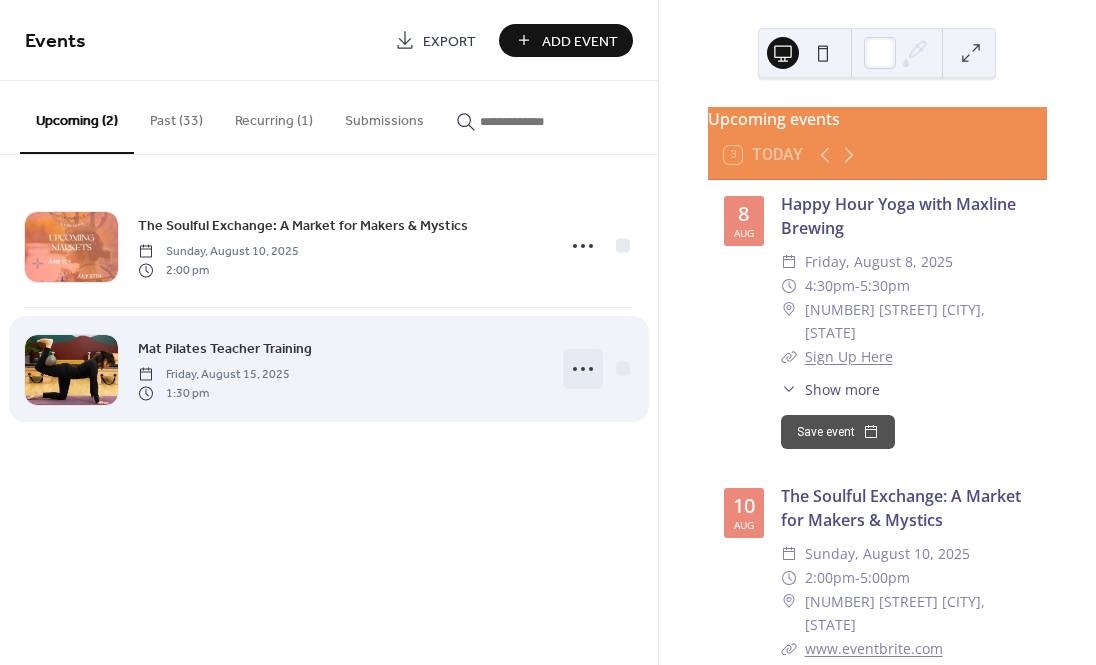 click 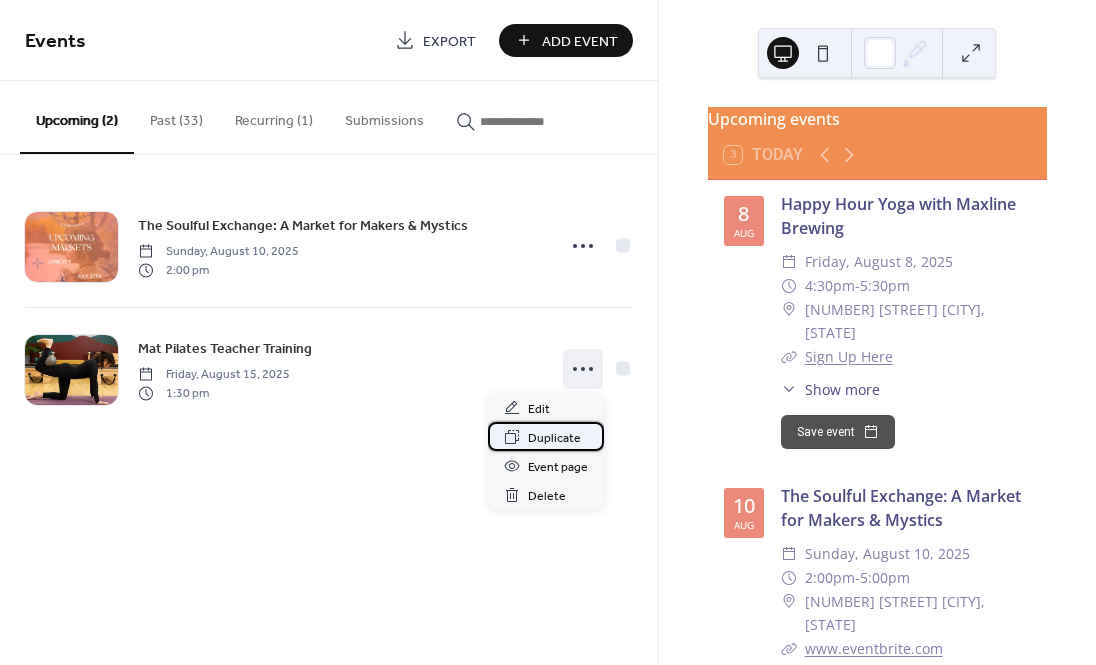 click on "Duplicate" at bounding box center (554, 438) 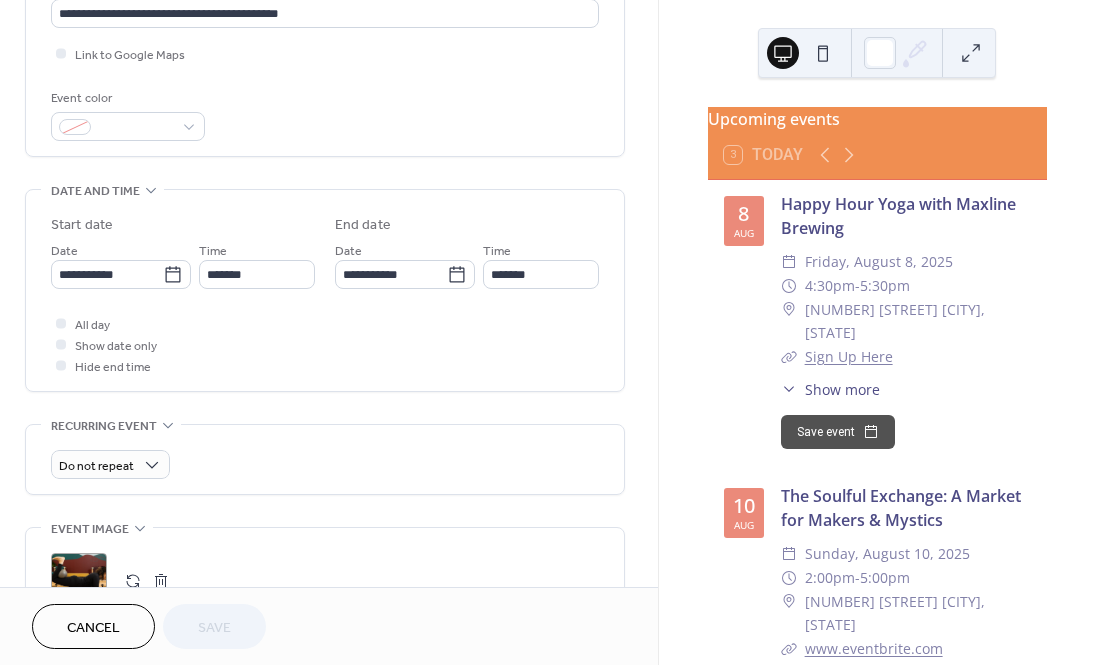 scroll, scrollTop: 466, scrollLeft: 0, axis: vertical 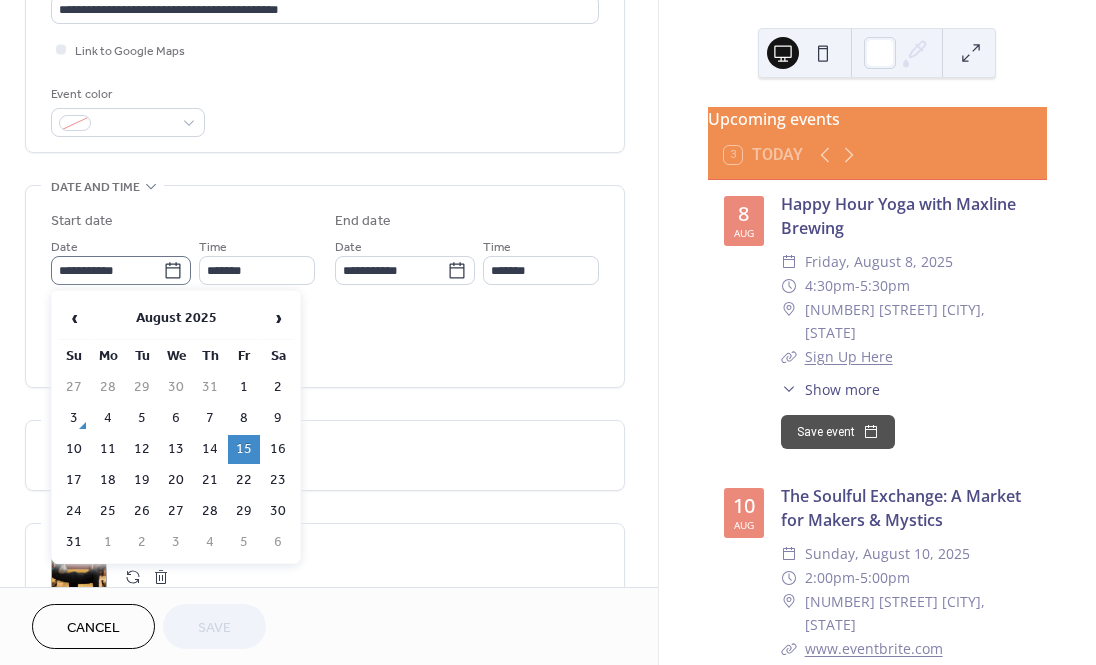 click 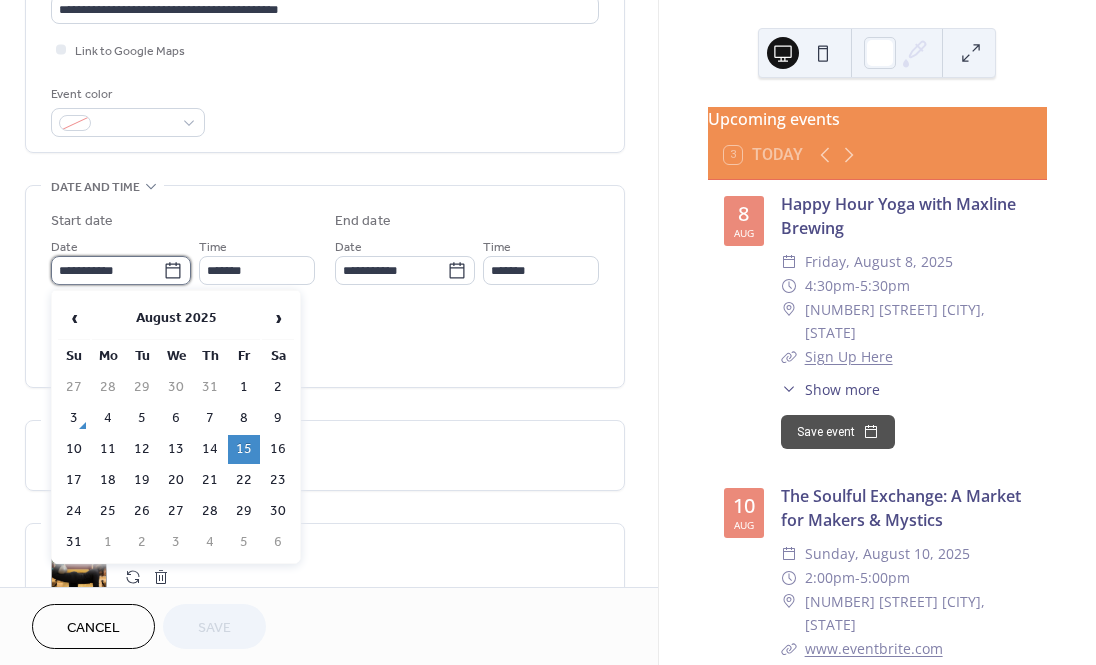 click on "**********" at bounding box center (107, 270) 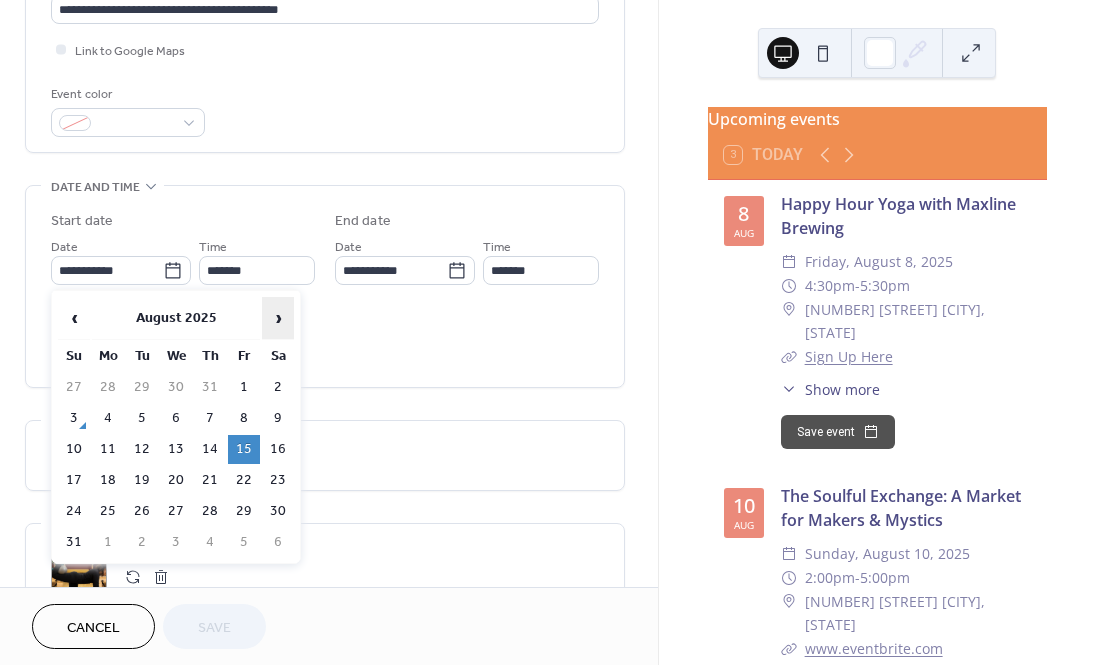 click on "›" at bounding box center (278, 318) 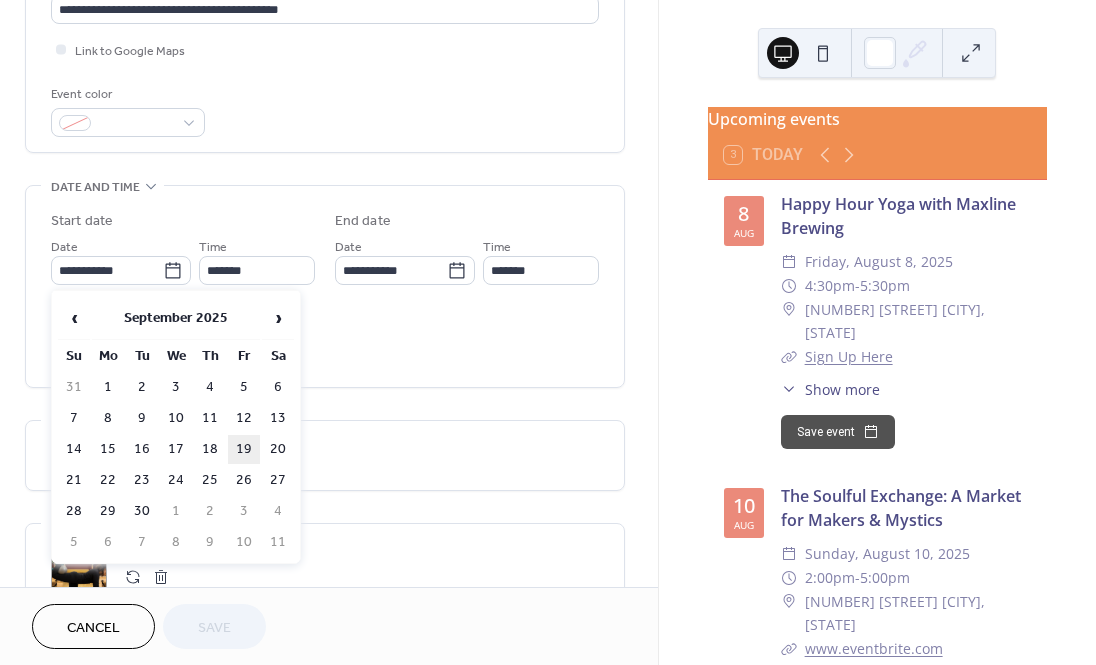 click on "19" at bounding box center (244, 449) 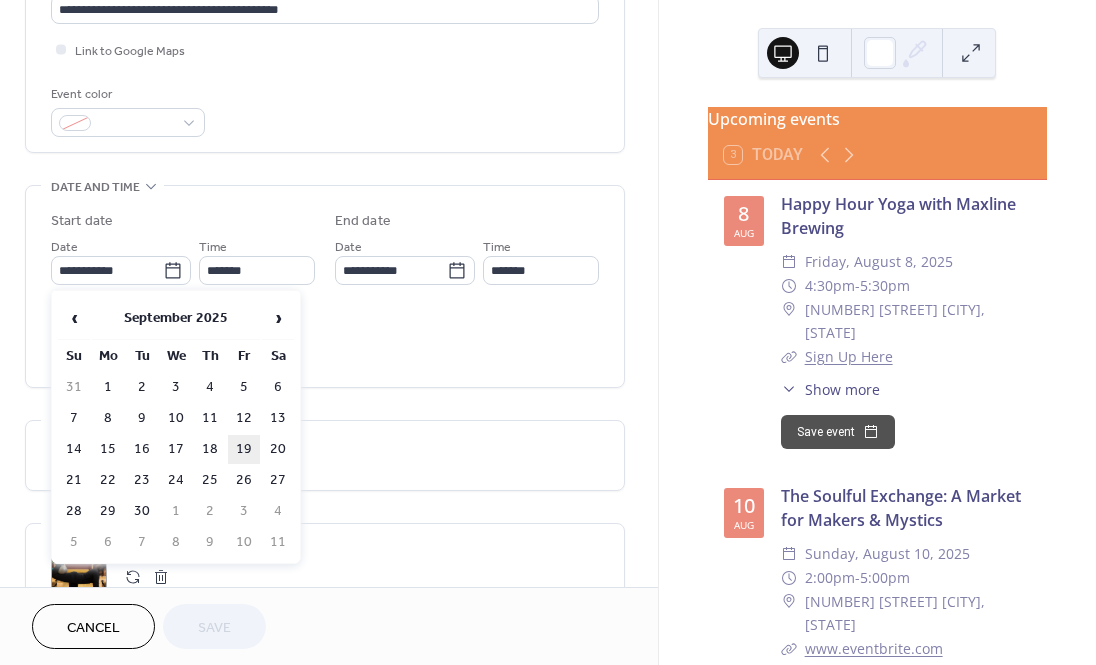 type on "**********" 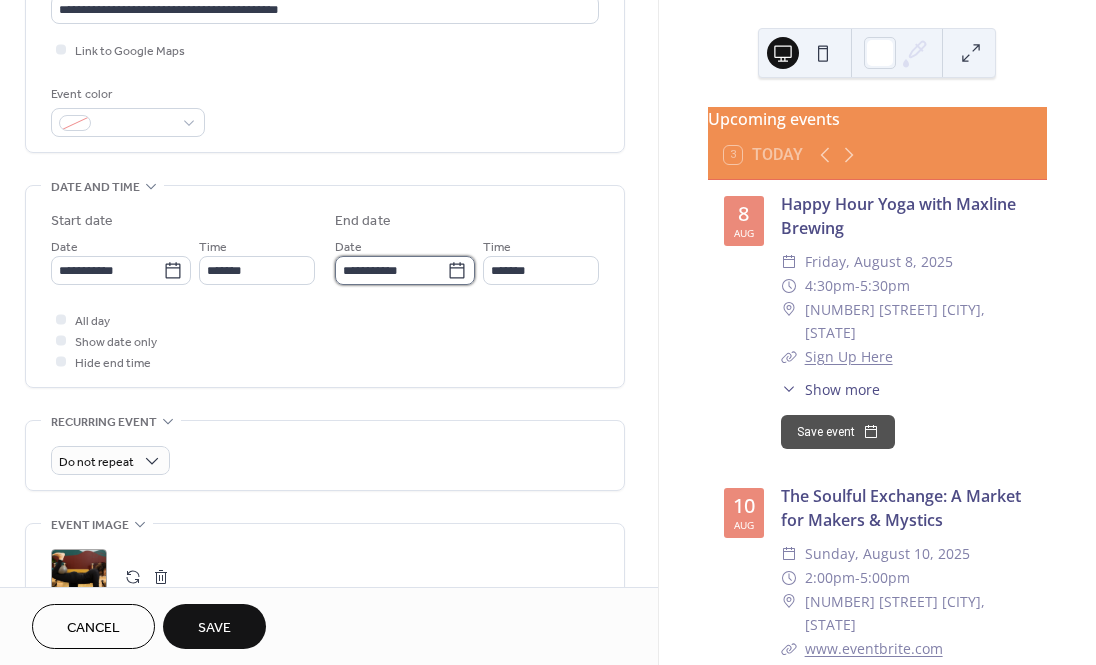 click on "**********" at bounding box center [391, 270] 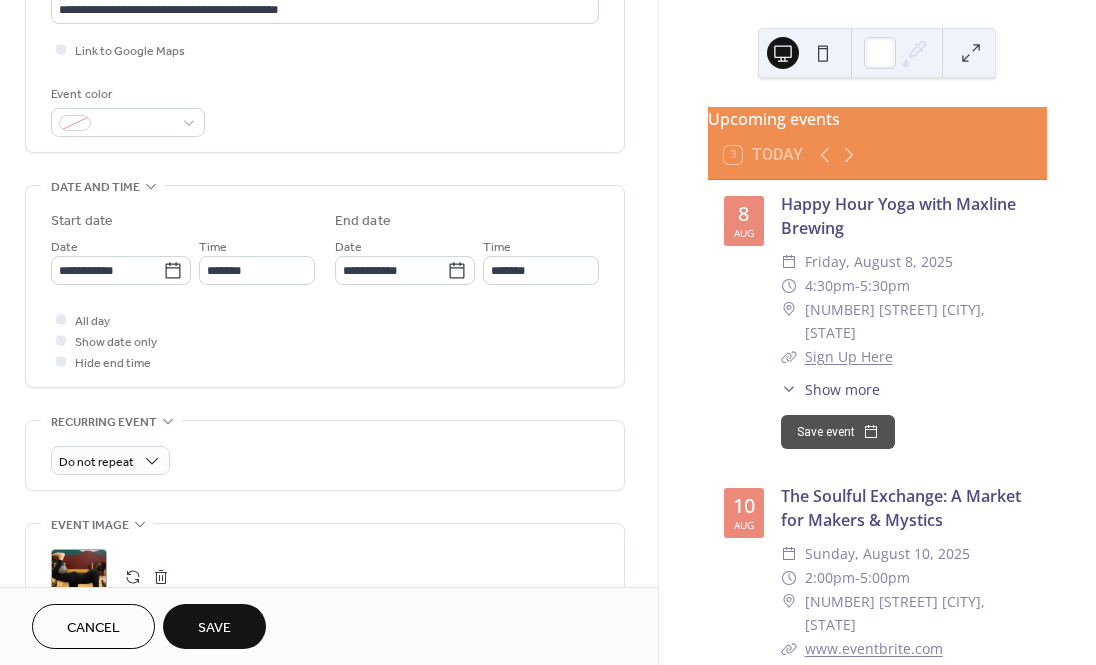 click on "All day Show date only Hide end time" at bounding box center [325, 340] 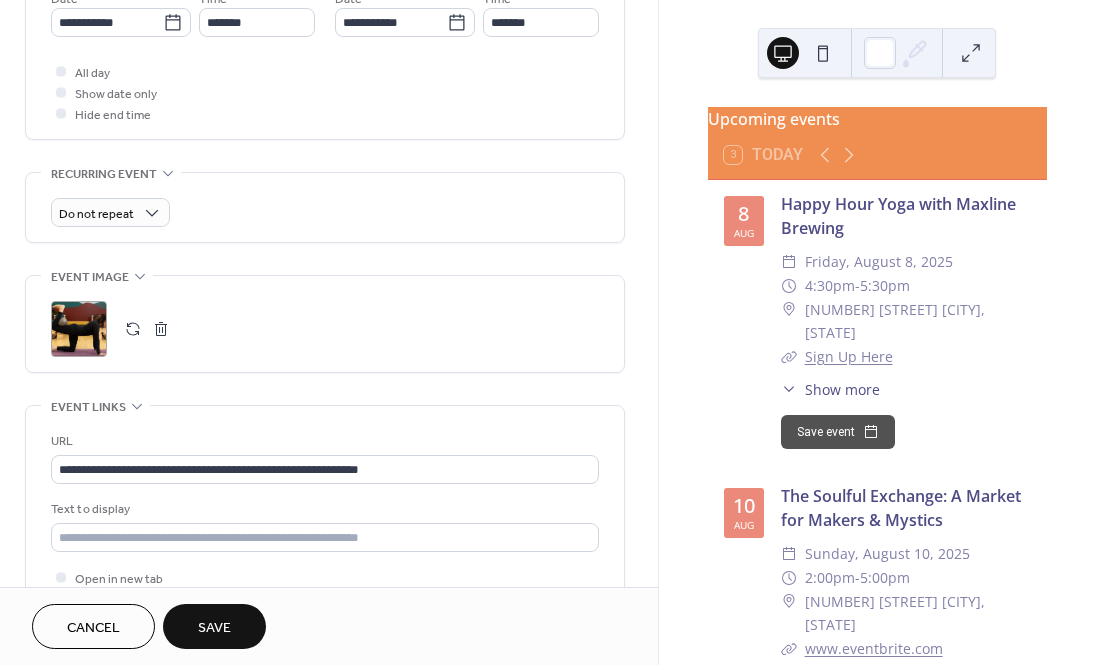 scroll, scrollTop: 899, scrollLeft: 0, axis: vertical 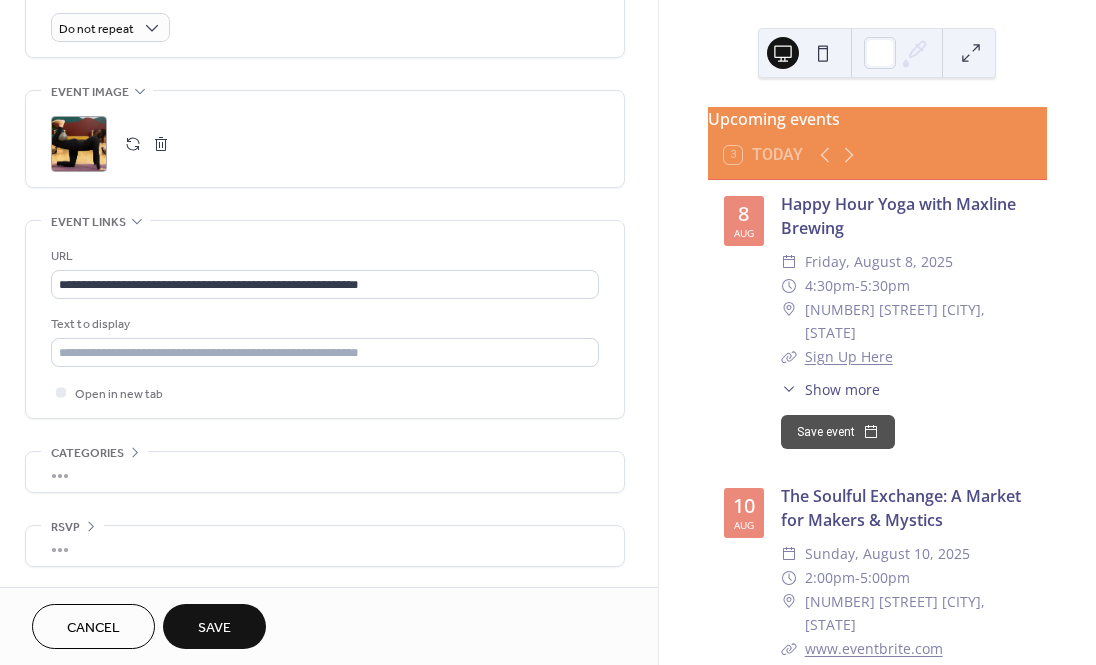 click on "Save" at bounding box center [214, 626] 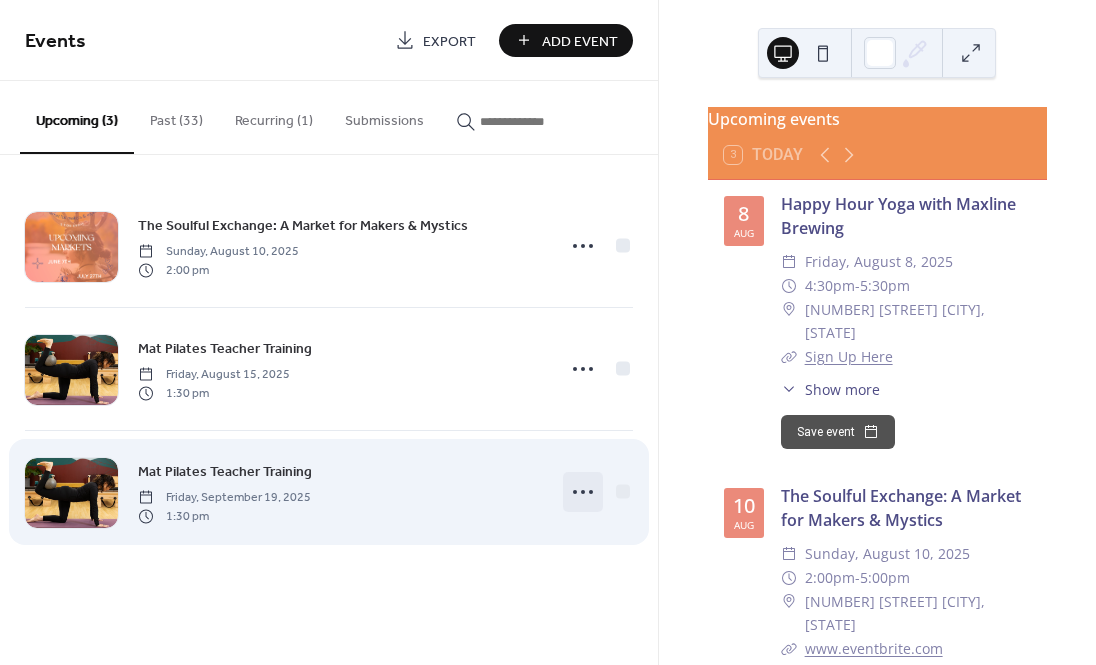 click 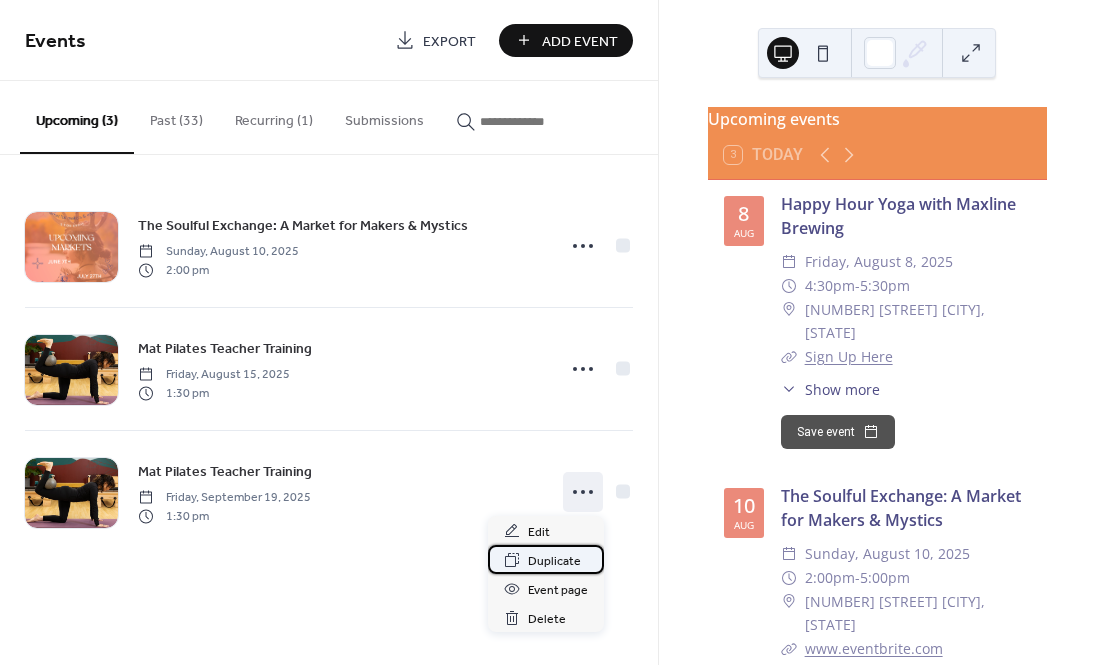 click on "Duplicate" at bounding box center [554, 561] 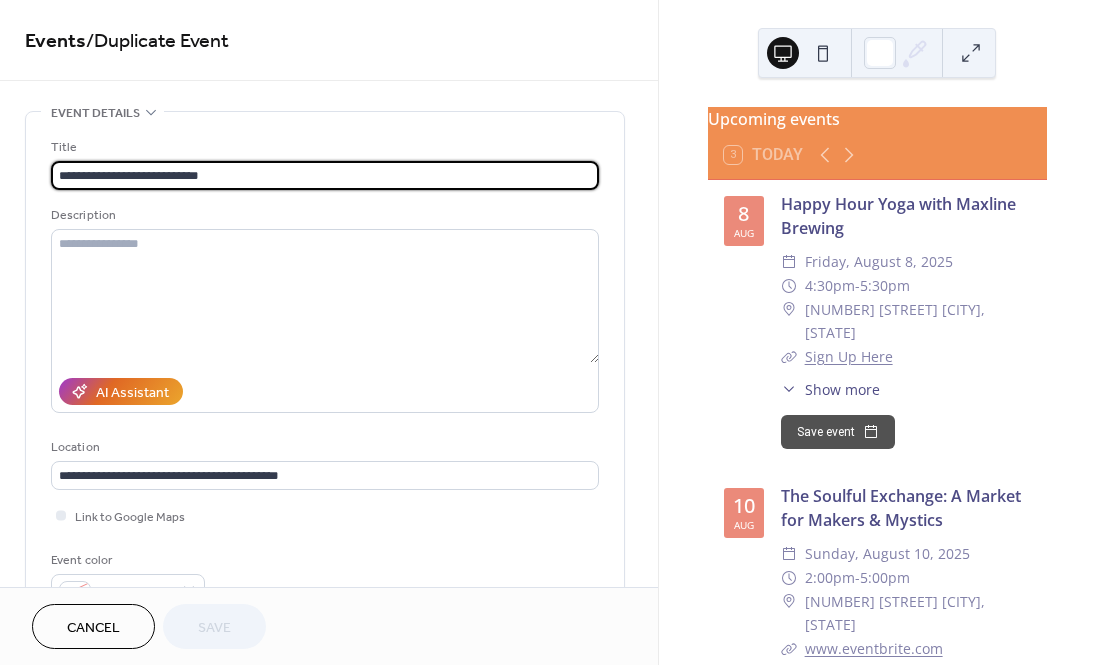 drag, startPoint x: 83, startPoint y: 174, endPoint x: 26, endPoint y: 167, distance: 57.428215 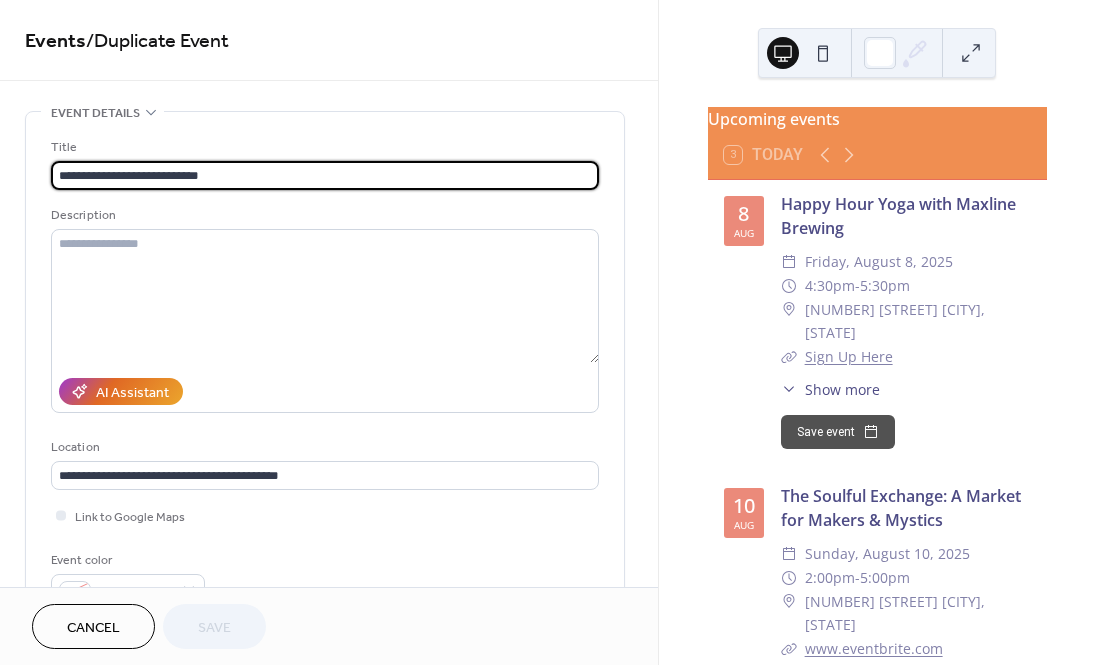 click on "**********" at bounding box center (325, 365) 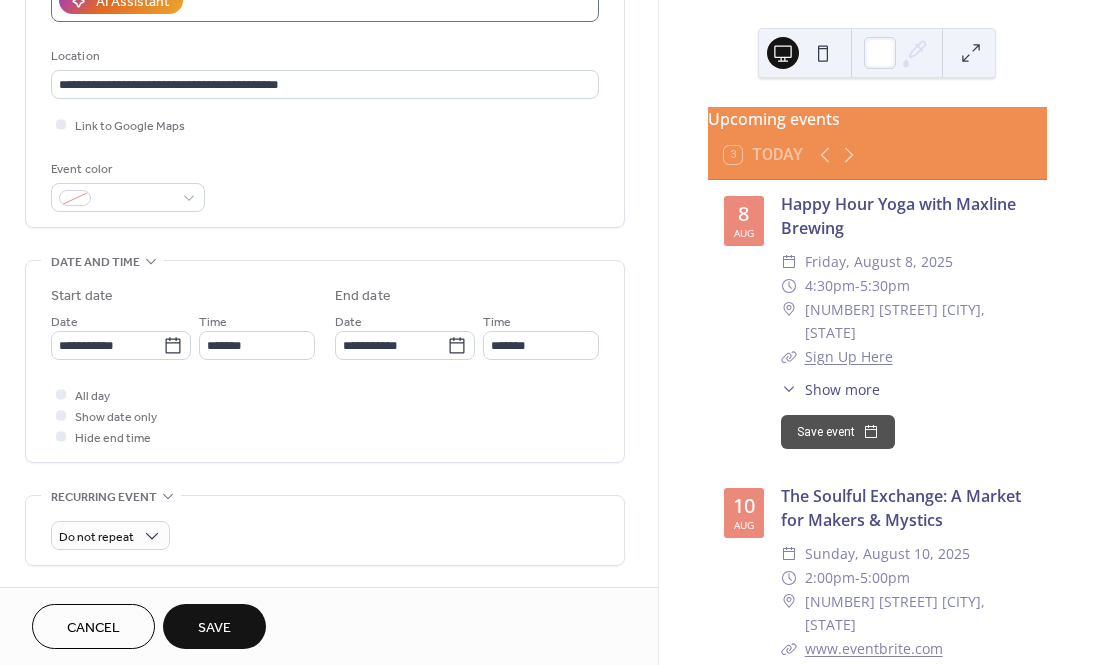 scroll, scrollTop: 414, scrollLeft: 0, axis: vertical 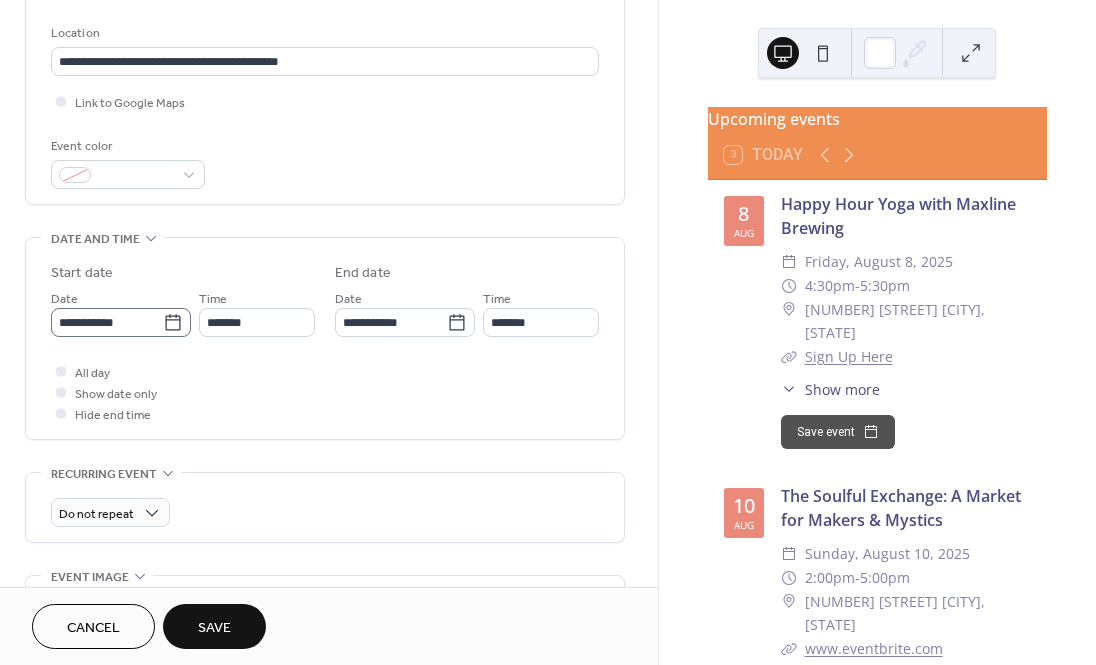 type on "**********" 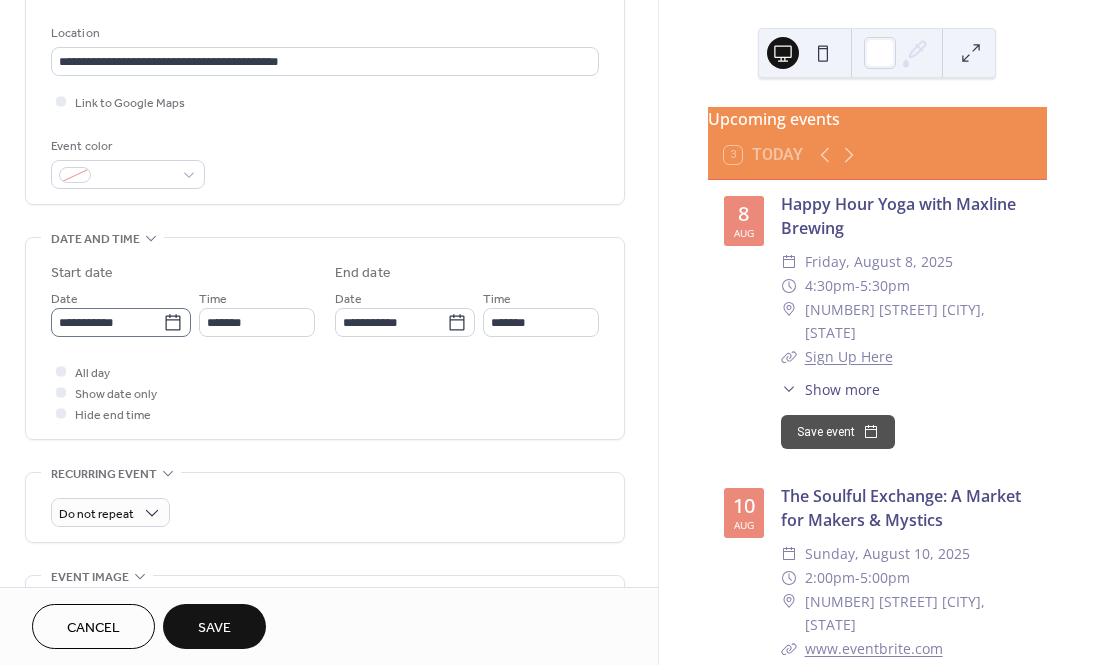 click 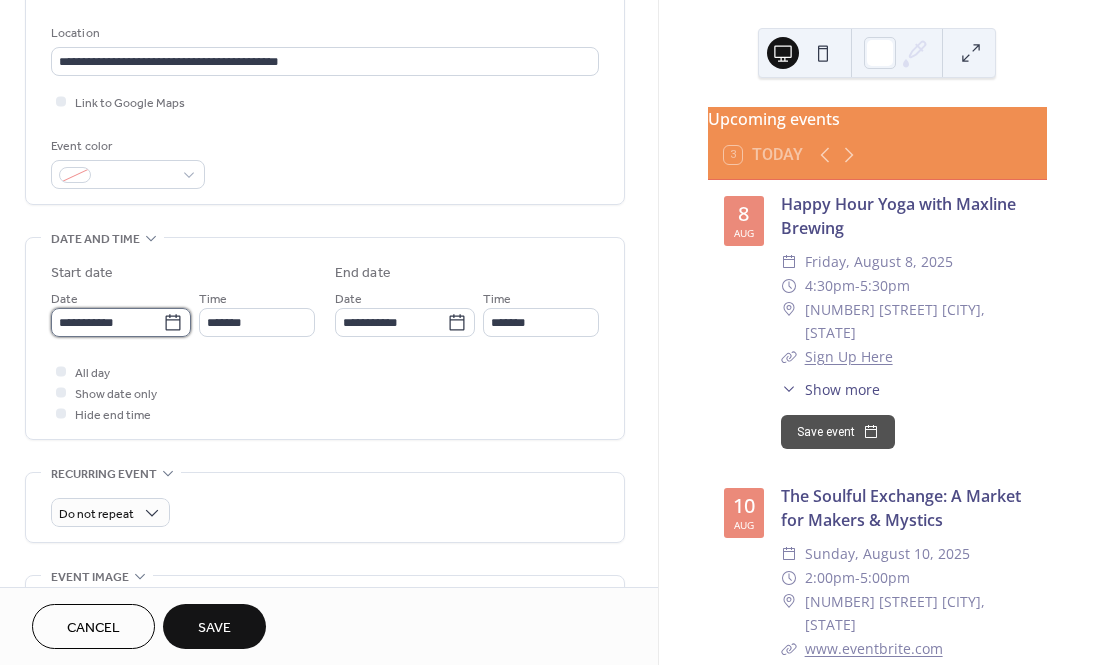click on "**********" at bounding box center [107, 322] 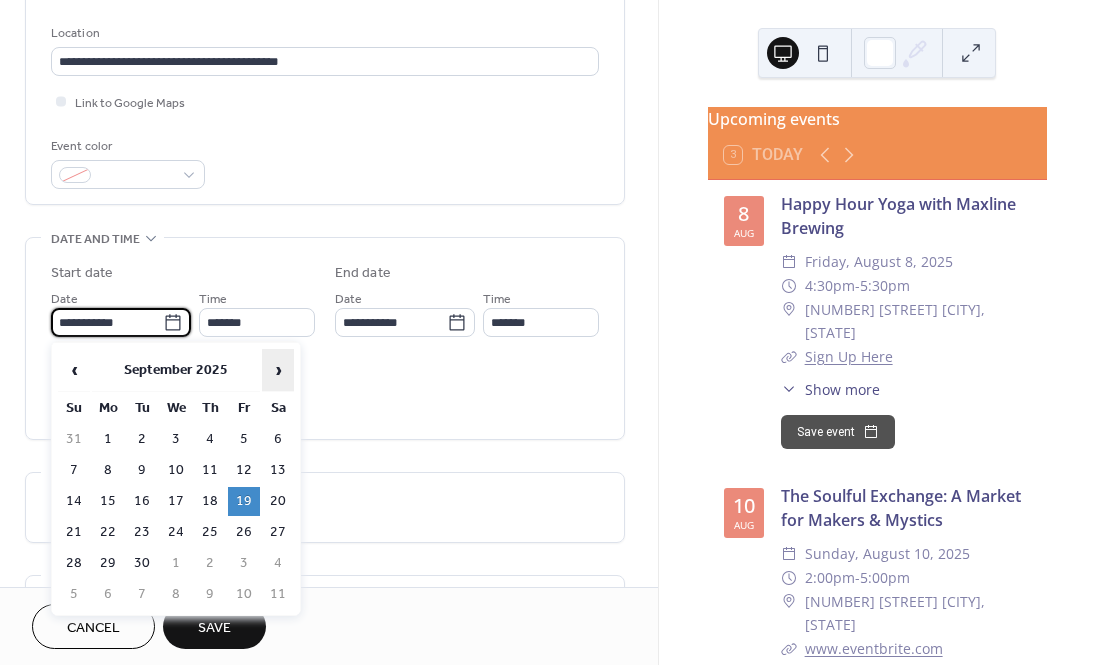 click on "›" at bounding box center [278, 370] 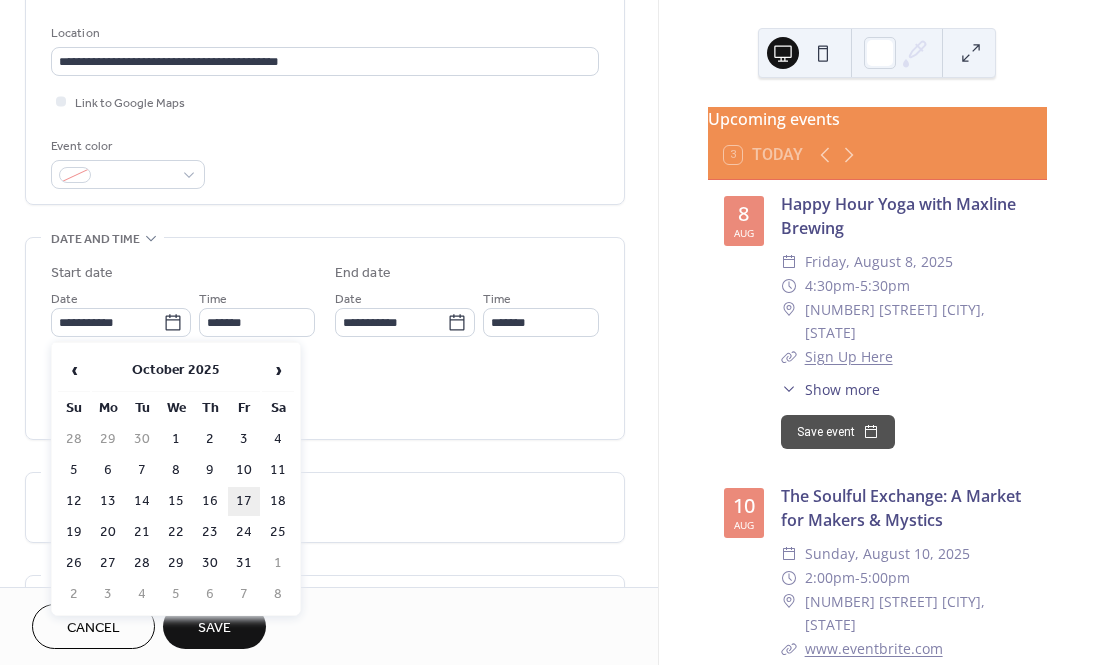 click on "17" at bounding box center (244, 501) 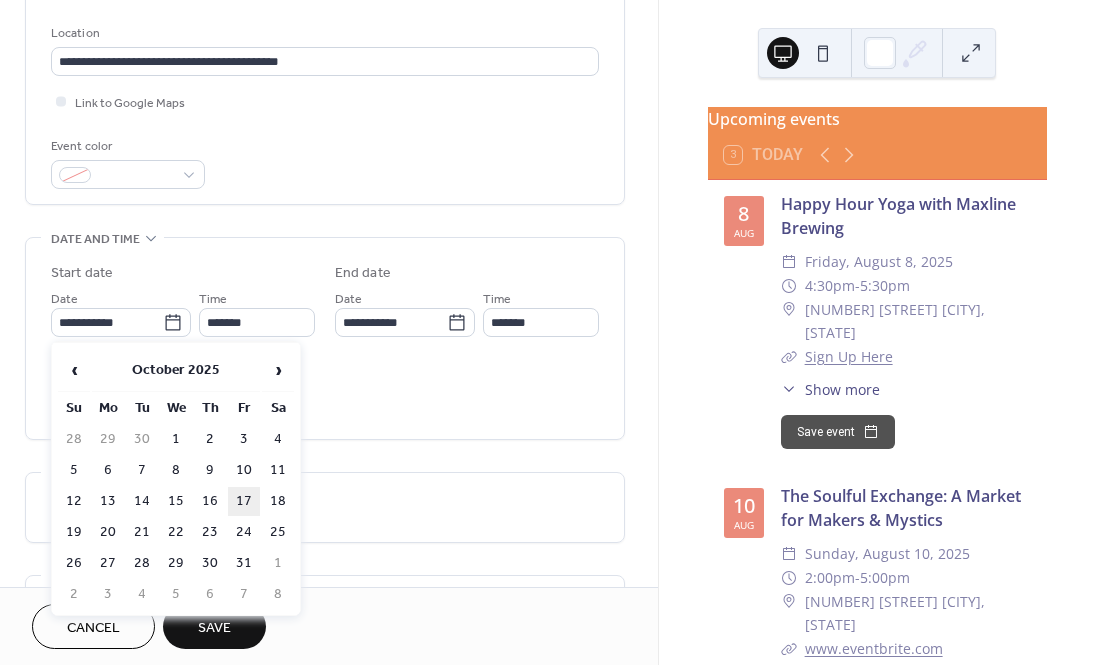 type on "**********" 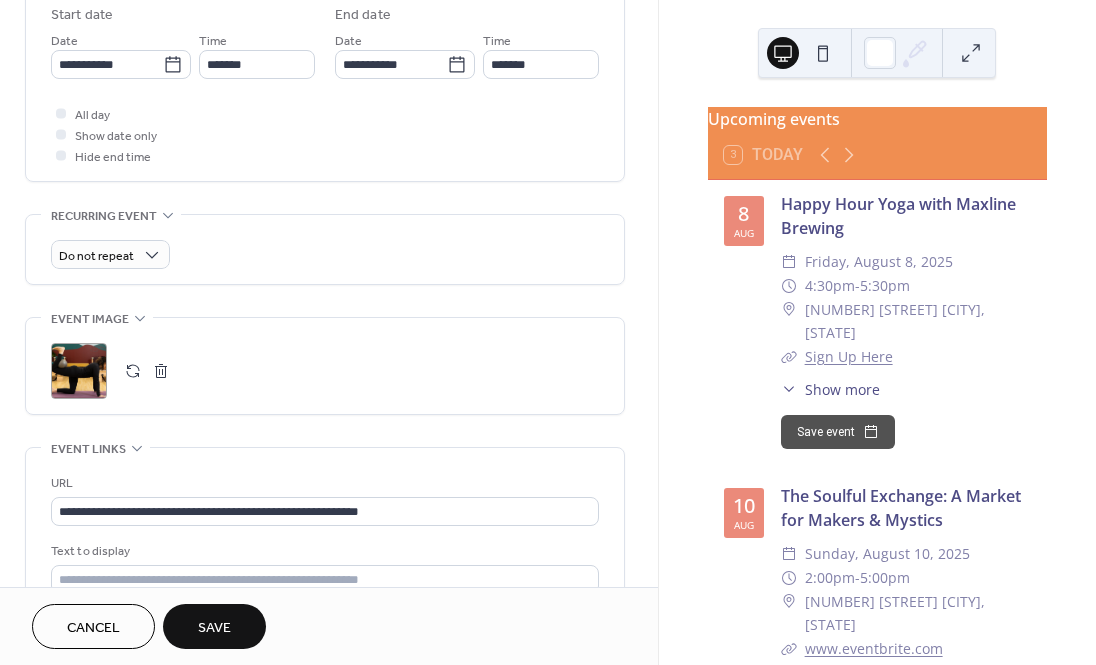 scroll, scrollTop: 675, scrollLeft: 0, axis: vertical 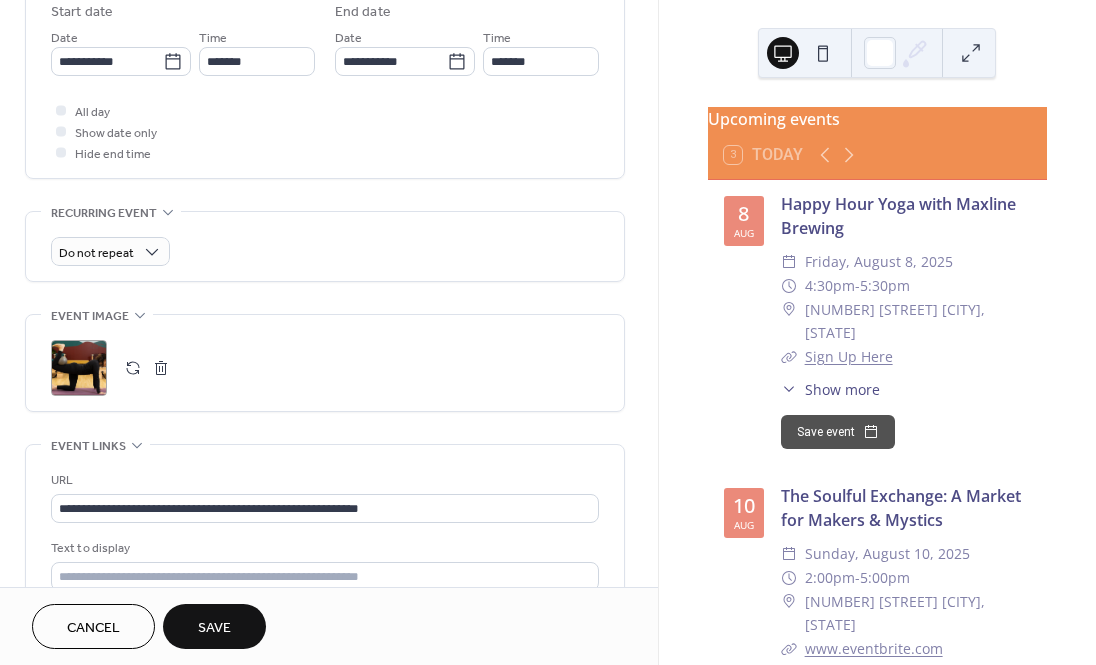 click at bounding box center (161, 368) 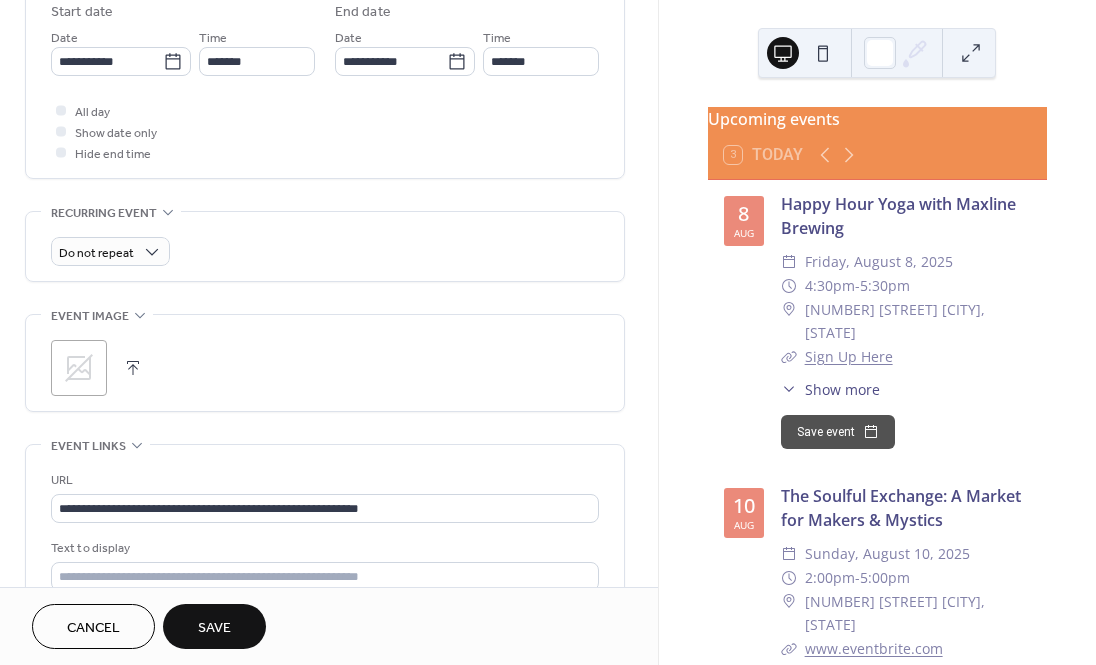 click 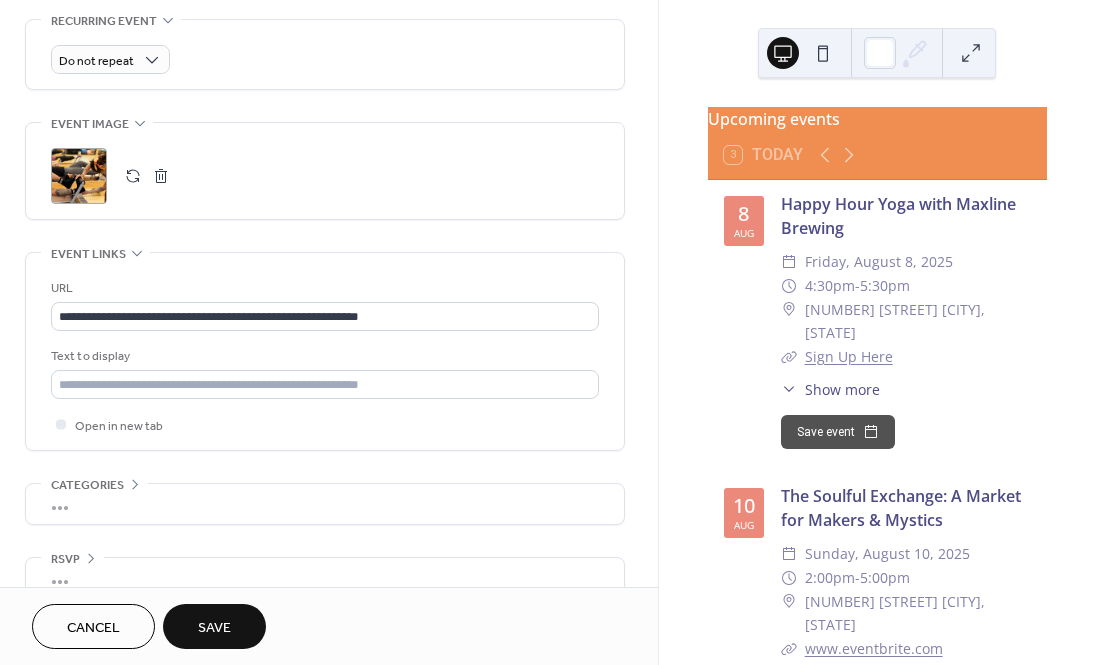 scroll, scrollTop: 899, scrollLeft: 0, axis: vertical 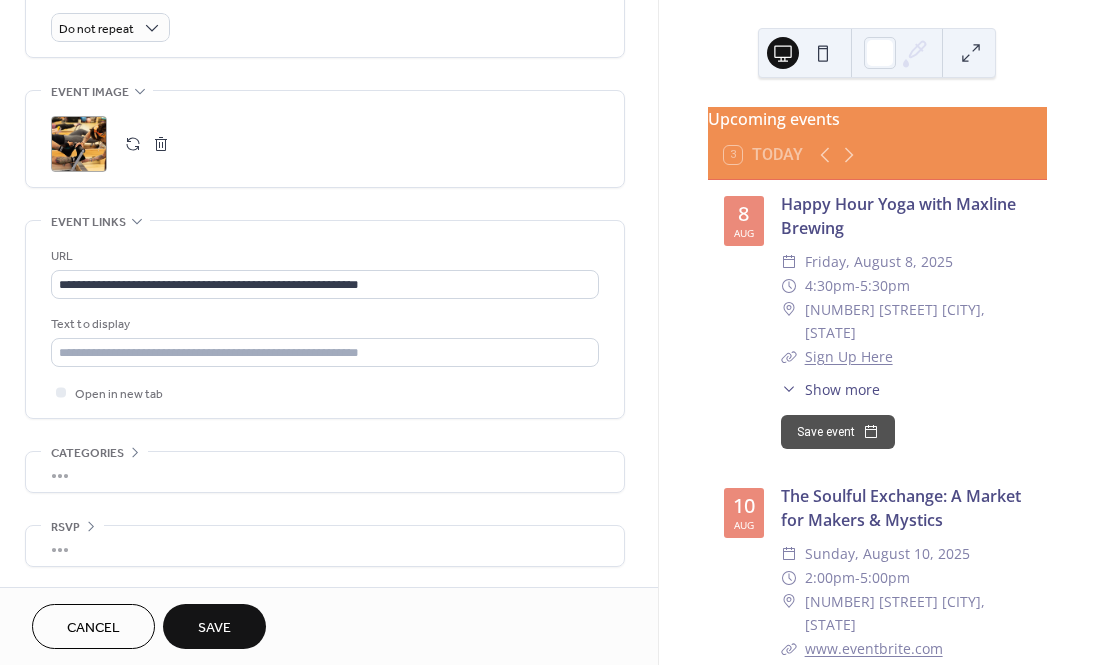 click on "Save" at bounding box center [214, 628] 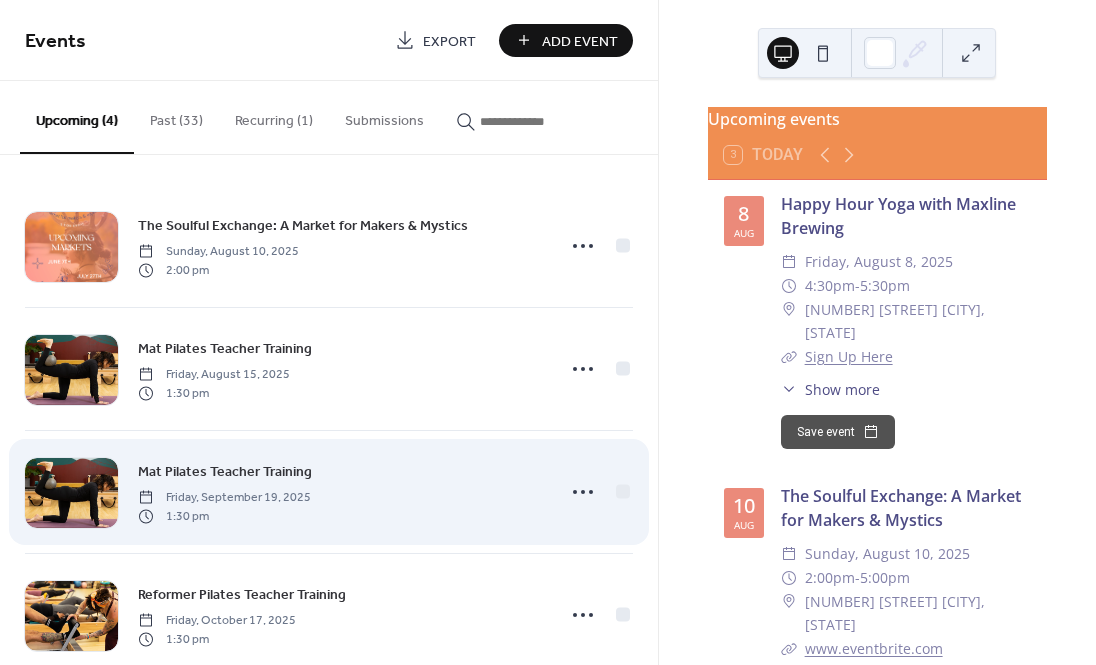 scroll, scrollTop: 41, scrollLeft: 0, axis: vertical 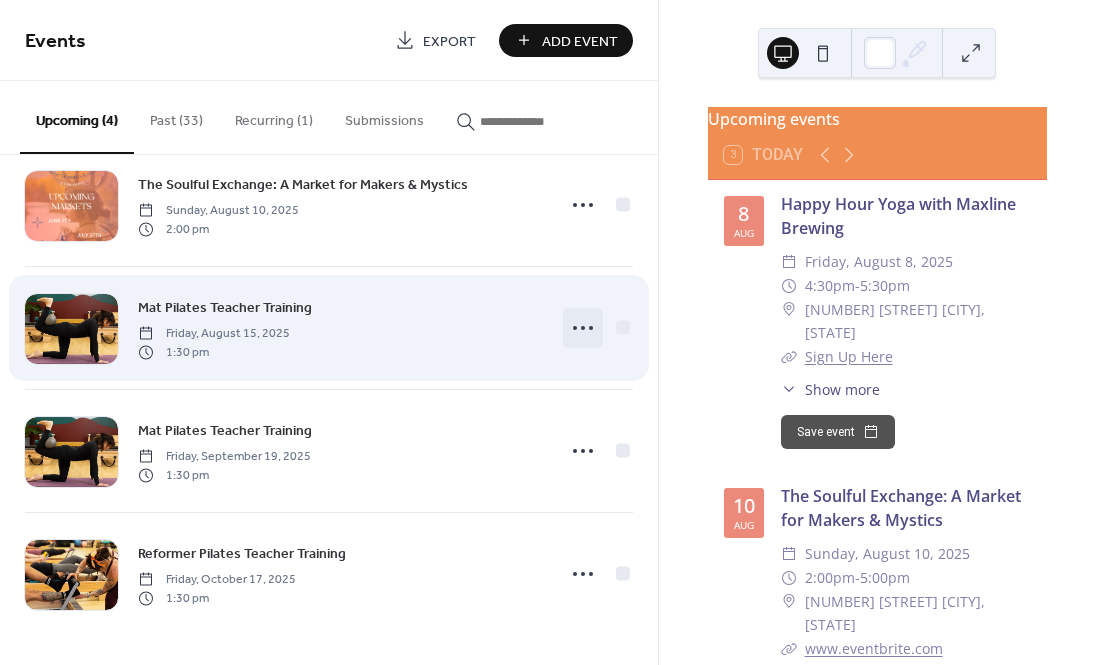 click 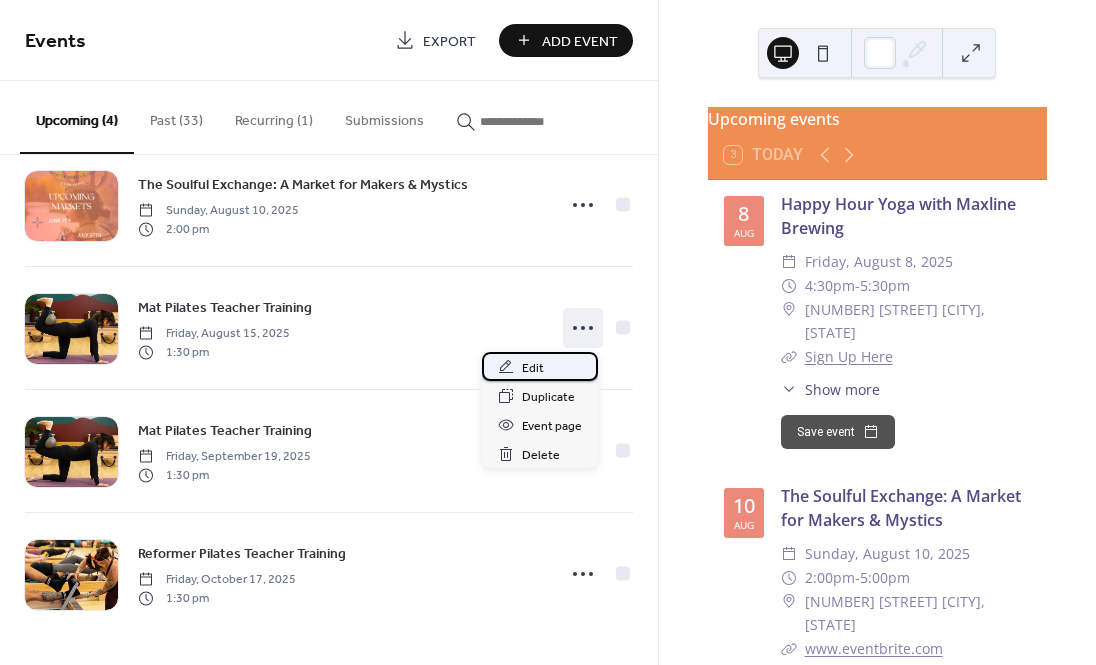 click on "Edit" at bounding box center [533, 368] 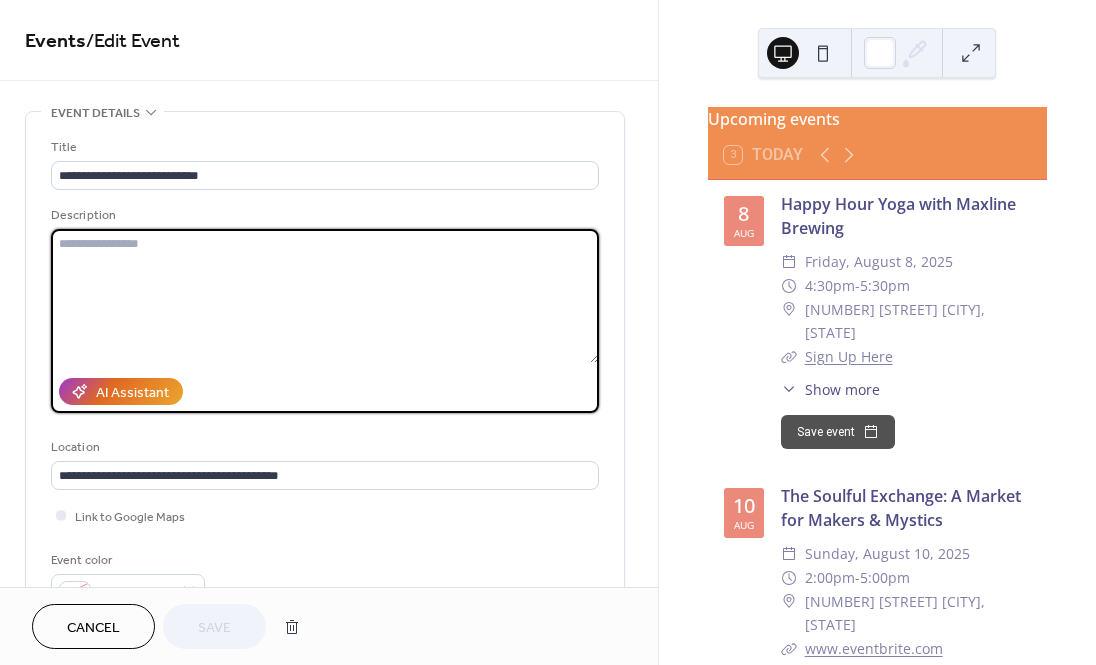 click at bounding box center [325, 296] 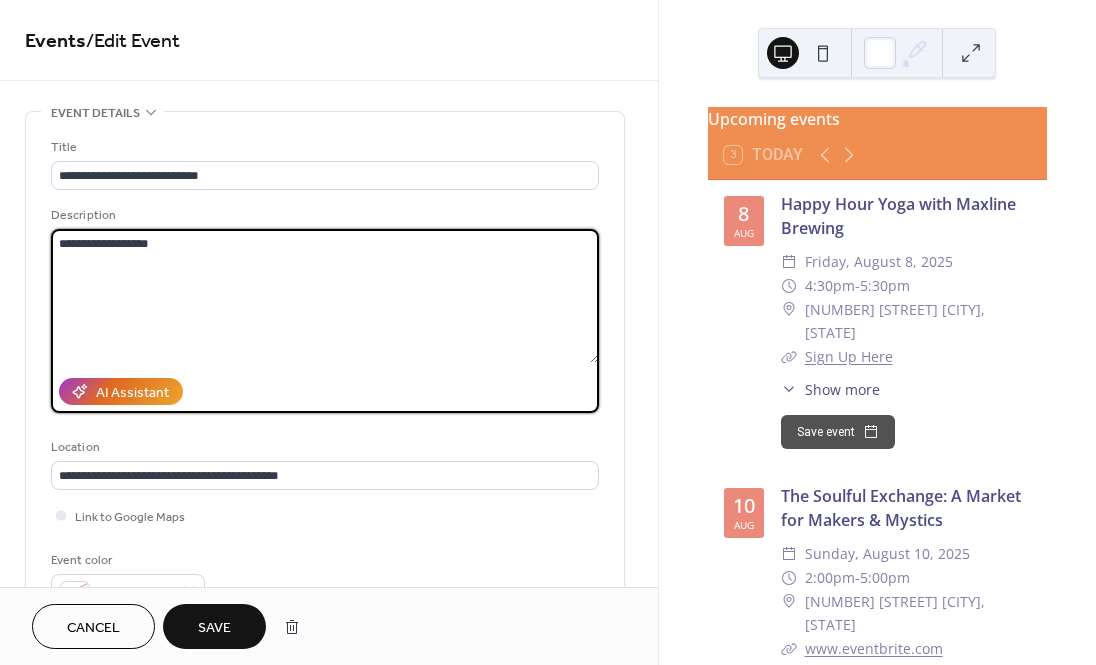 type on "**********" 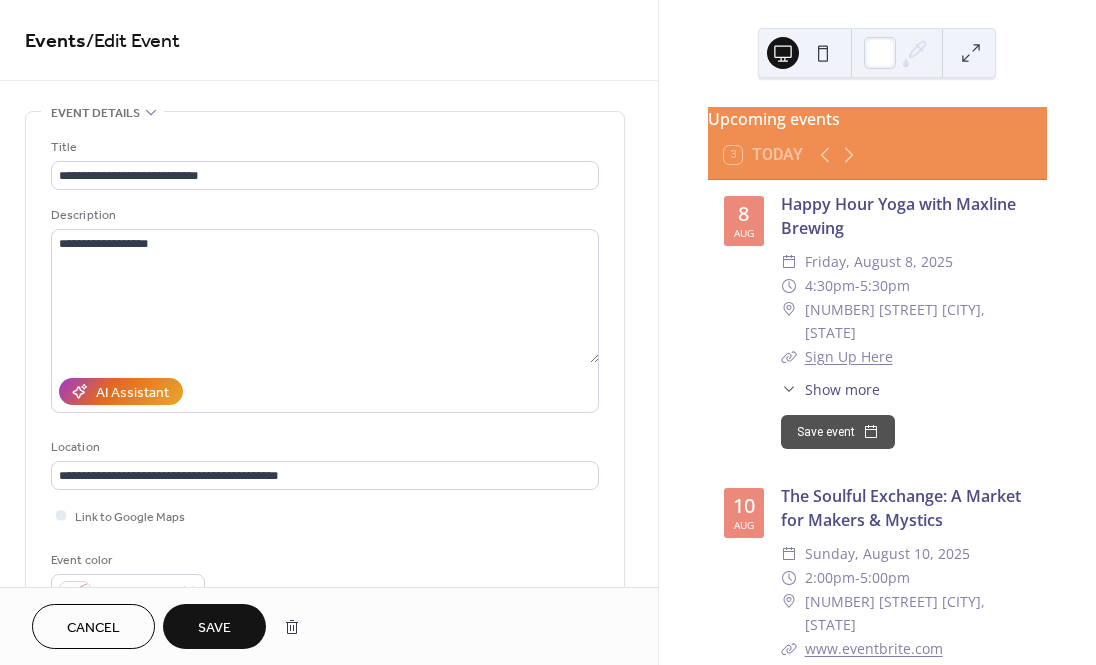 click on "Save" at bounding box center (214, 628) 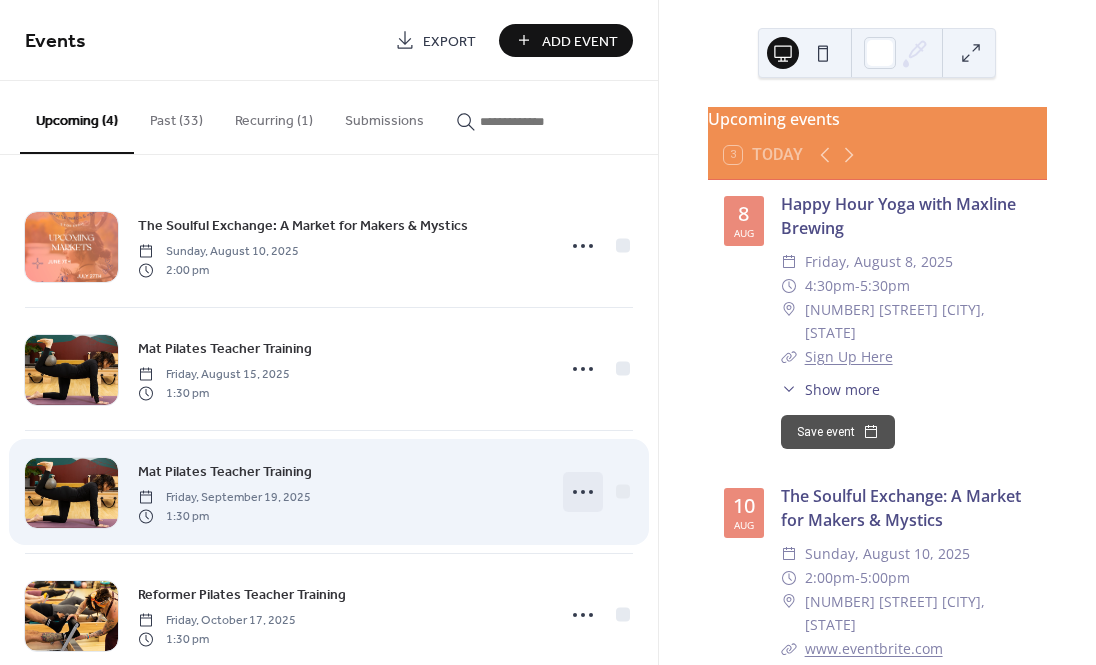 click 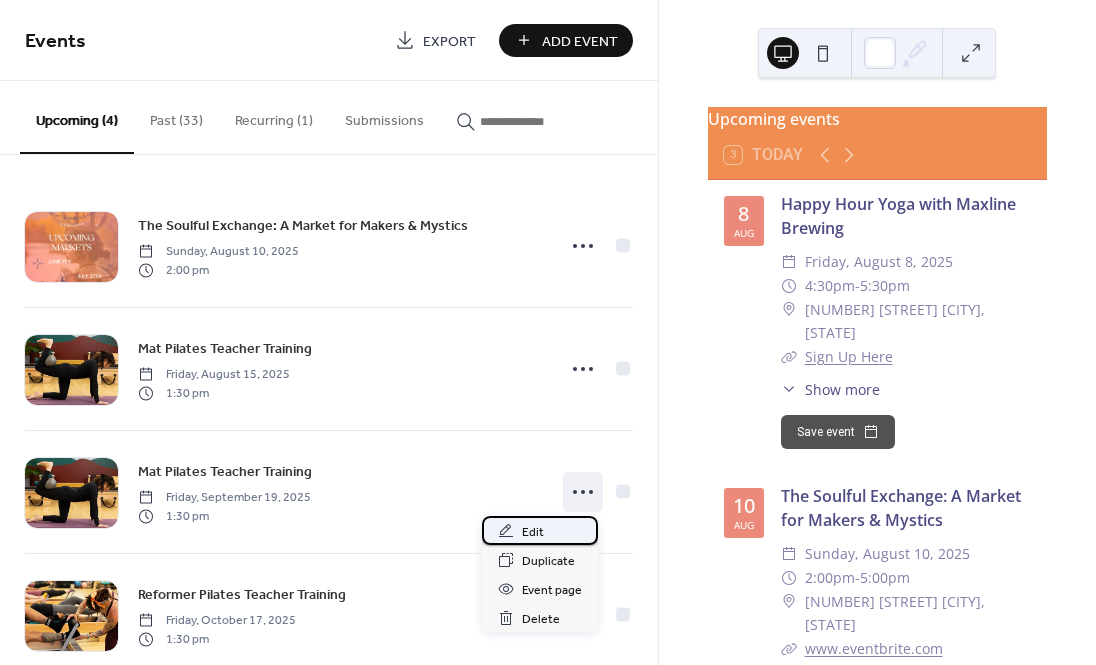 click on "Edit" at bounding box center [533, 532] 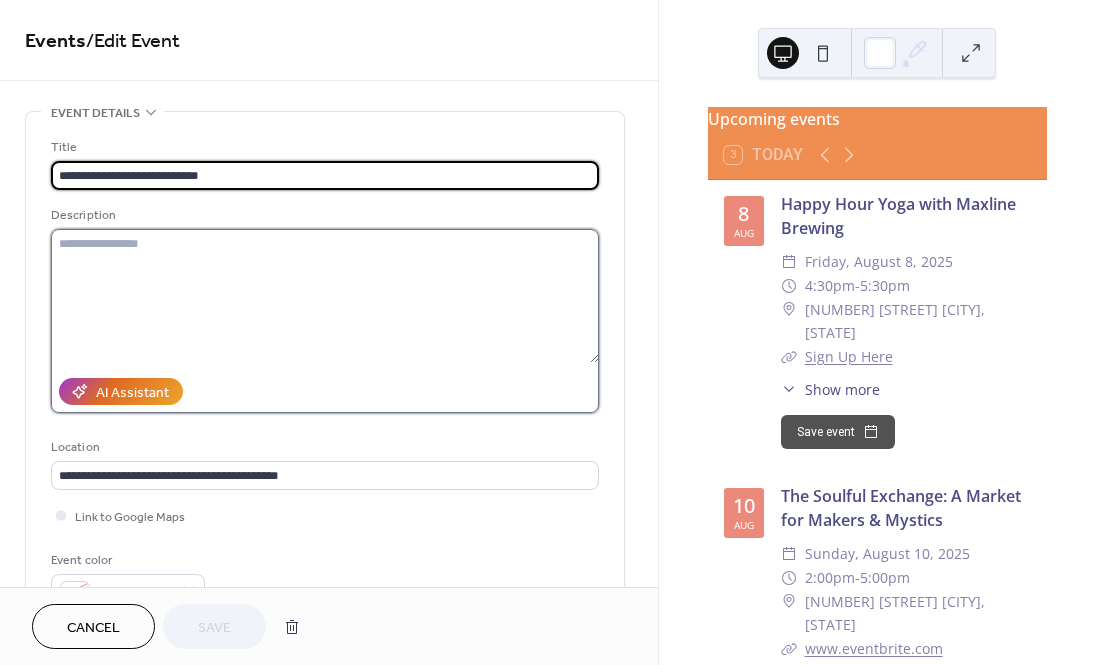 click at bounding box center [325, 296] 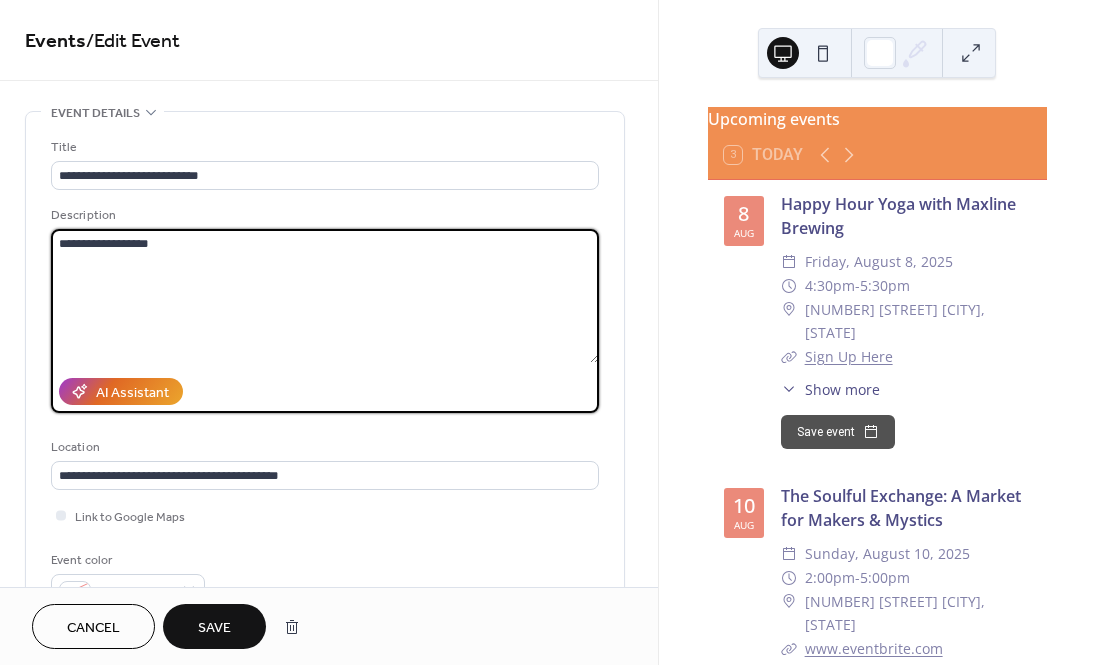 type on "**********" 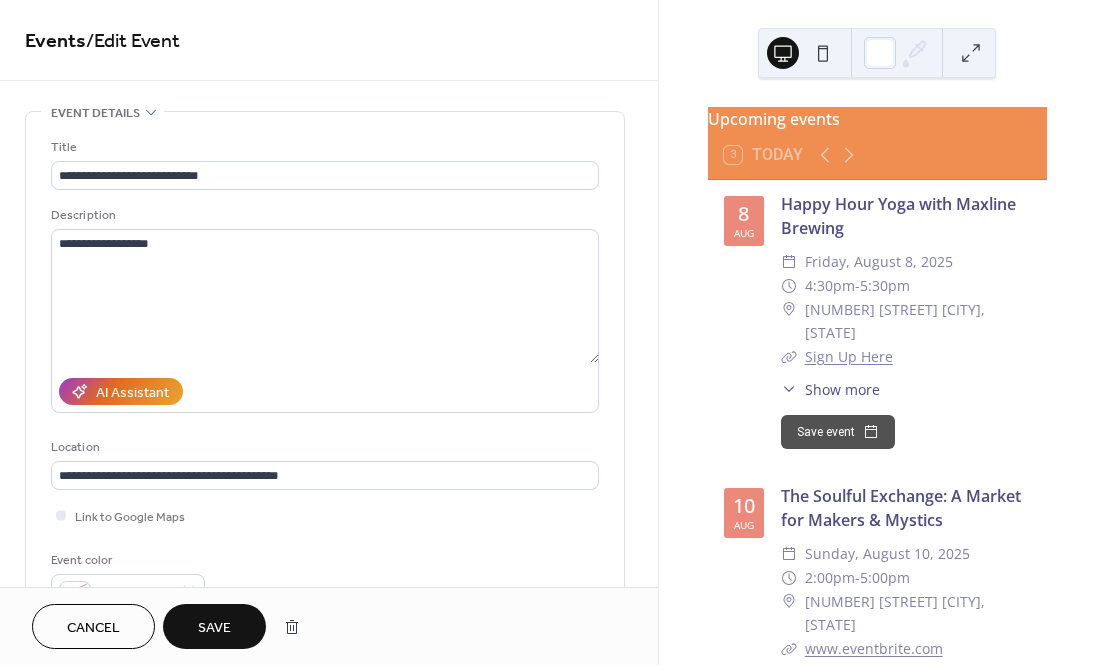 click on "Save" at bounding box center [214, 628] 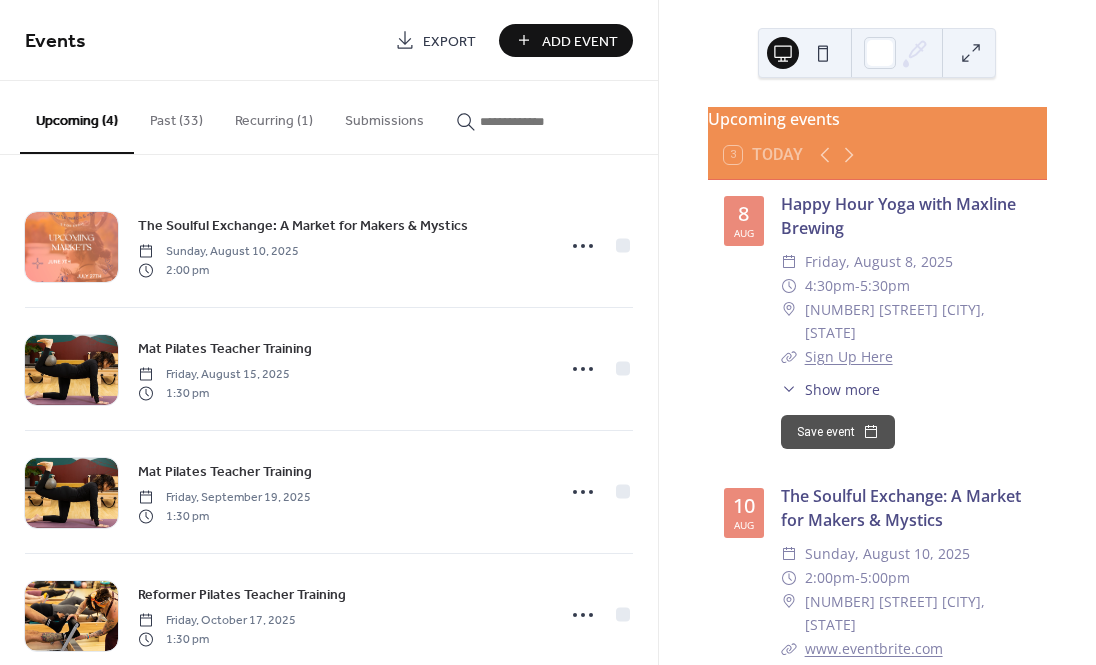 scroll, scrollTop: 41, scrollLeft: 0, axis: vertical 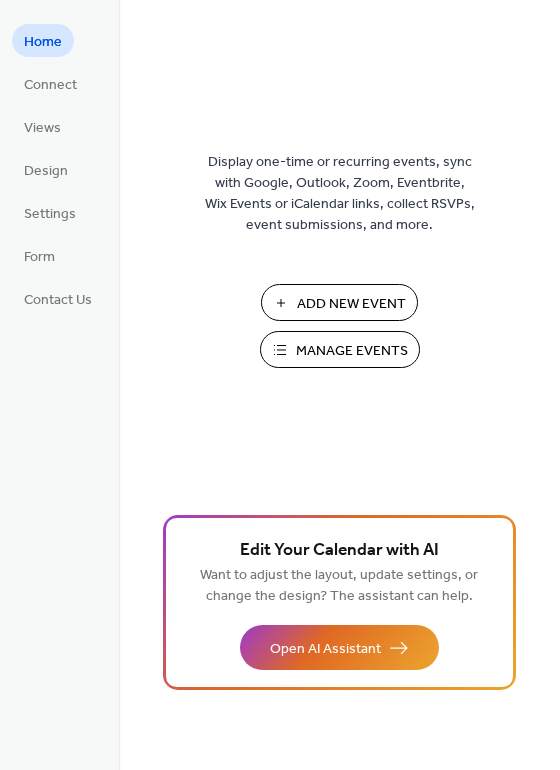 click on "Manage Events" at bounding box center (352, 351) 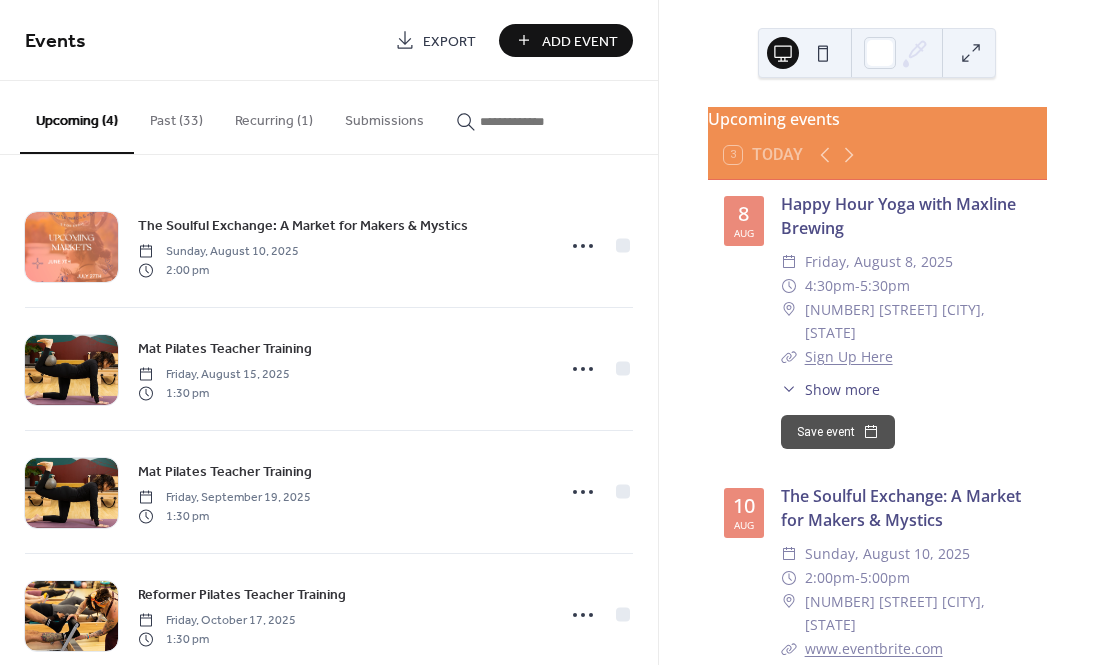 scroll, scrollTop: 0, scrollLeft: 0, axis: both 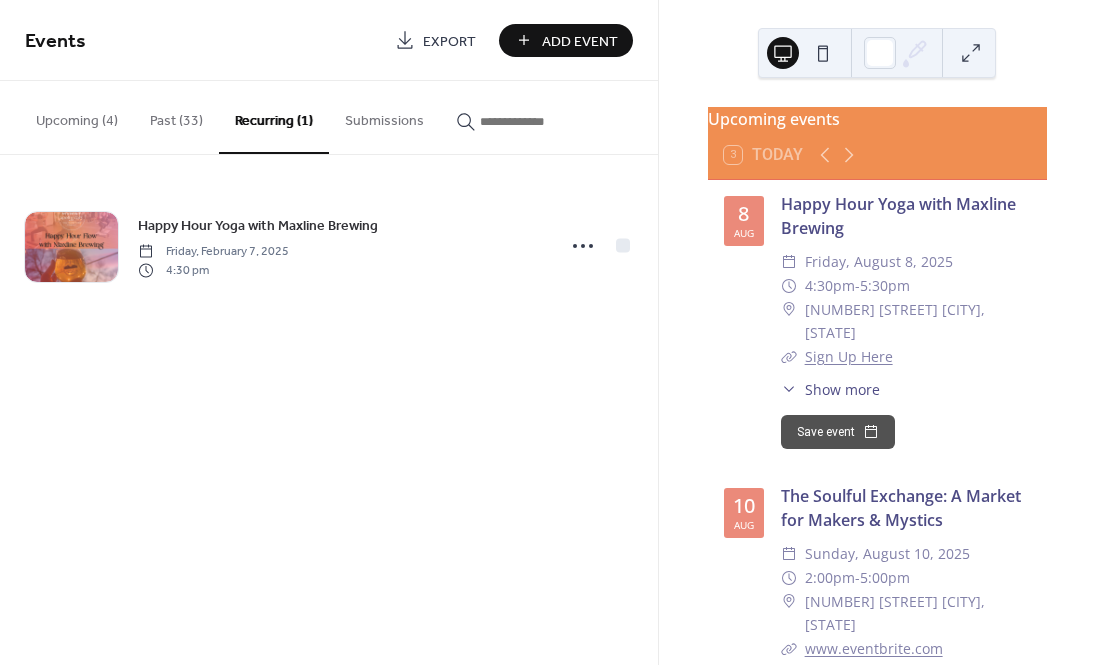 click on "Past (33)" at bounding box center (176, 116) 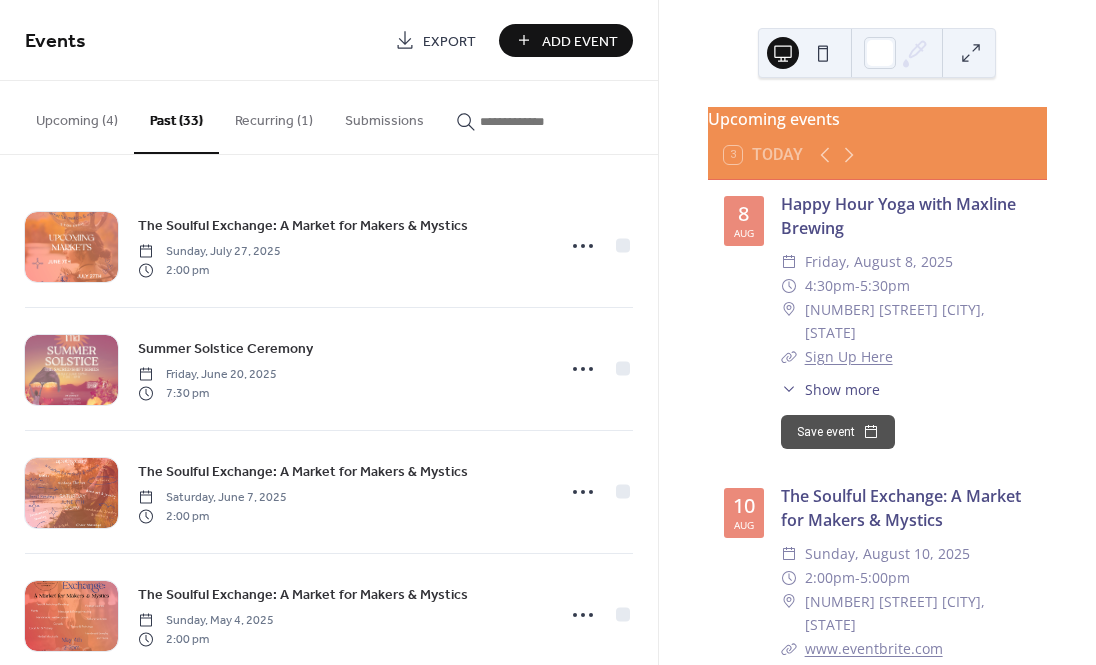 click on "Upcoming (4)" at bounding box center [77, 116] 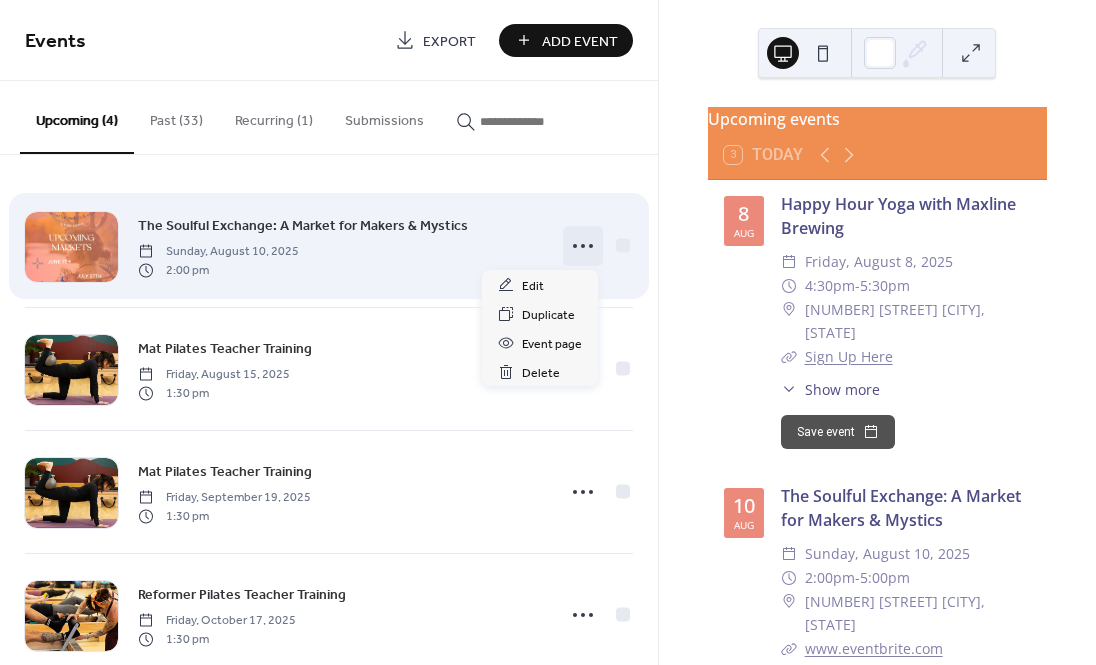 click 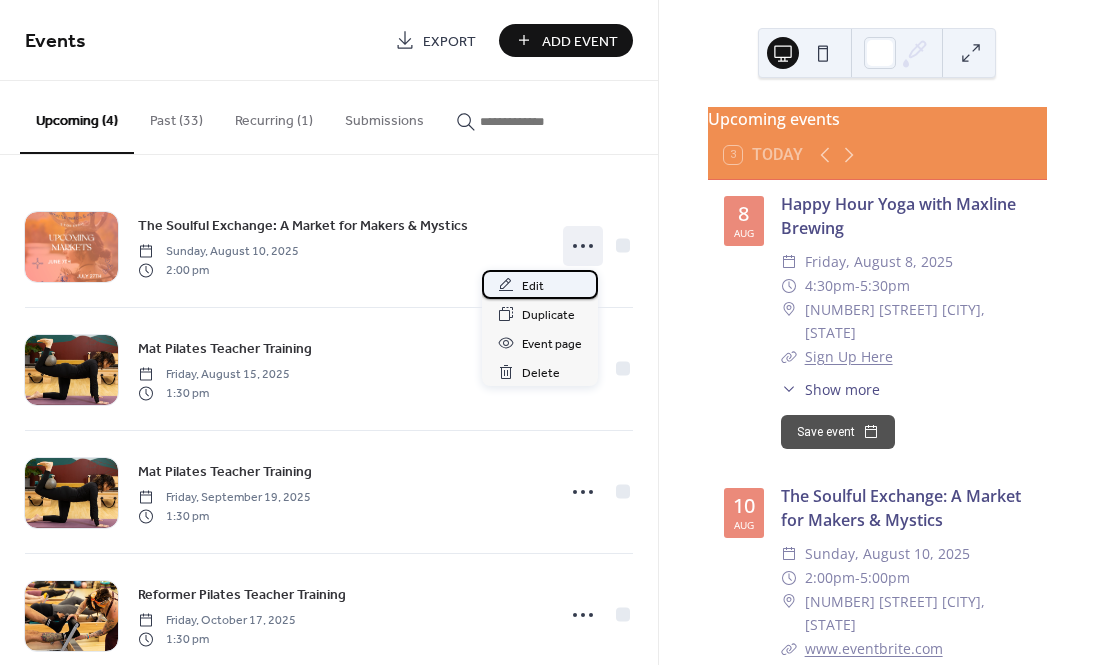 click on "Edit" at bounding box center (533, 286) 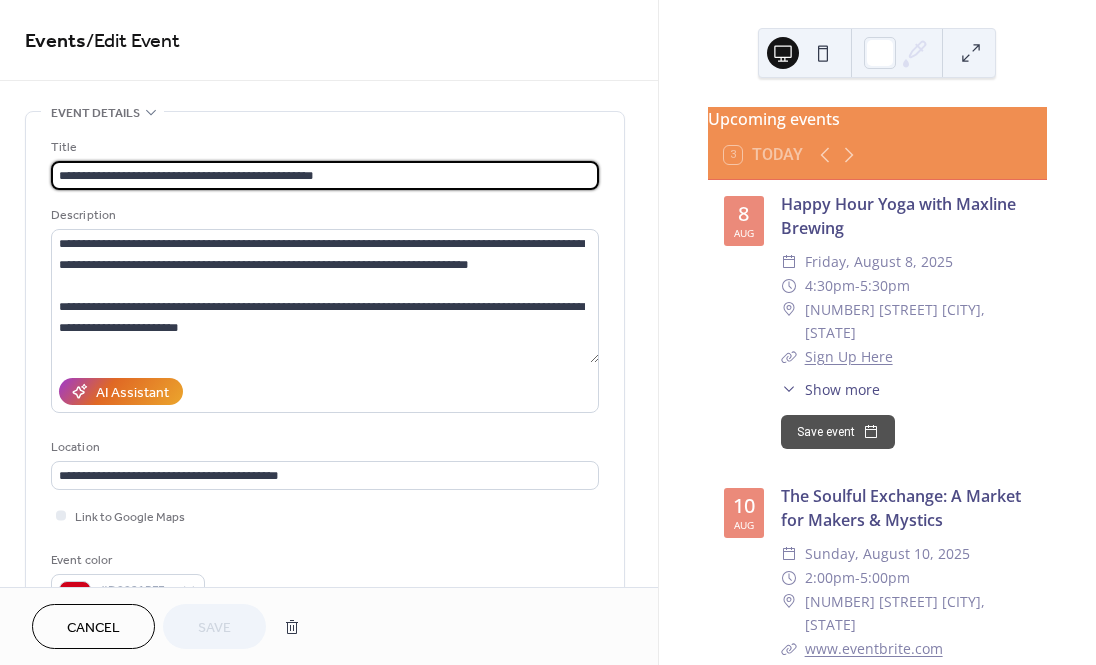 scroll, scrollTop: 21, scrollLeft: 0, axis: vertical 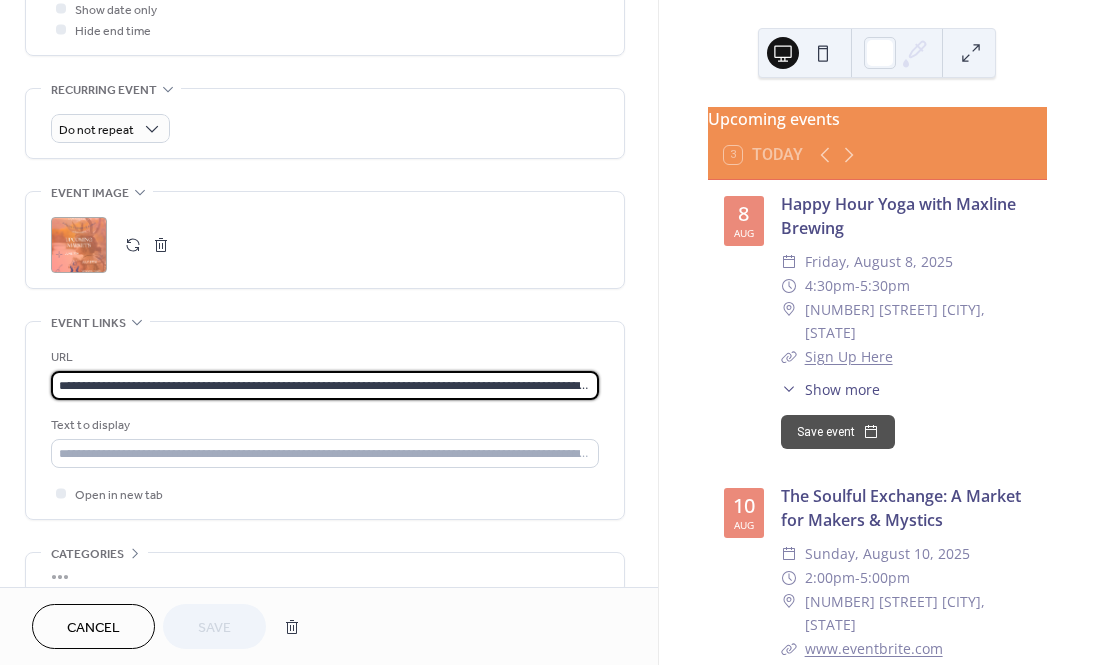 click on "**********" at bounding box center [325, 385] 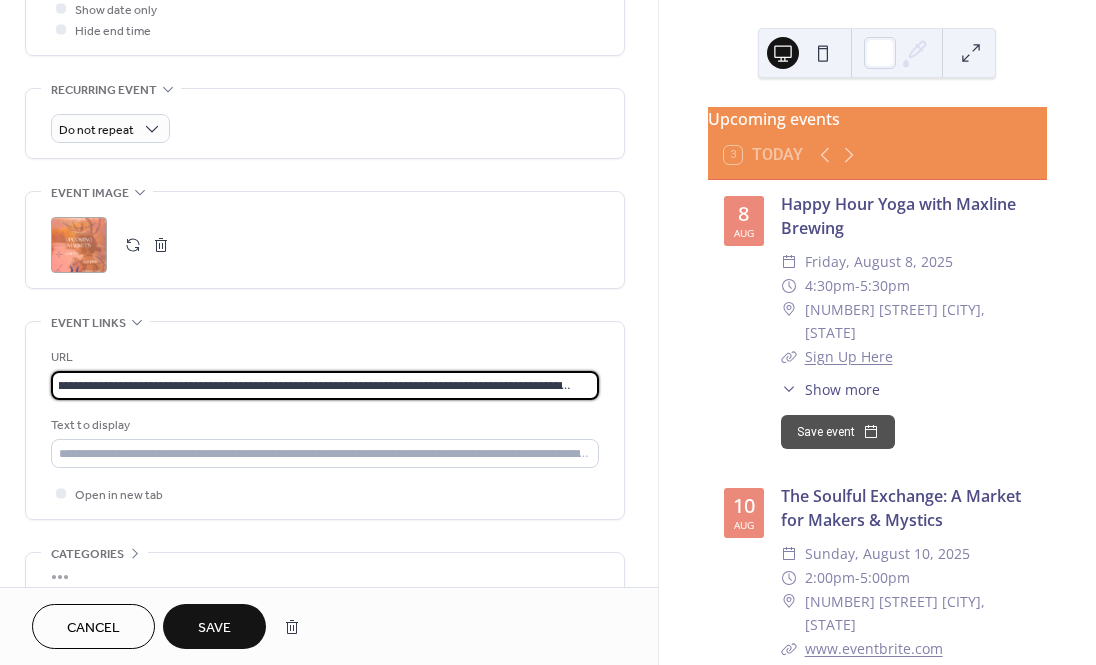 type on "**********" 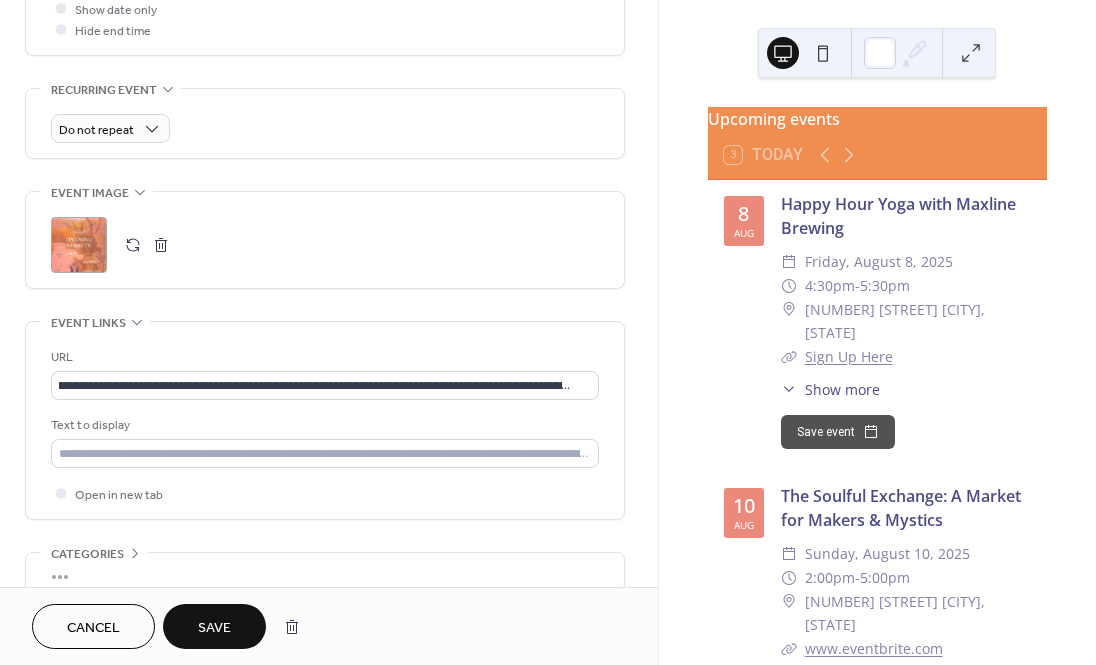 scroll, scrollTop: 0, scrollLeft: 0, axis: both 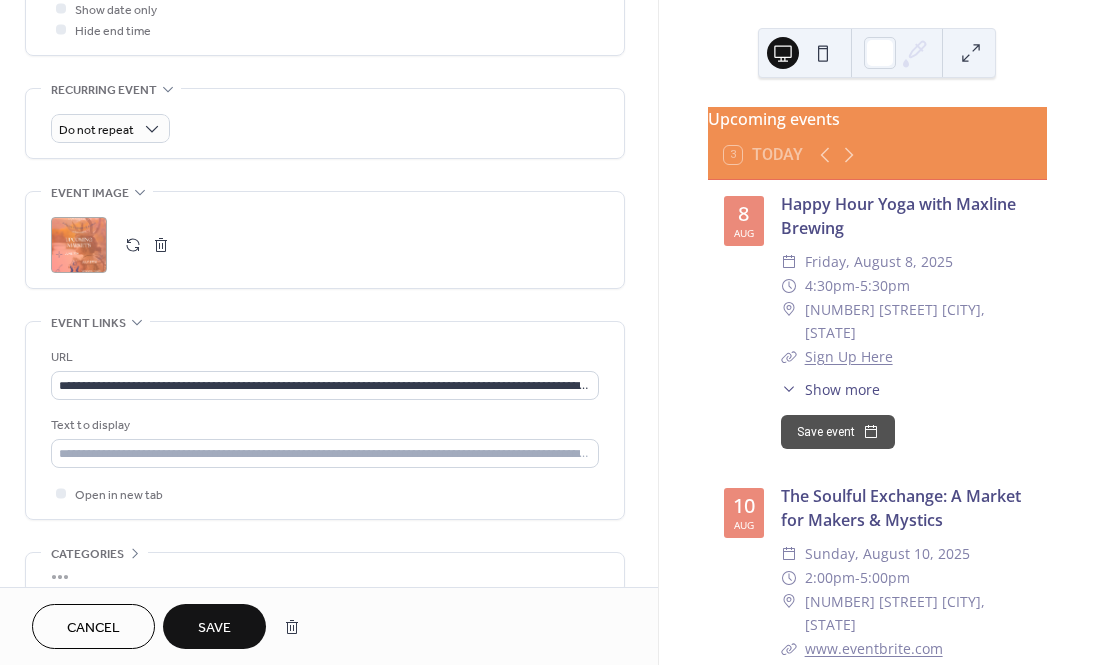 click on "Save" at bounding box center (214, 628) 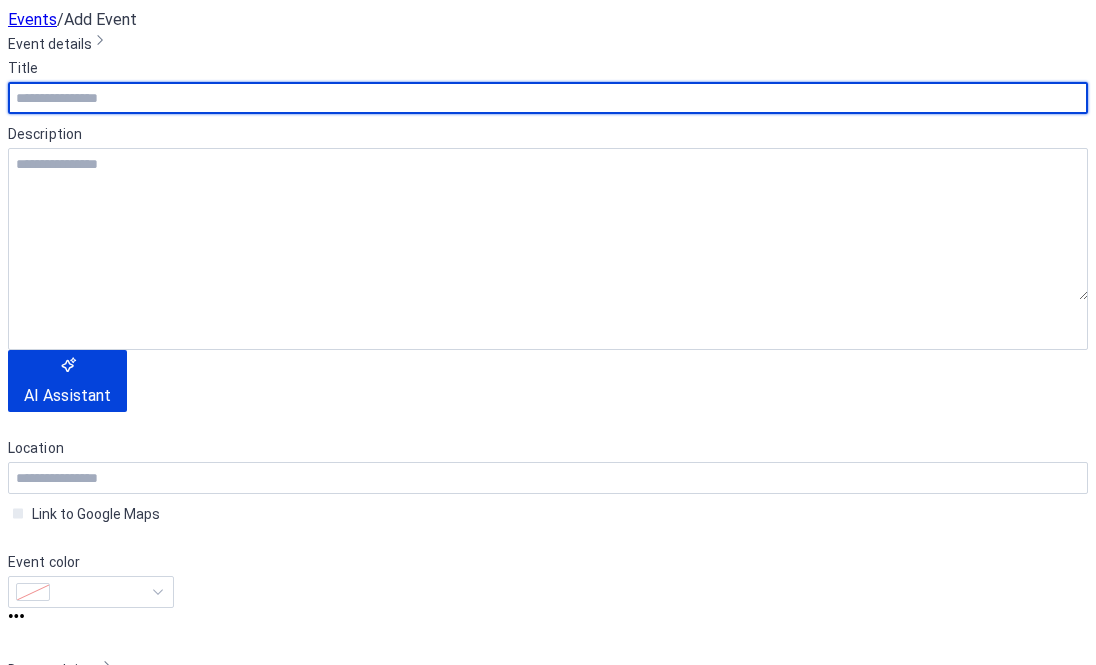 scroll, scrollTop: 0, scrollLeft: 0, axis: both 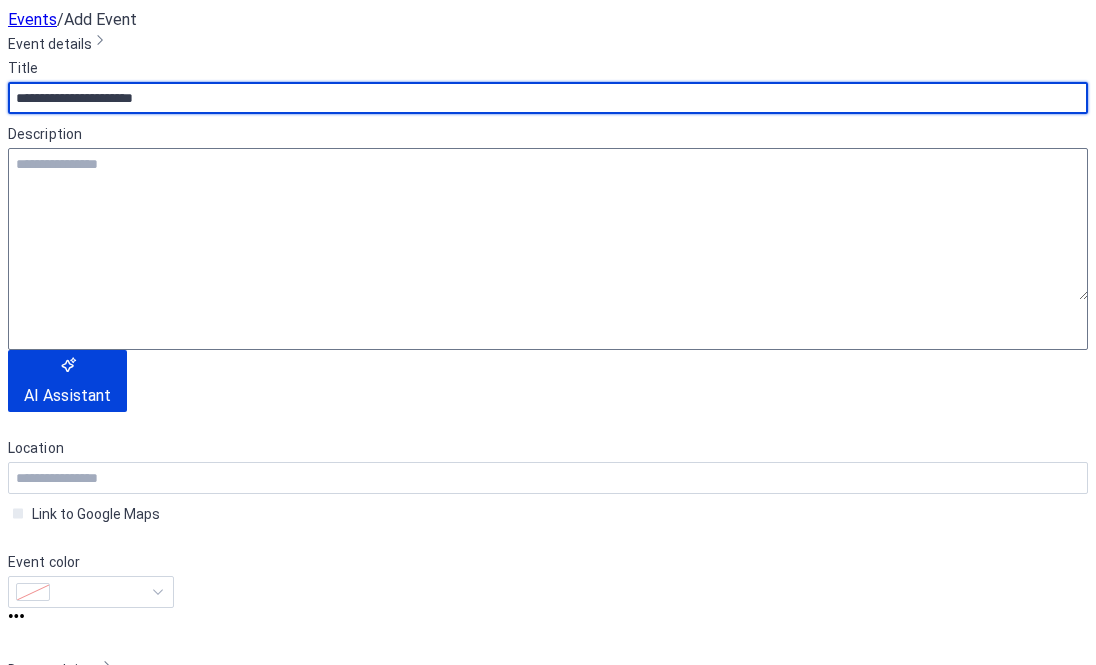 type on "**********" 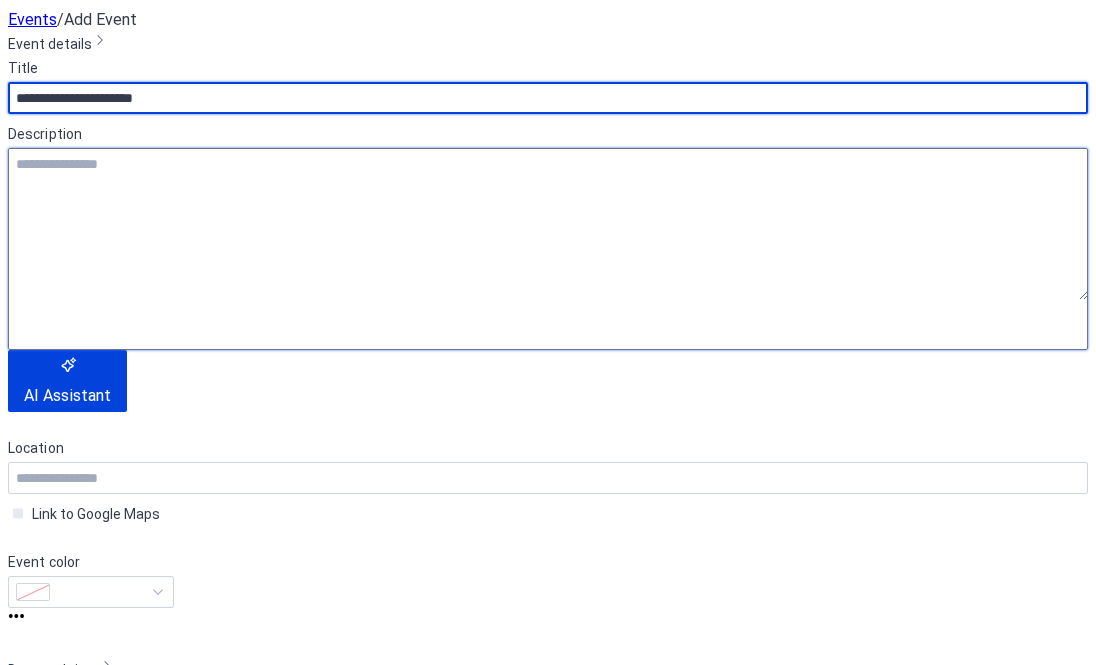 click at bounding box center [548, 224] 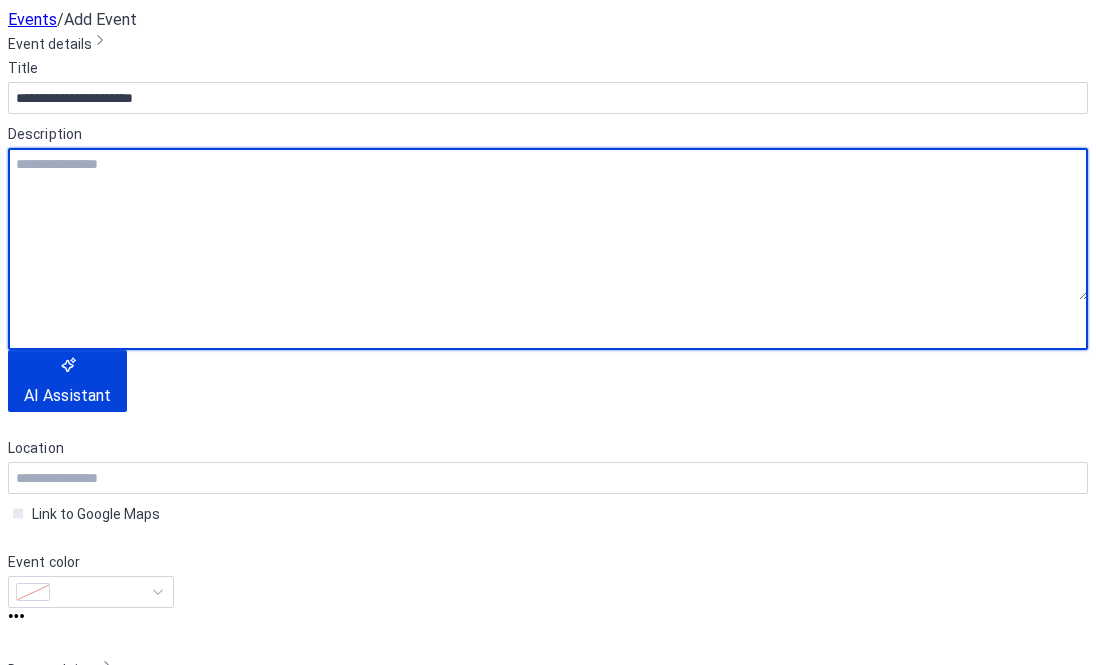 paste on "**********" 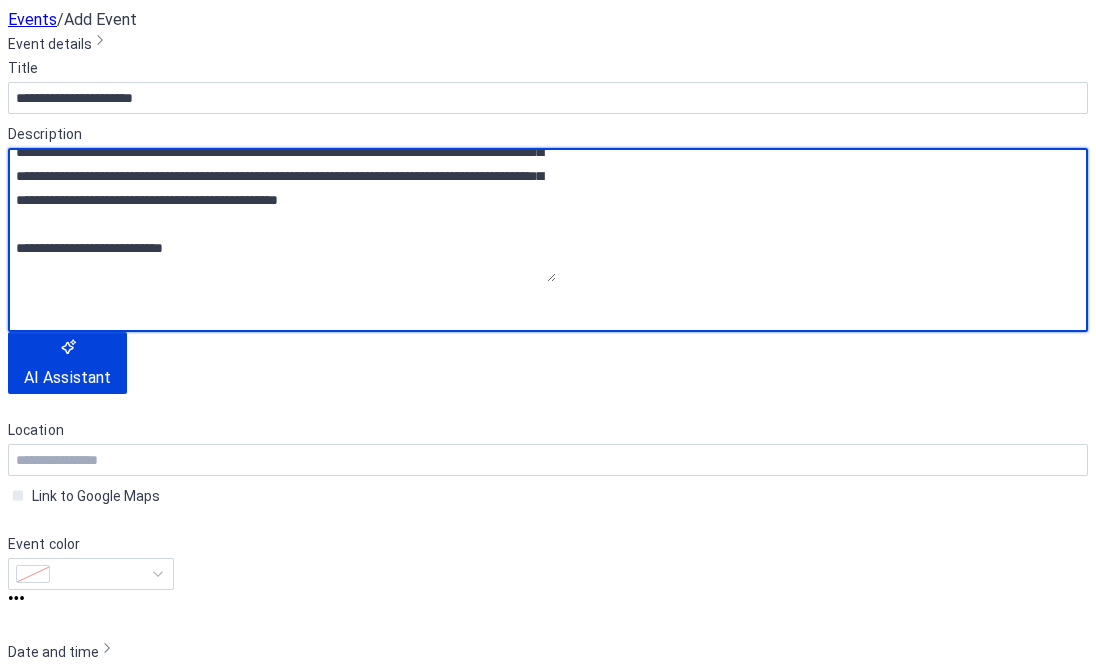 scroll, scrollTop: 63, scrollLeft: 0, axis: vertical 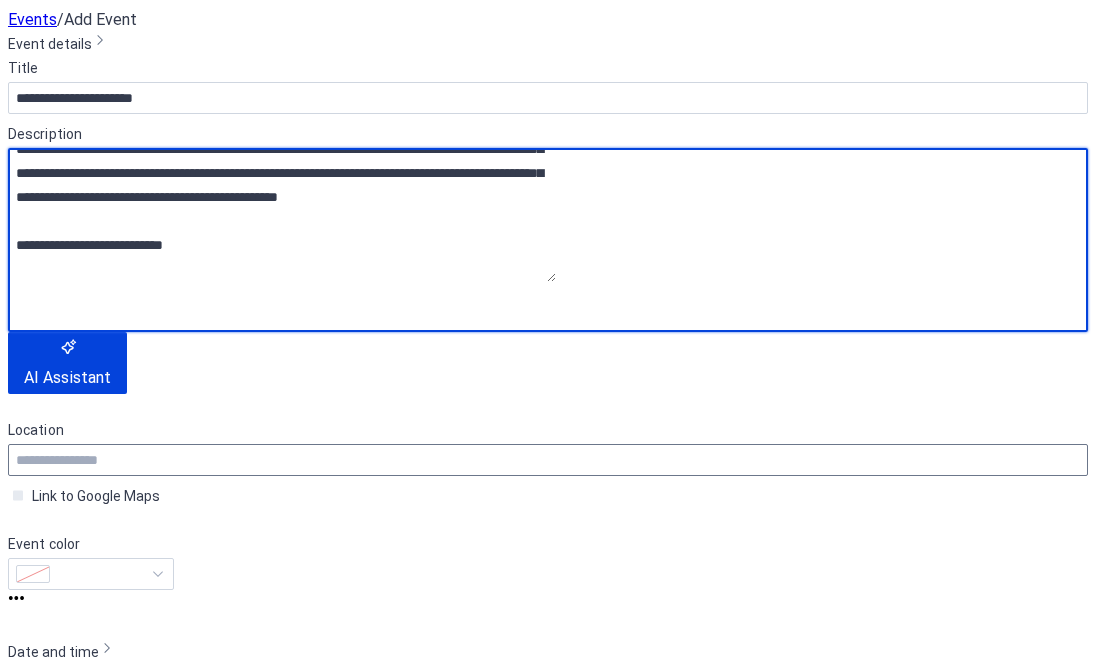 type on "**********" 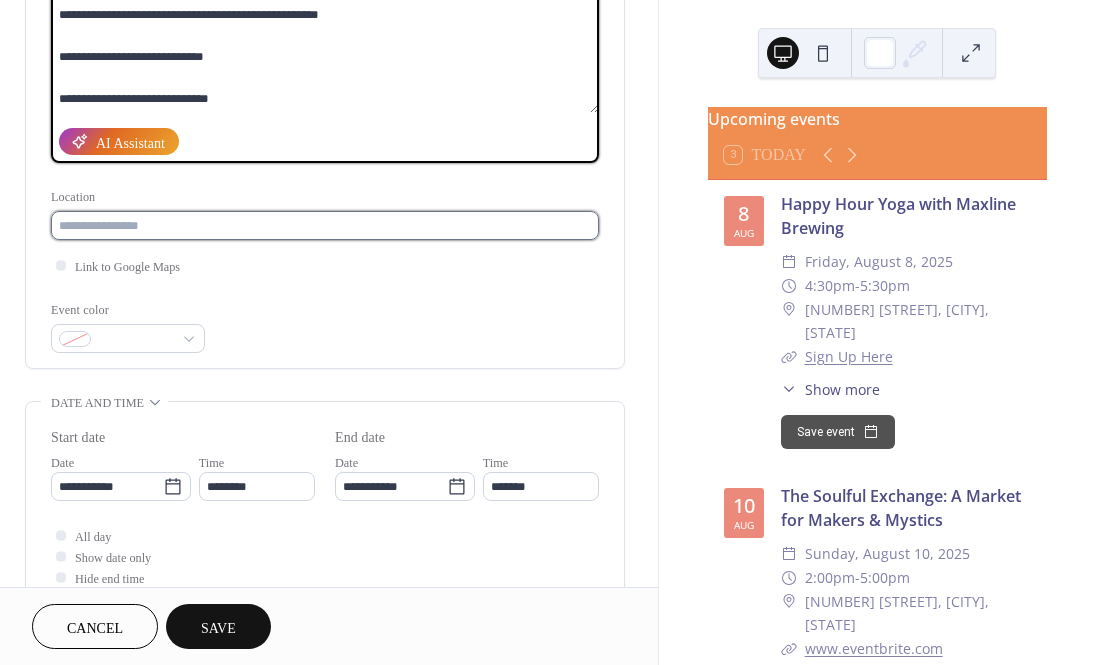 click at bounding box center (325, 225) 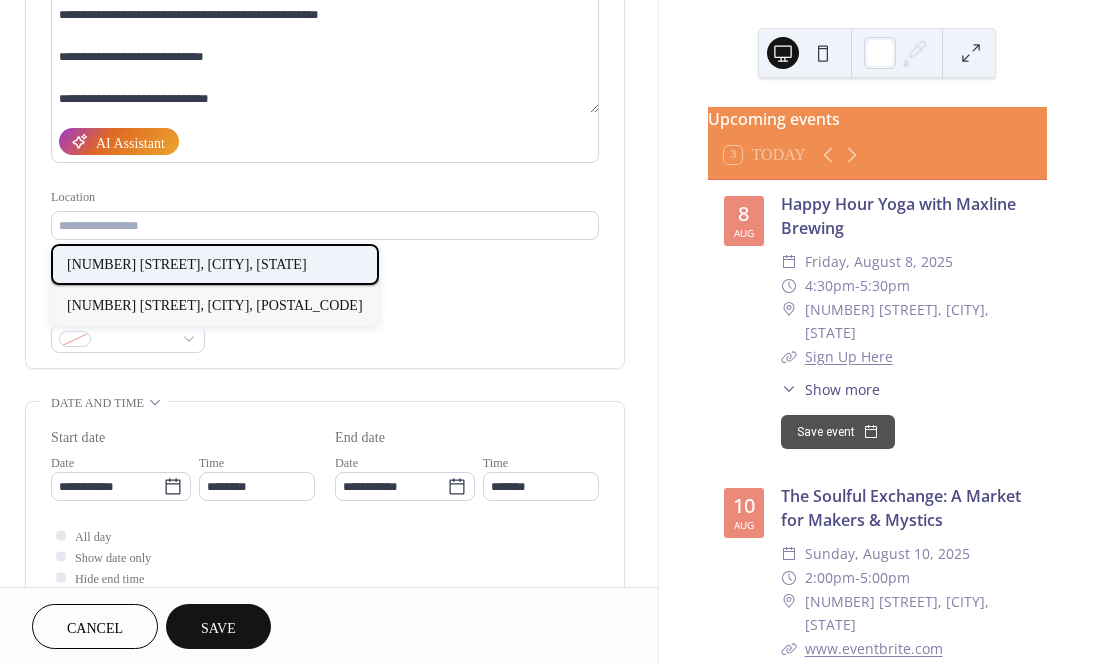 click on "[NUMBER] [STREET]. Unit [NUMBER] [CITY], [STATE]" at bounding box center [187, 264] 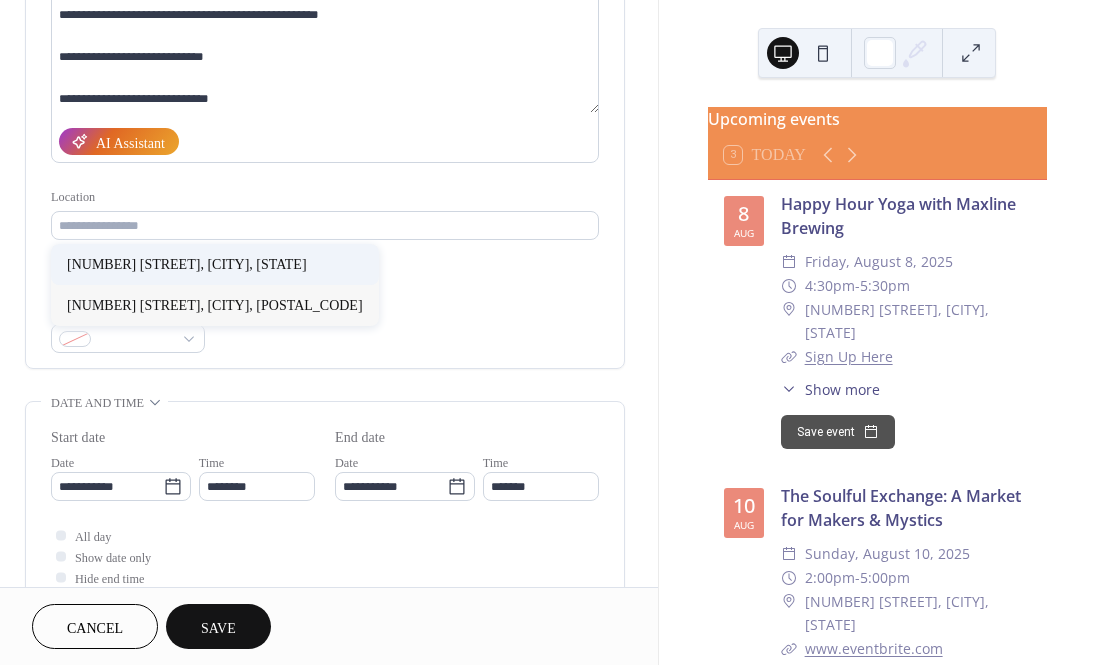 type on "**********" 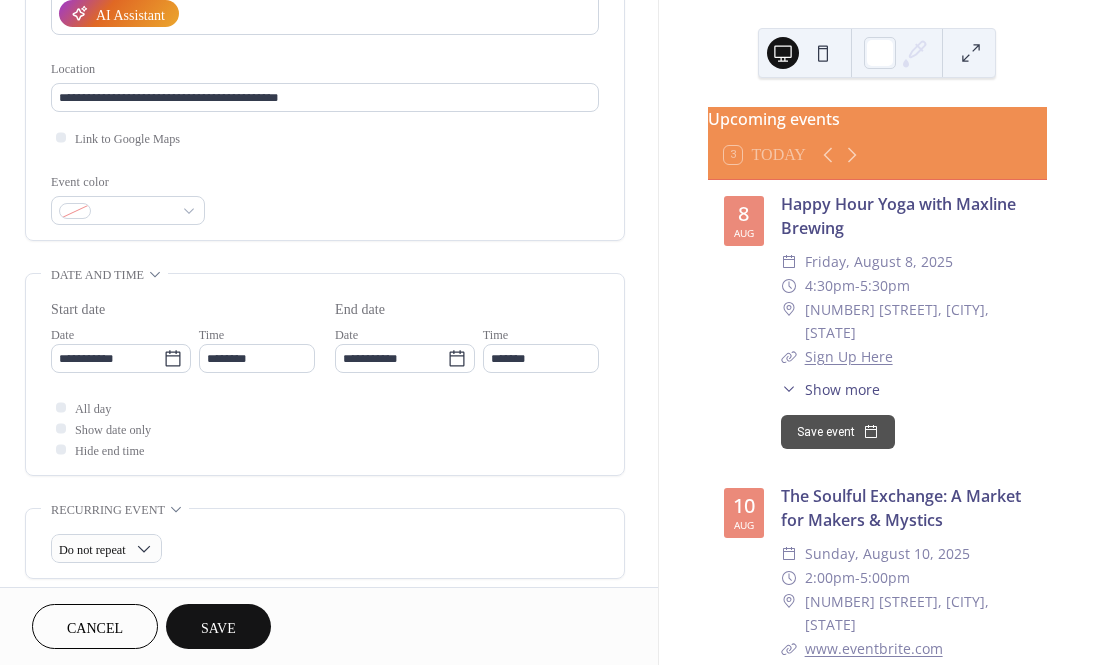scroll, scrollTop: 428, scrollLeft: 0, axis: vertical 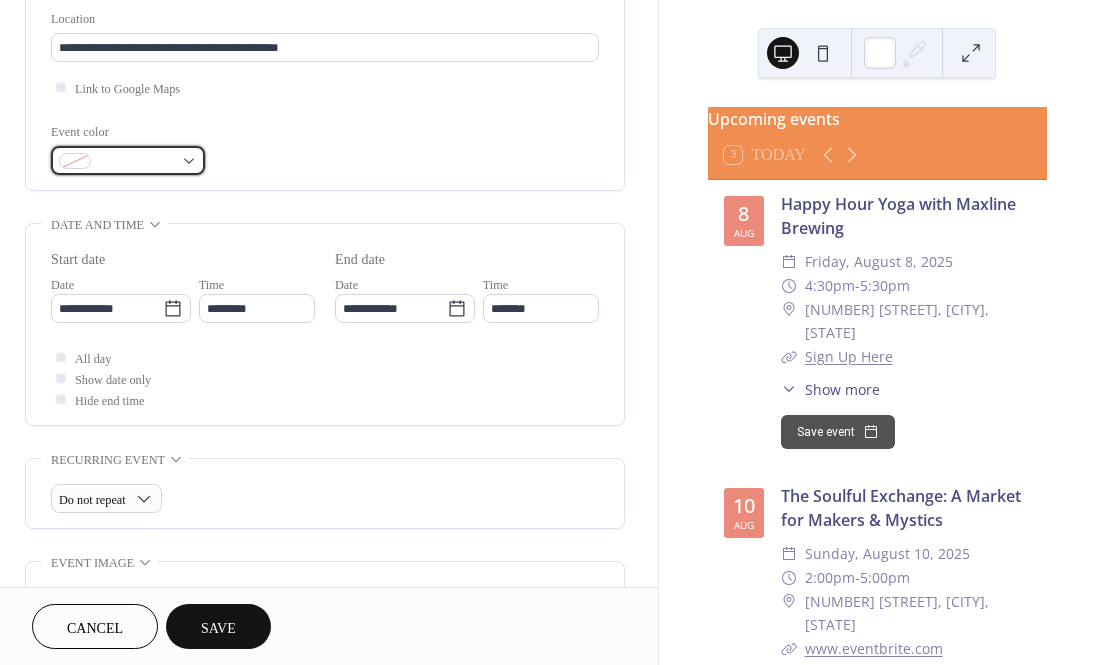click at bounding box center (128, 160) 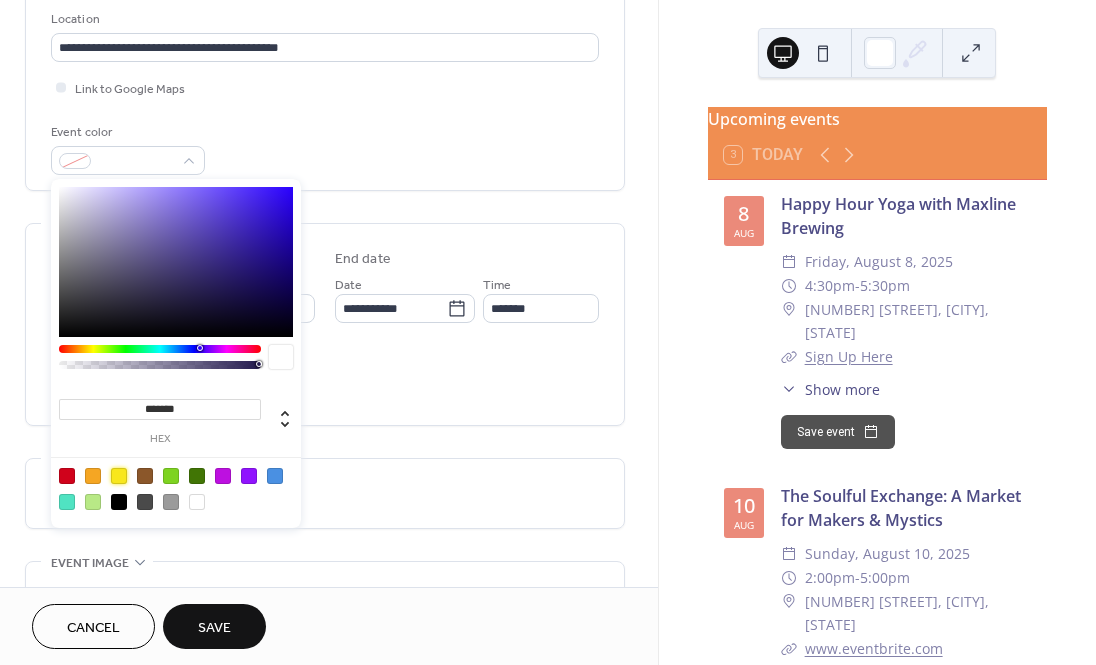 click at bounding box center (119, 476) 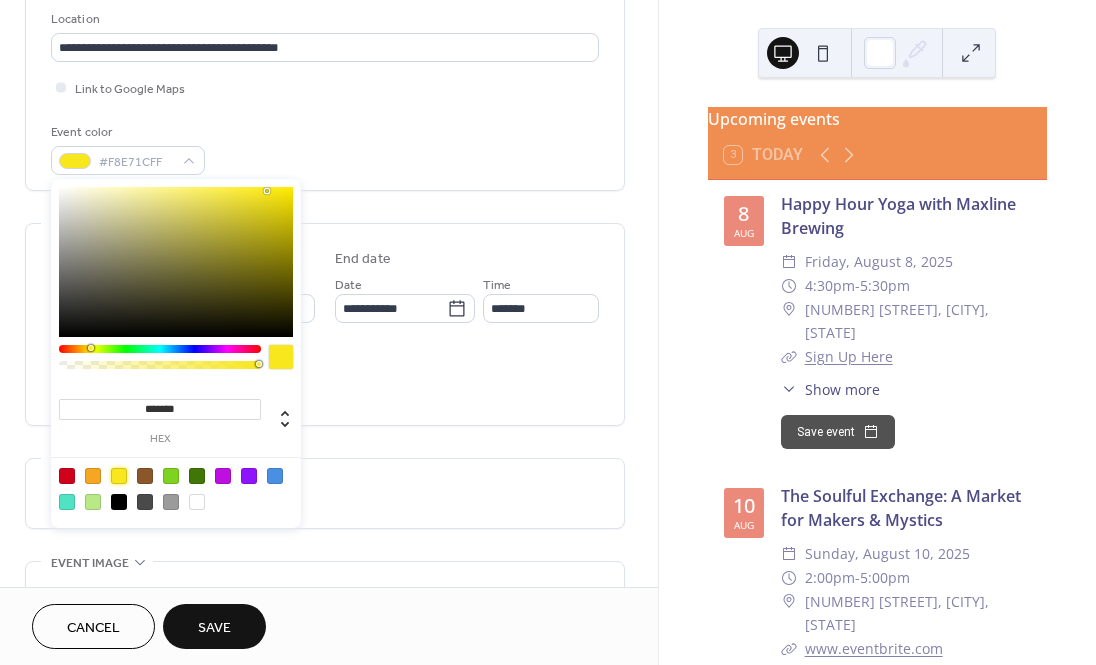 click at bounding box center (93, 502) 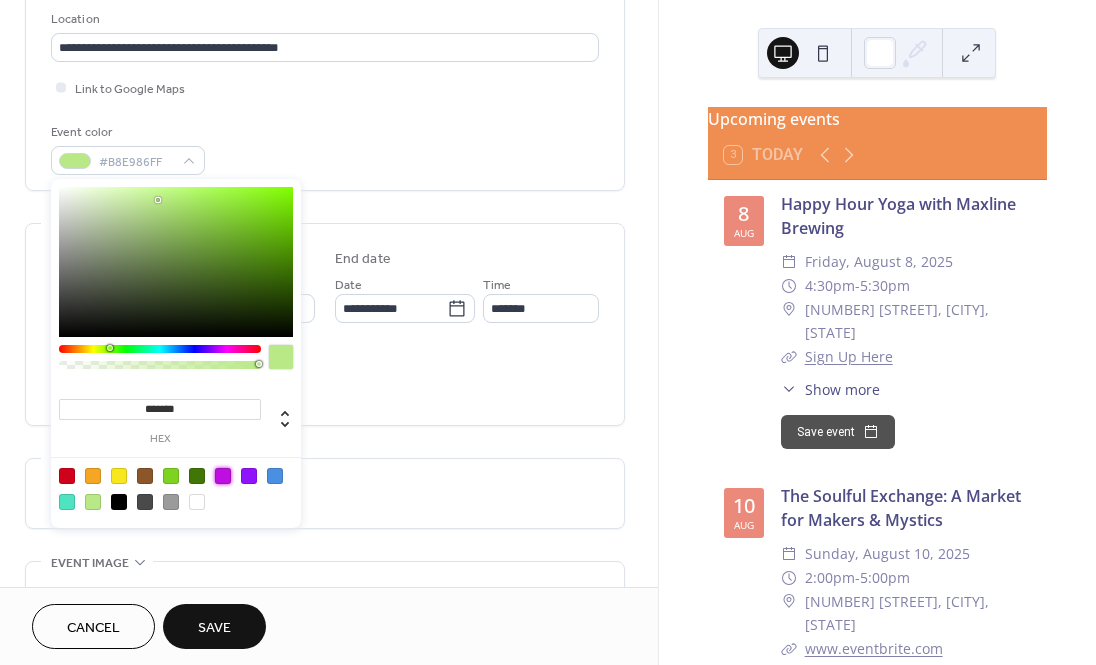 click at bounding box center (223, 476) 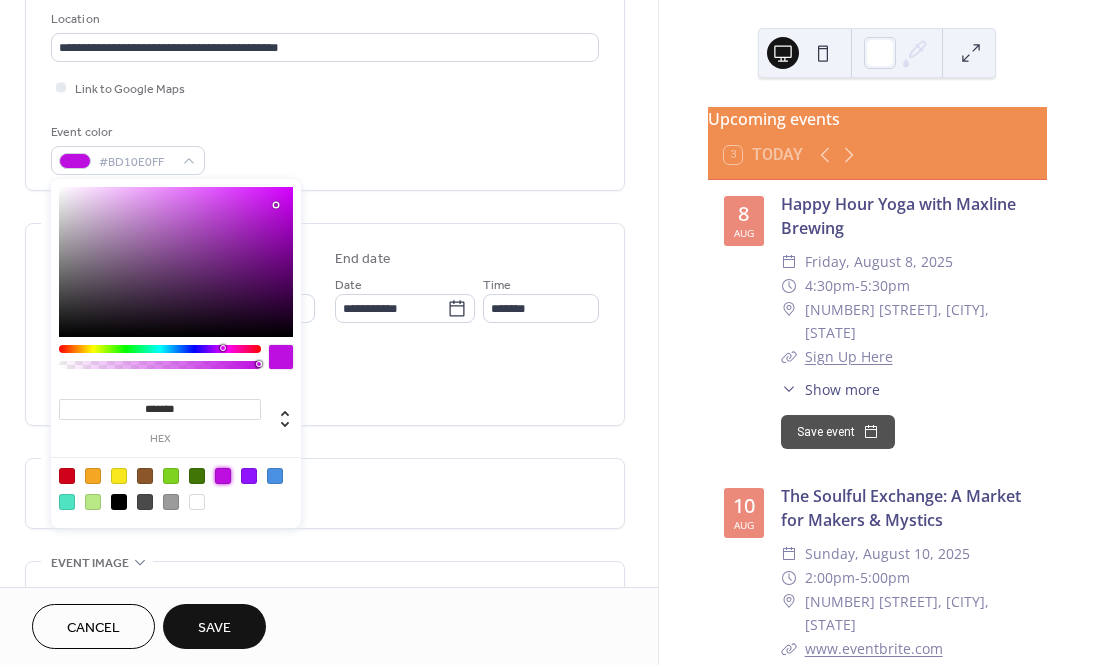 type on "*******" 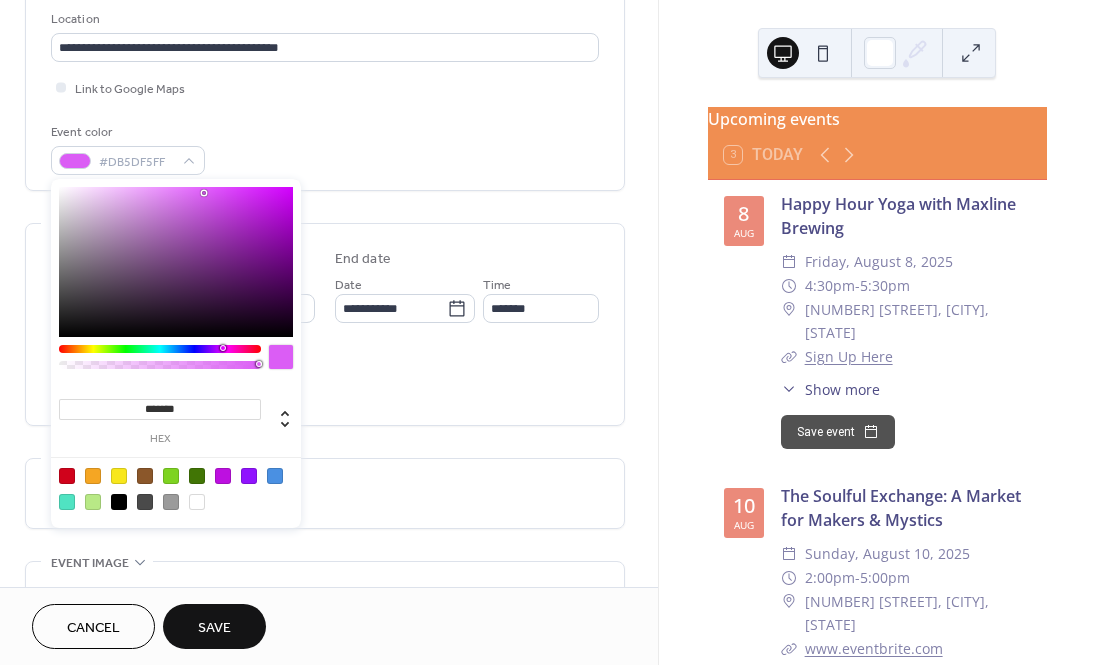 click on "Do not repeat" at bounding box center [325, 498] 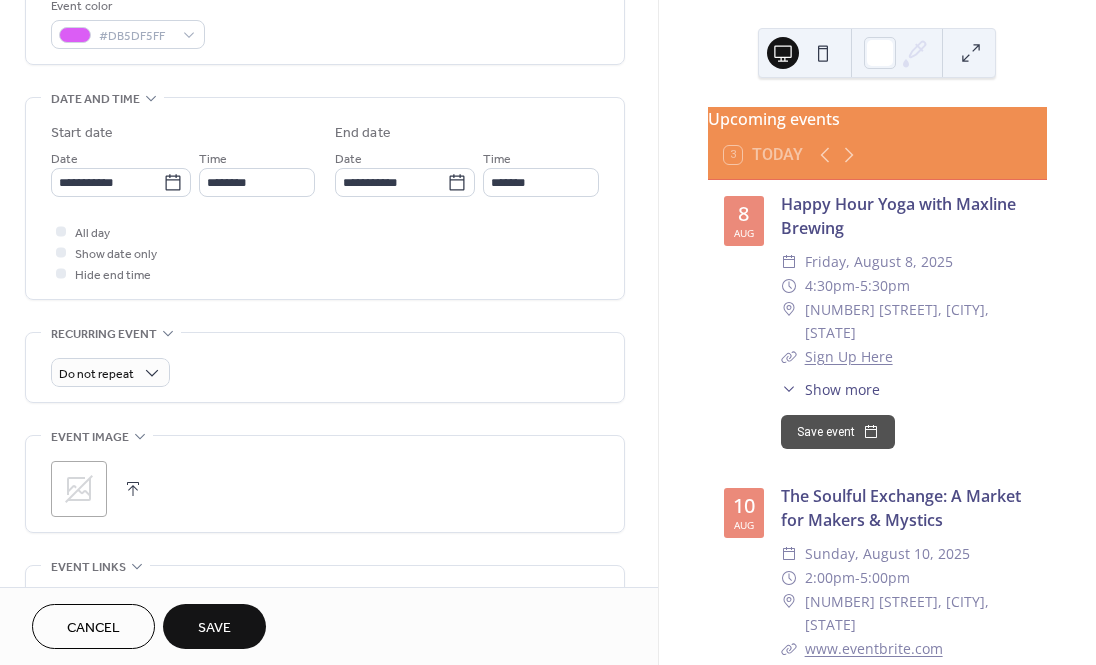 scroll, scrollTop: 567, scrollLeft: 0, axis: vertical 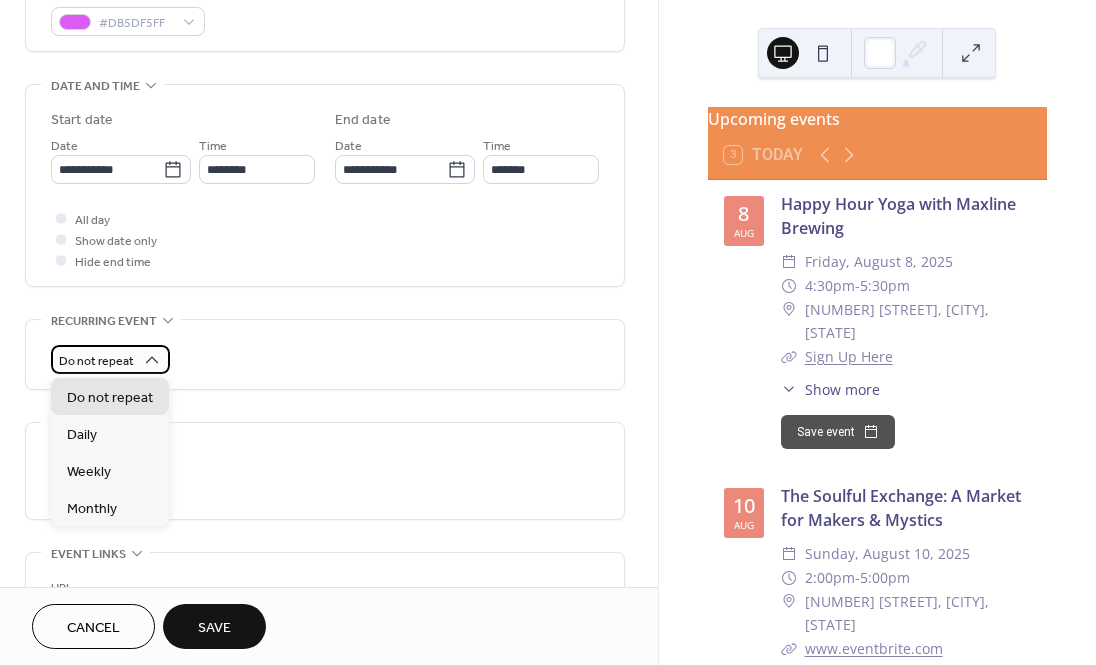 click on "Do not repeat" at bounding box center (96, 361) 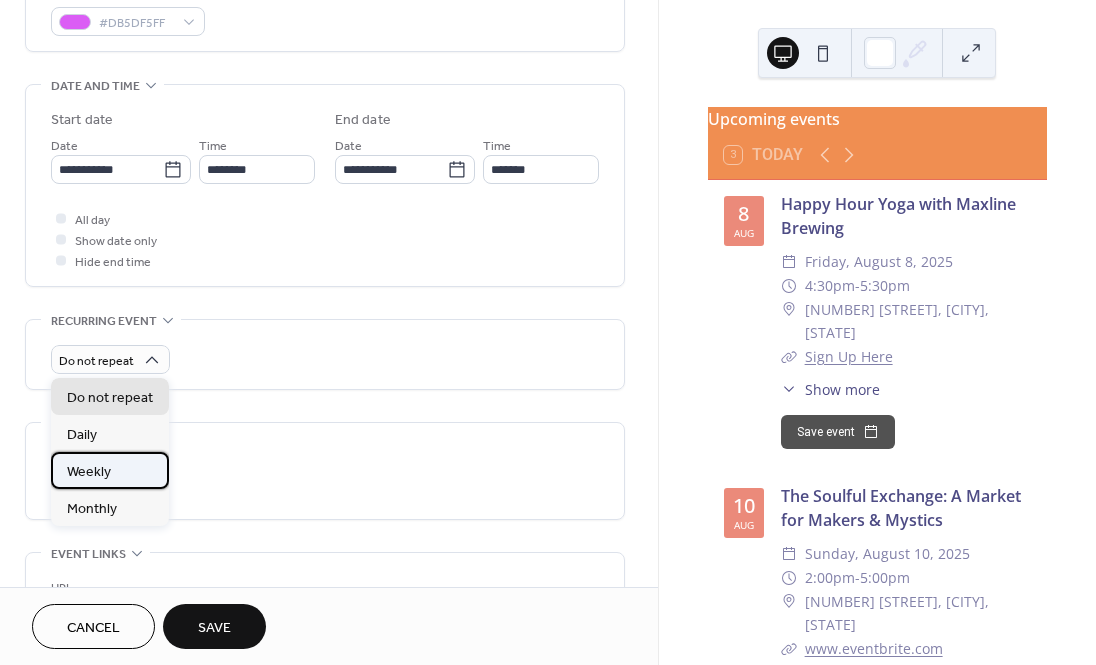 click on "Weekly" at bounding box center (110, 470) 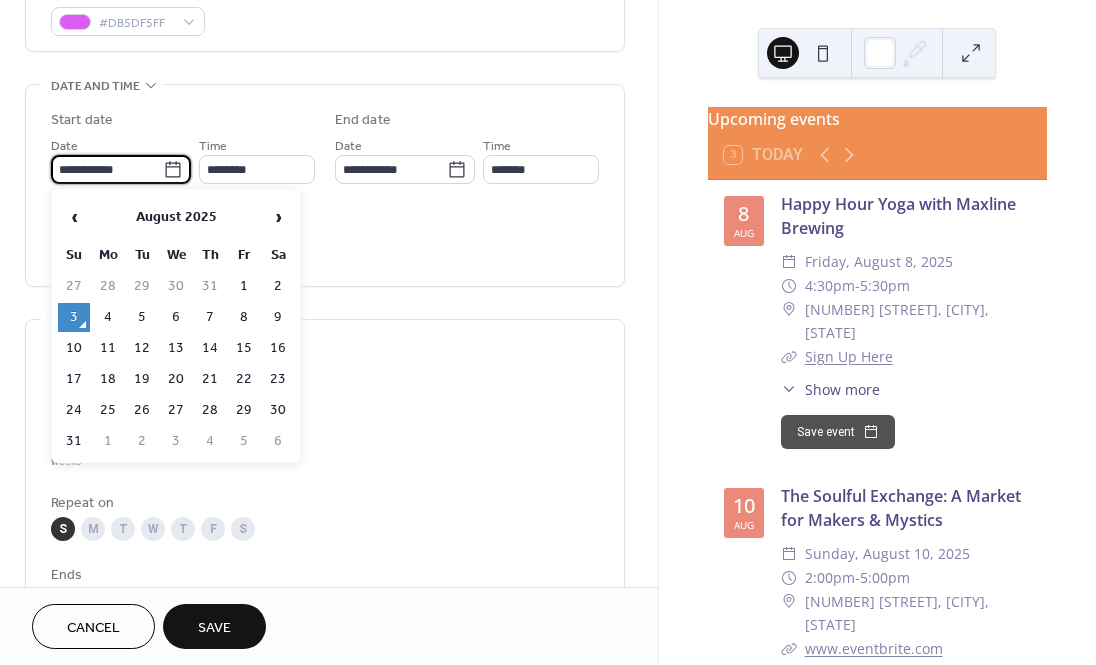 click on "**********" at bounding box center [107, 169] 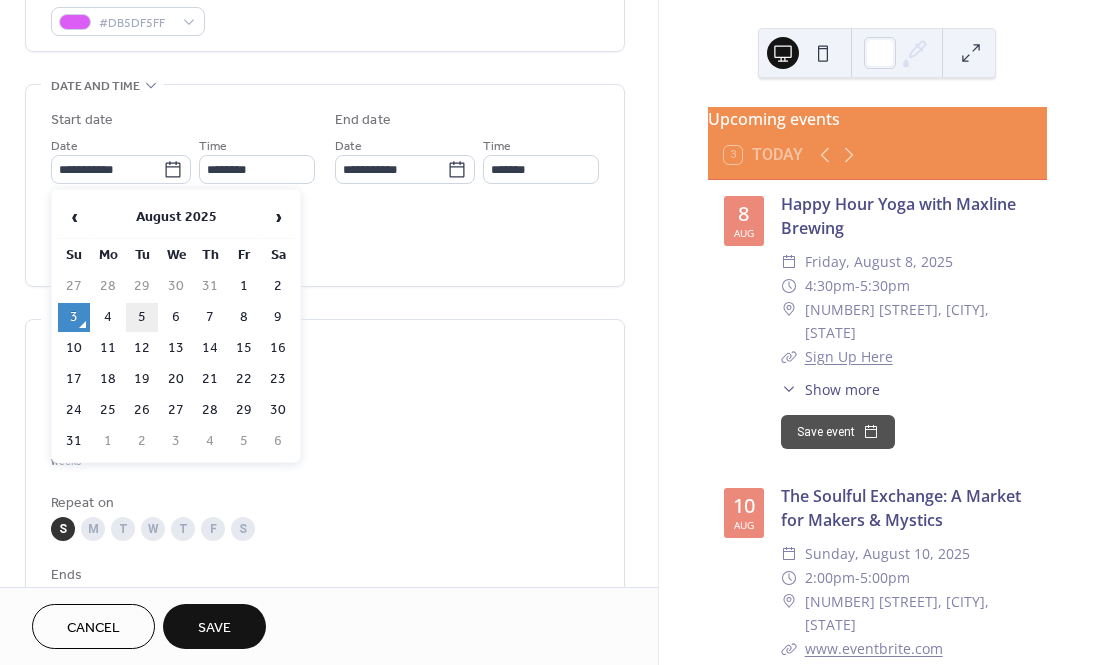 click on "5" at bounding box center [142, 317] 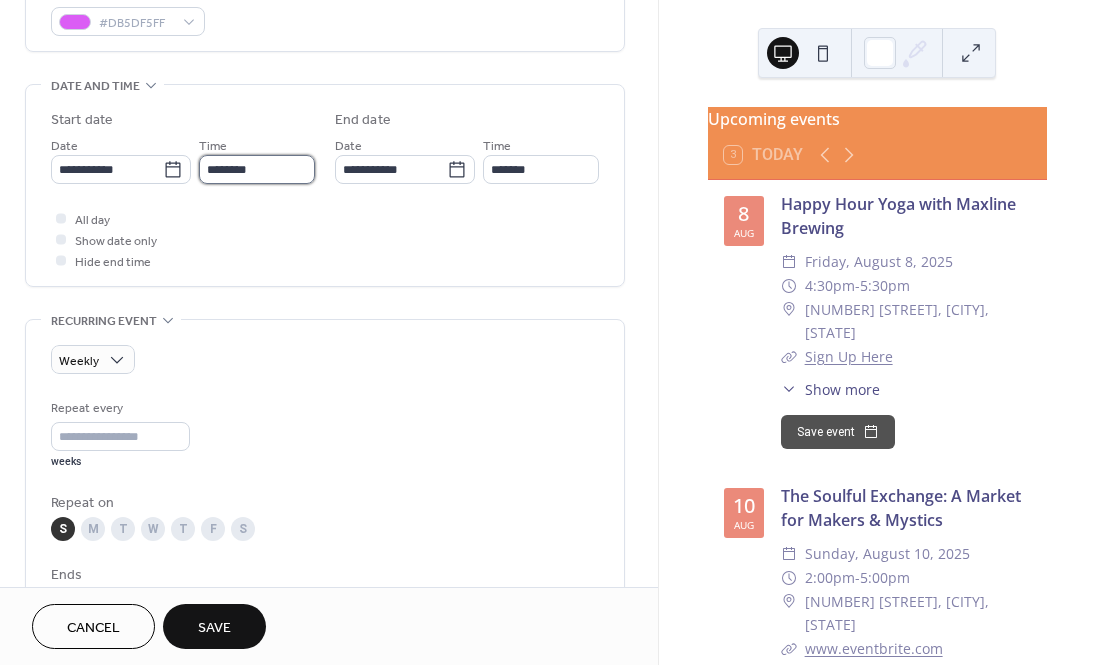 click on "********" at bounding box center [257, 169] 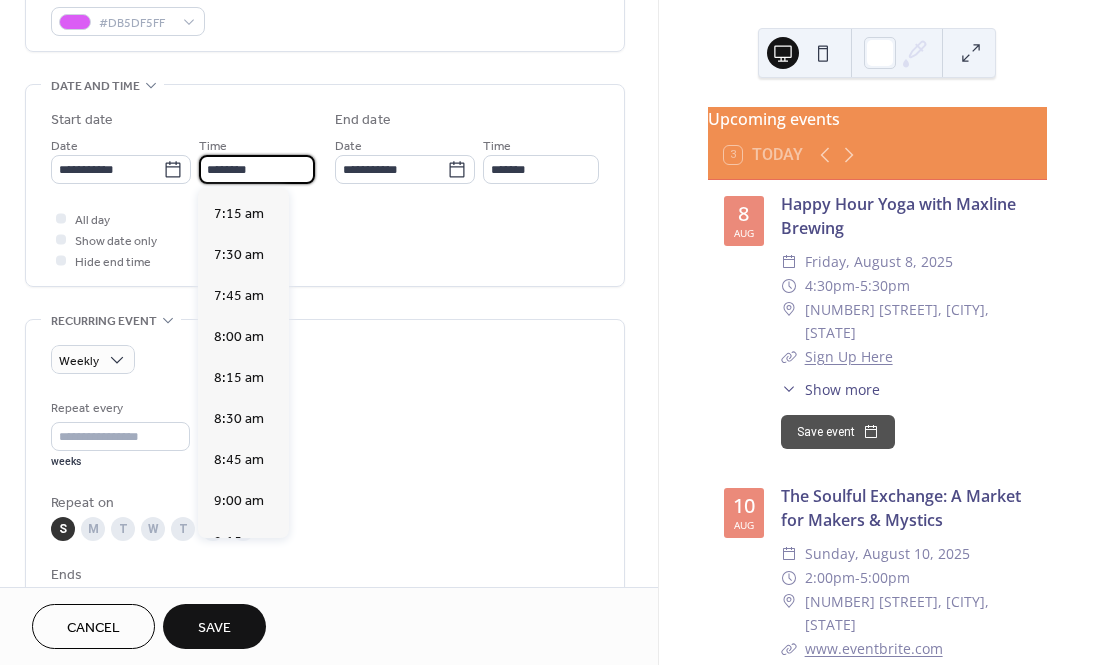 scroll, scrollTop: 1184, scrollLeft: 0, axis: vertical 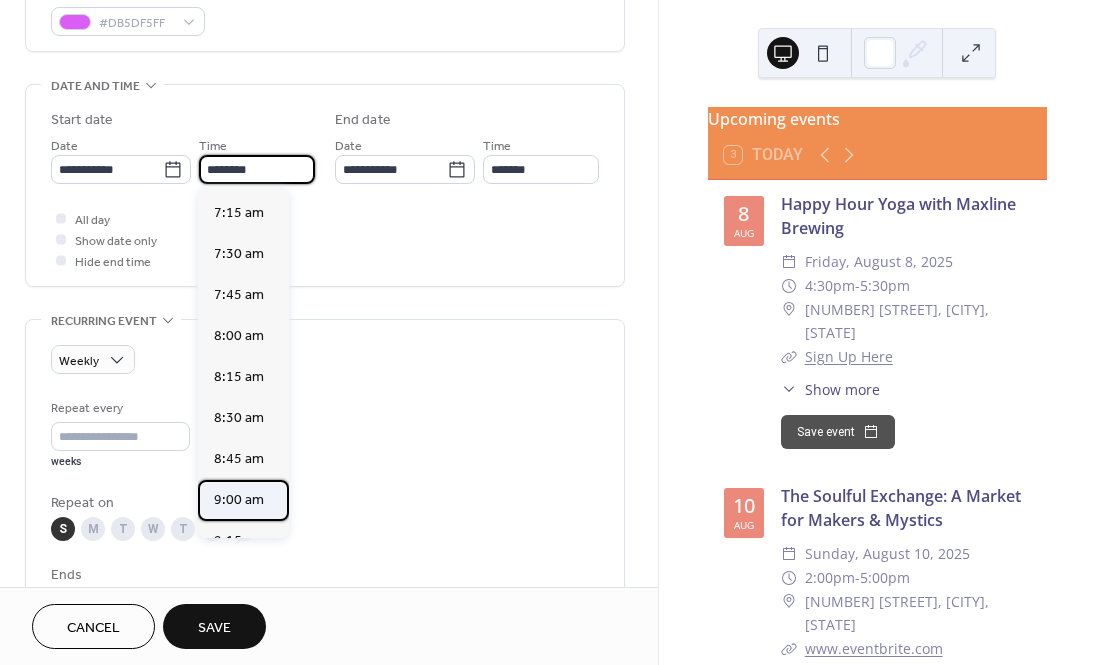 click on "9:00 am" at bounding box center [239, 500] 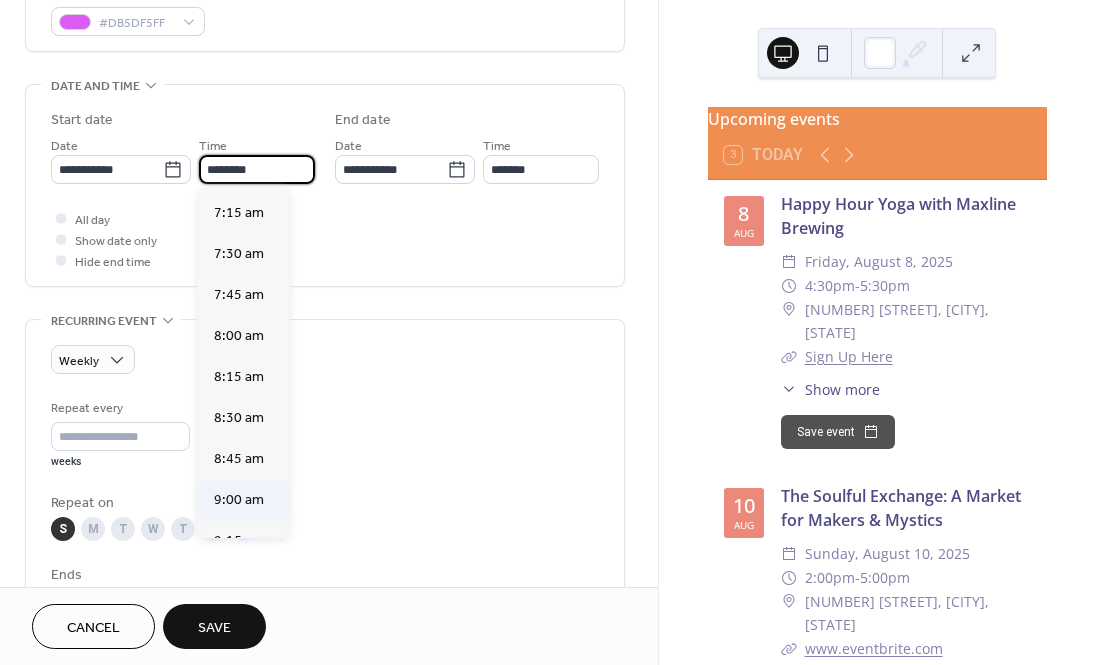 type on "*******" 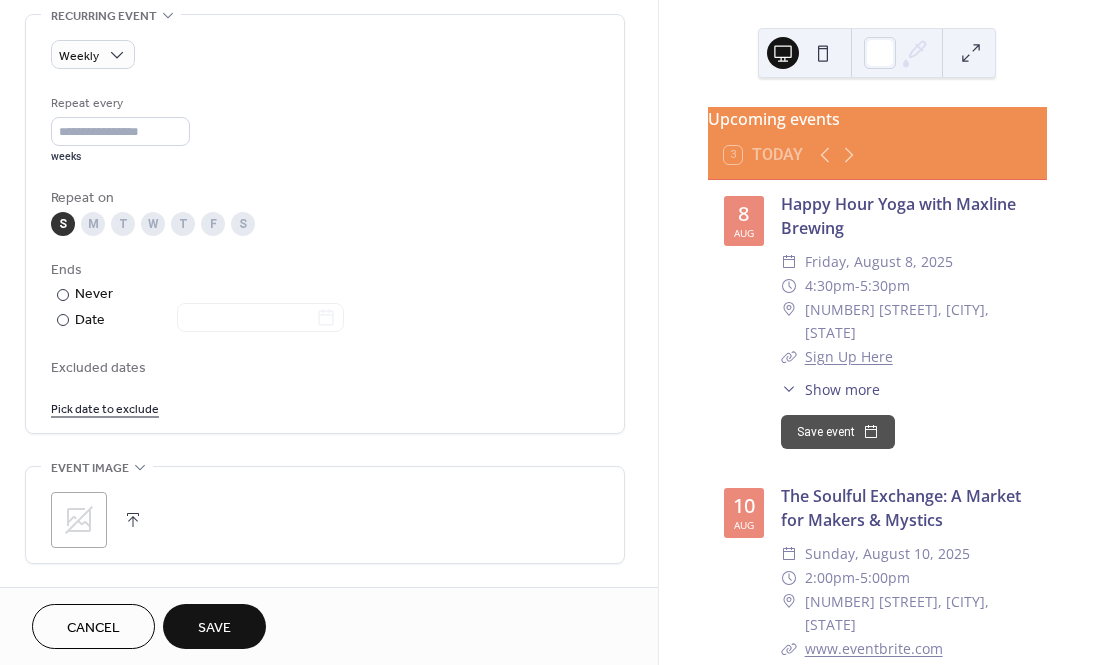 scroll, scrollTop: 873, scrollLeft: 0, axis: vertical 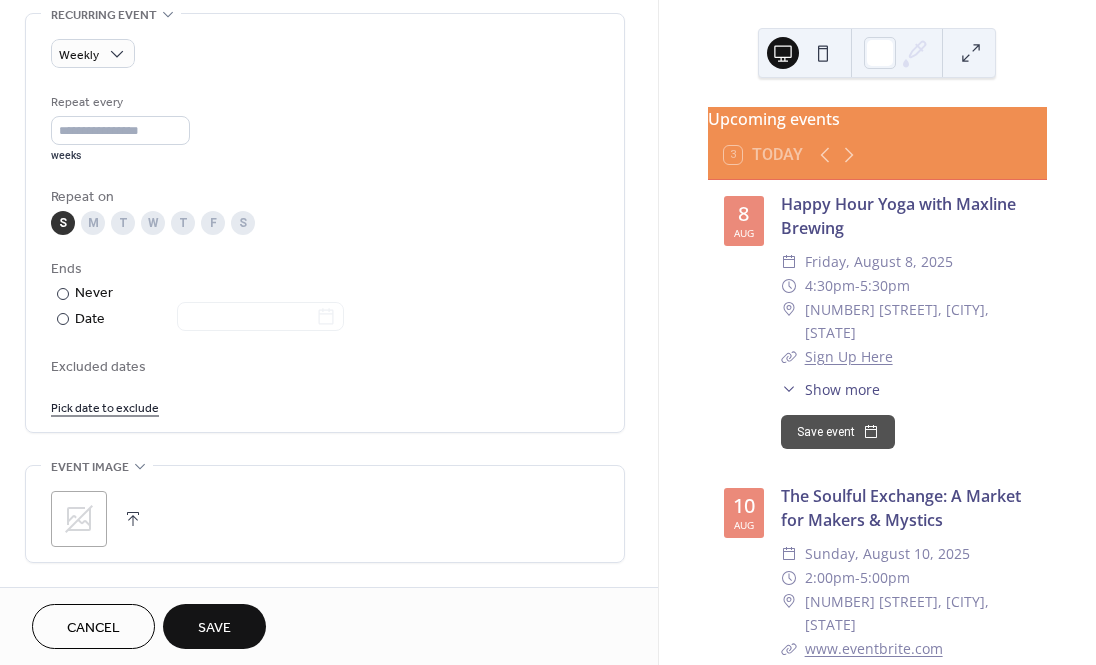 click on "T" at bounding box center (123, 223) 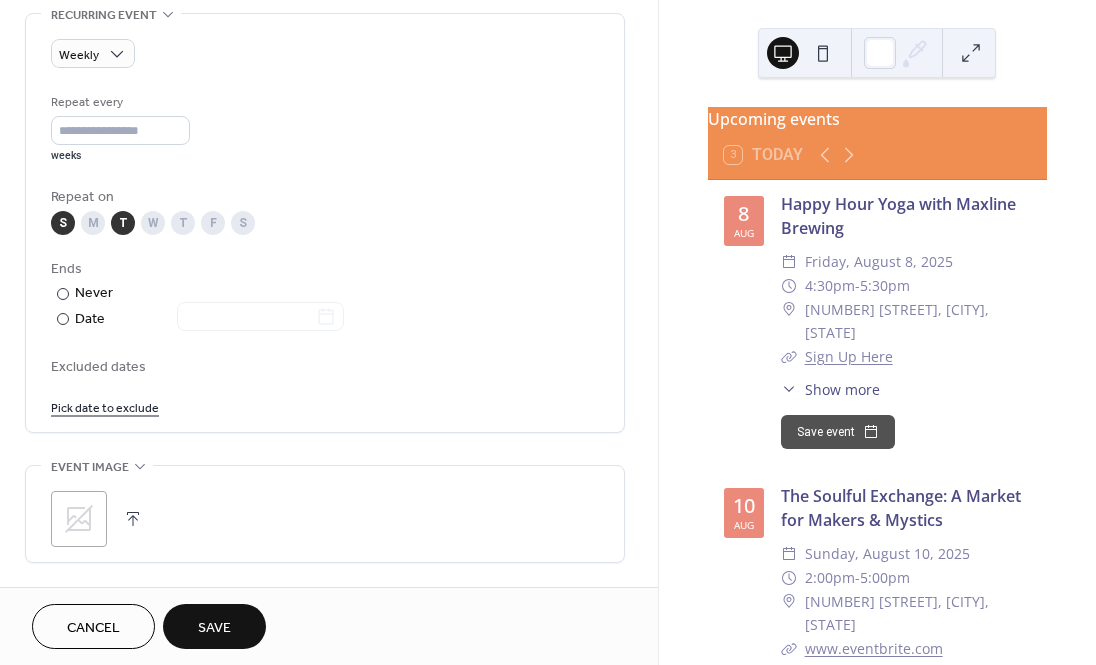 click on "S" at bounding box center [63, 223] 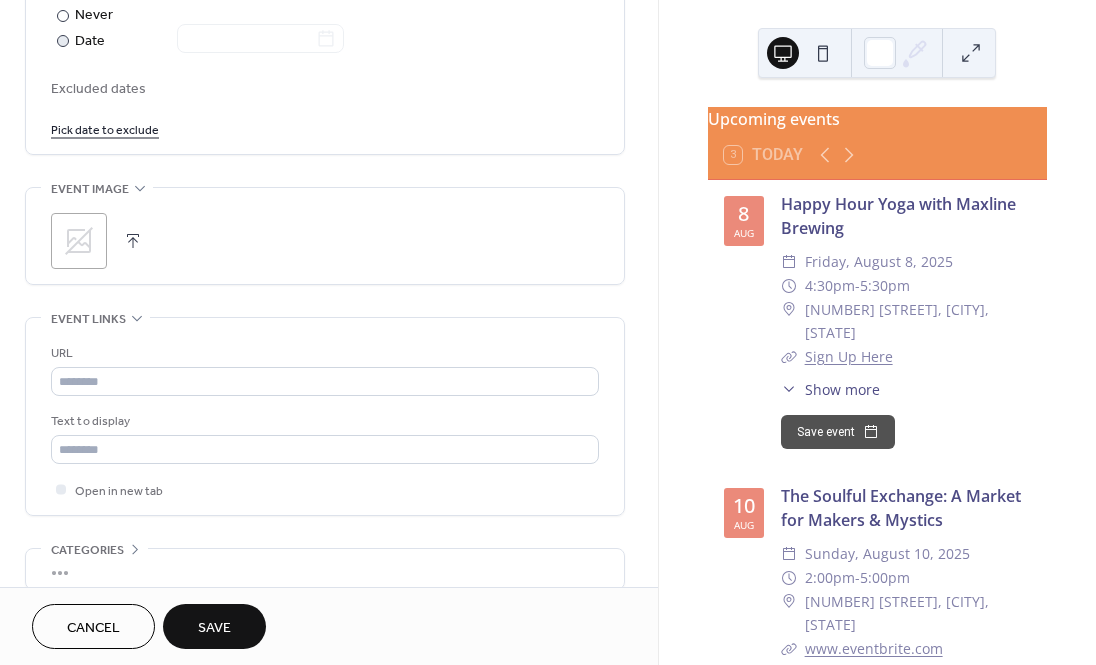 scroll, scrollTop: 1158, scrollLeft: 0, axis: vertical 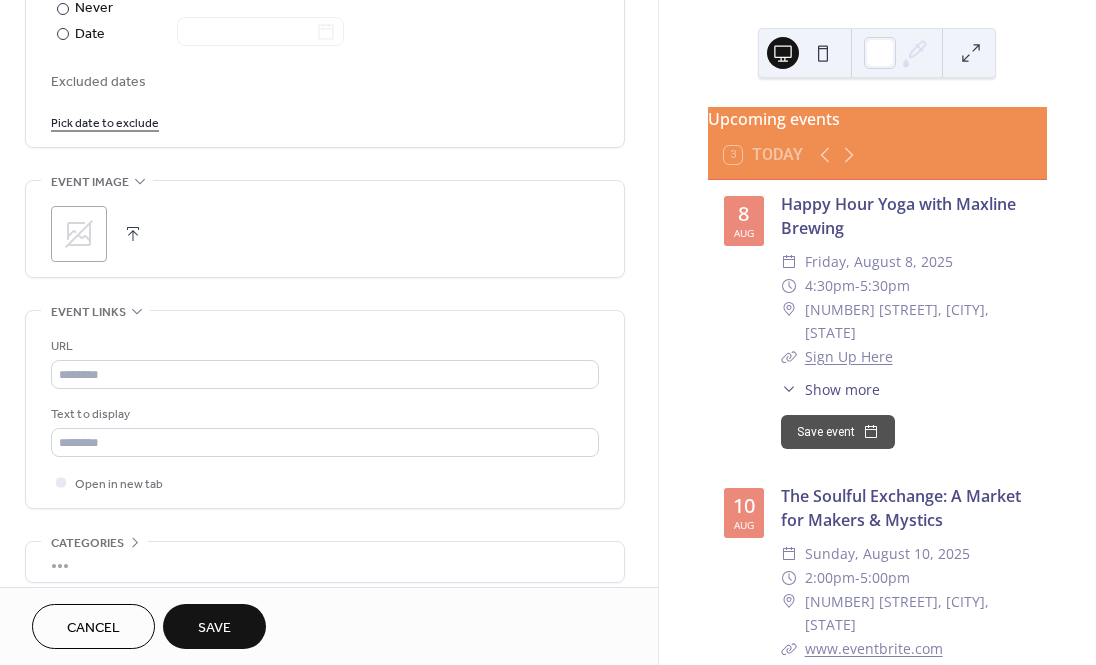 click 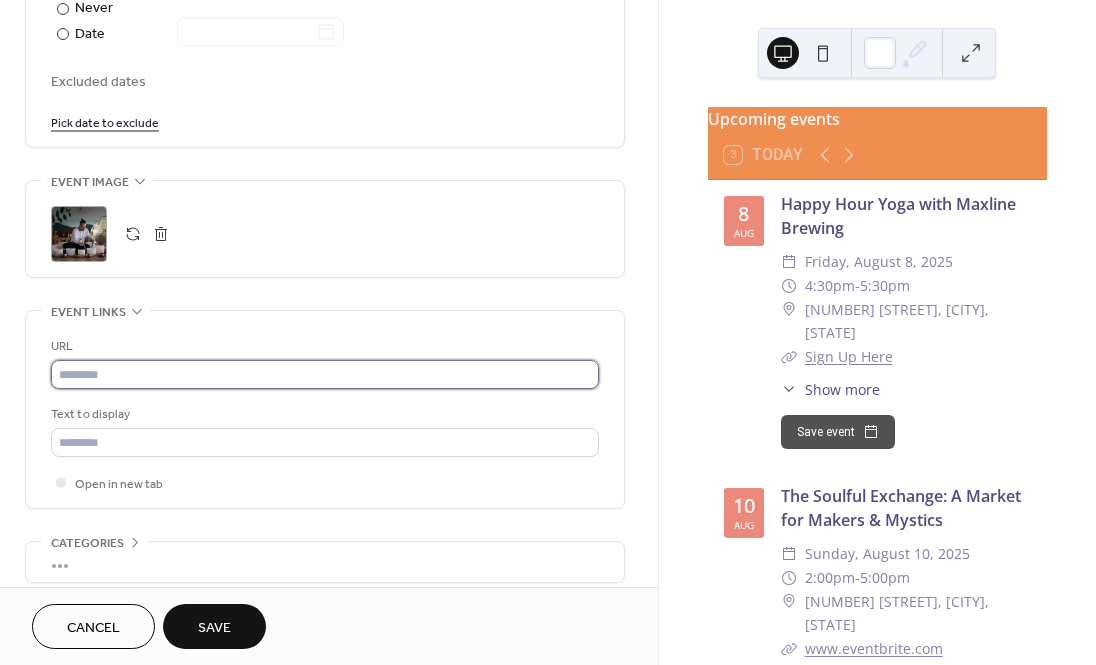 click at bounding box center (325, 374) 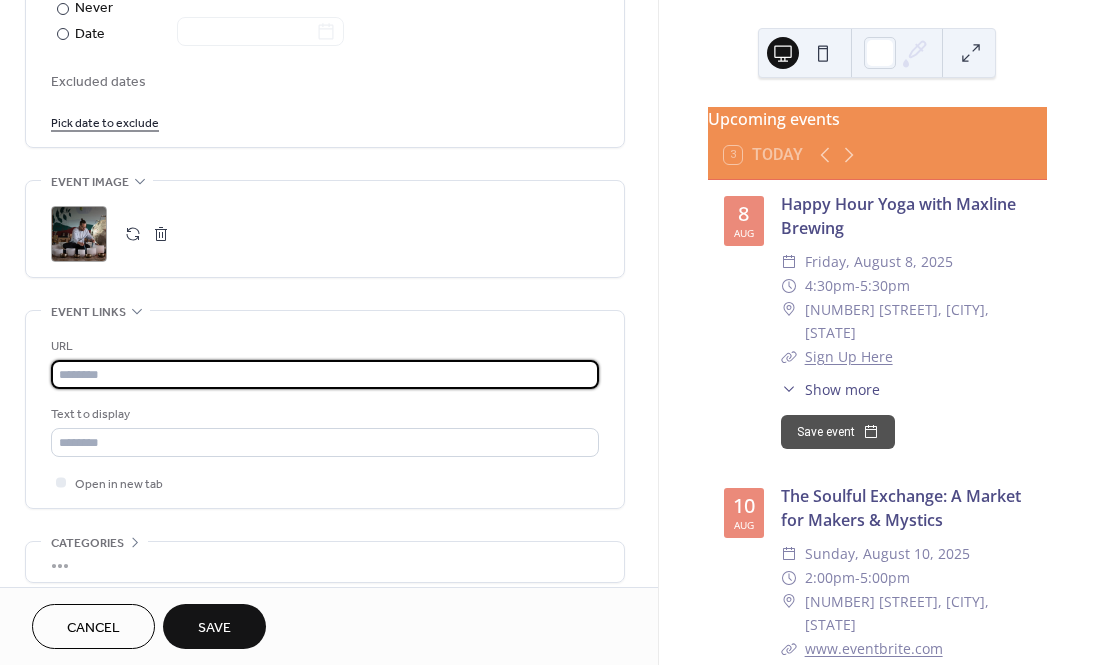 paste on "**********" 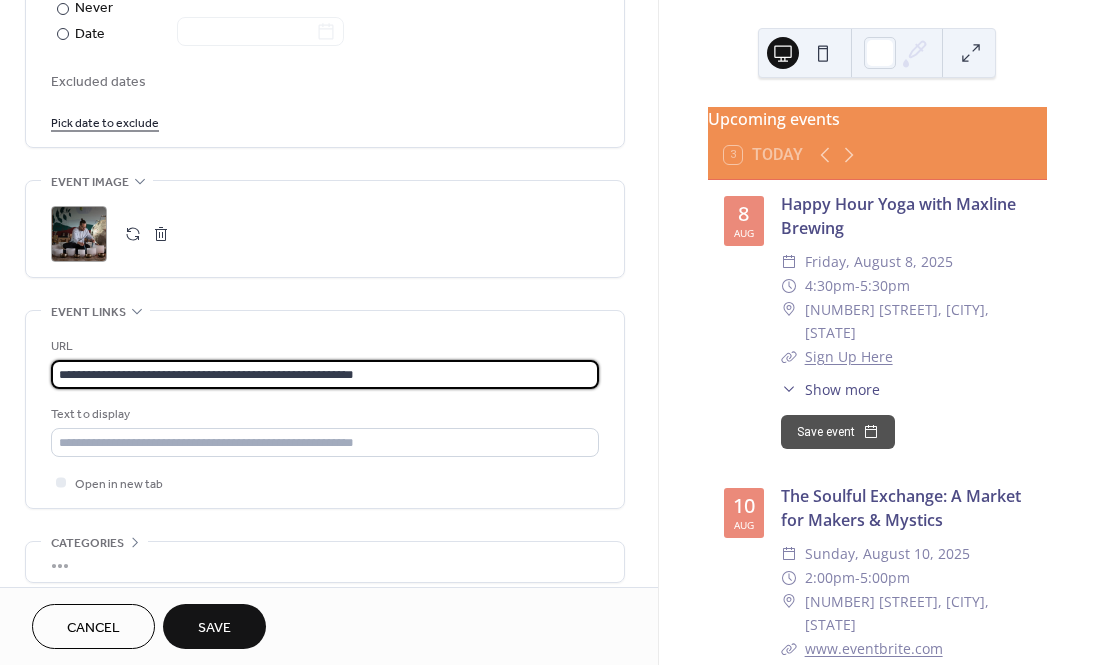 scroll, scrollTop: 1, scrollLeft: 0, axis: vertical 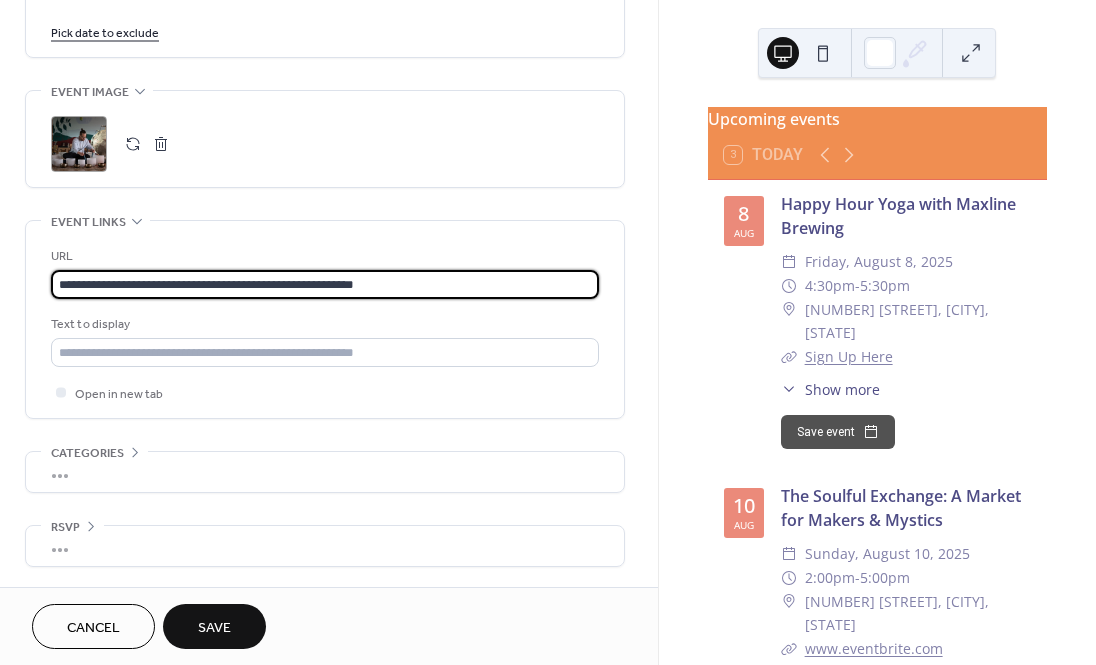 type on "**********" 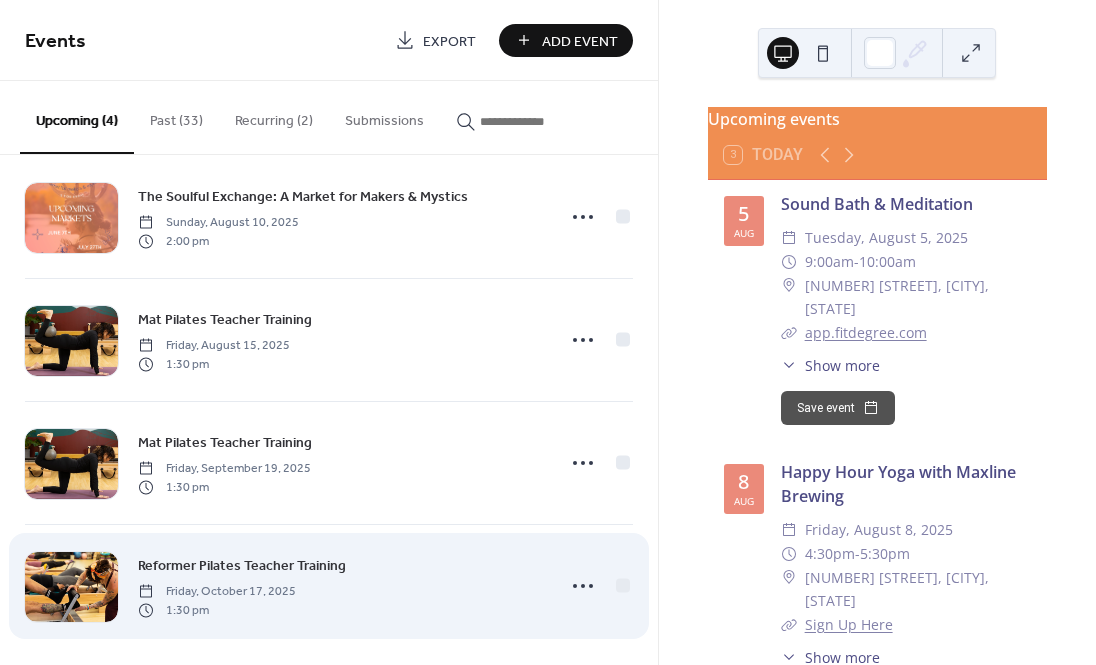 scroll, scrollTop: 41, scrollLeft: 0, axis: vertical 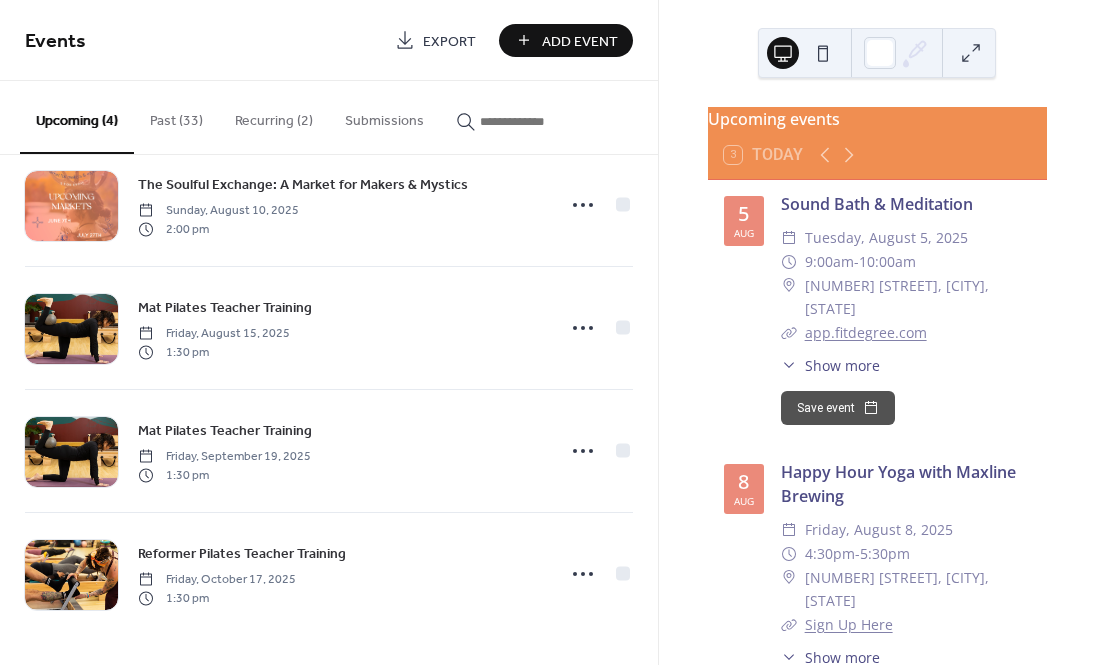 click on "Recurring (2)" at bounding box center (274, 116) 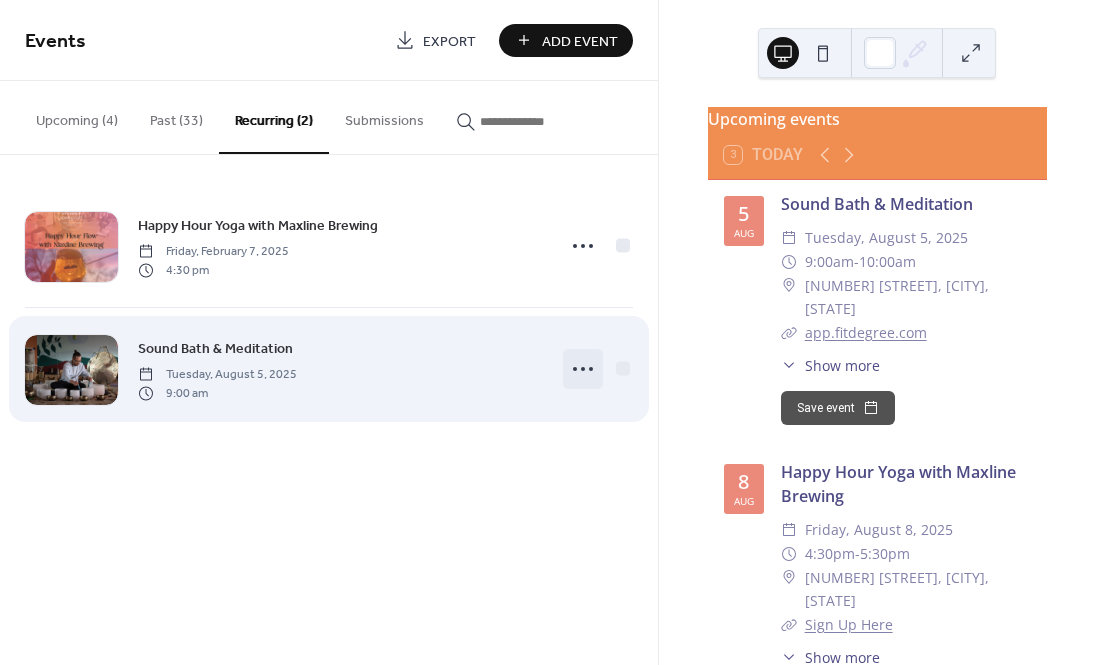 click 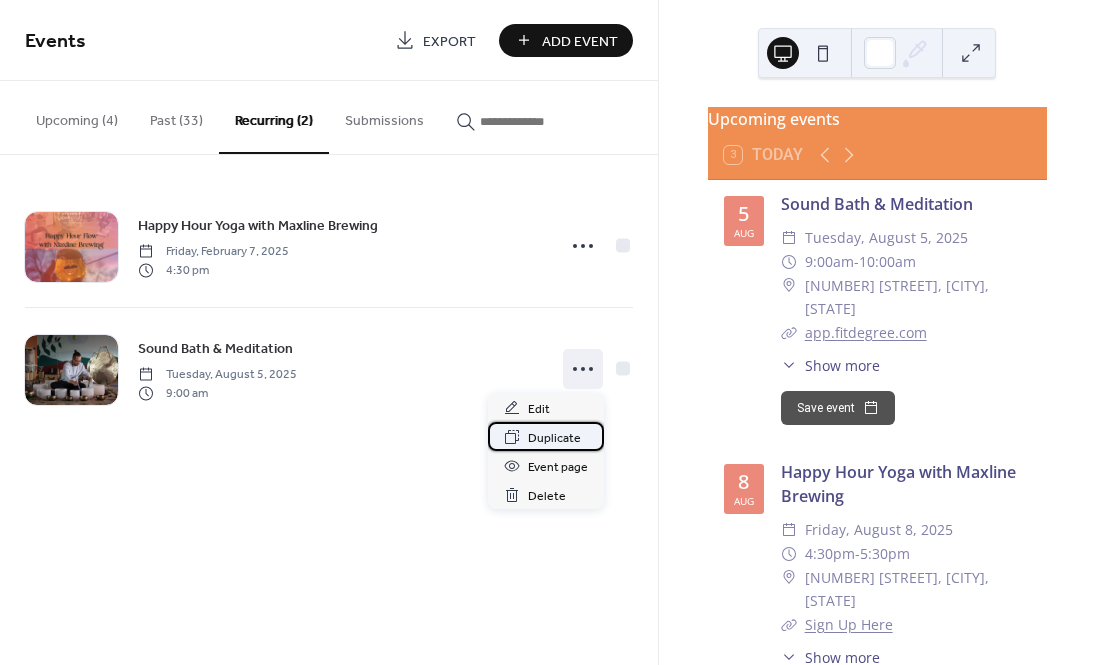 click on "Duplicate" at bounding box center (554, 438) 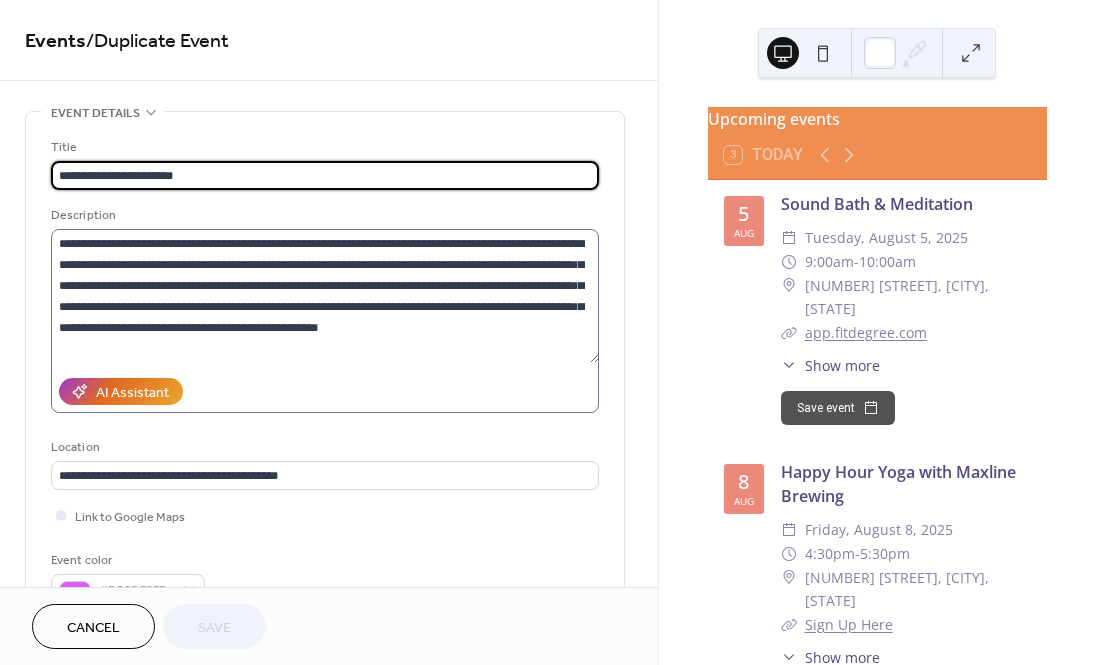 scroll, scrollTop: 63, scrollLeft: 0, axis: vertical 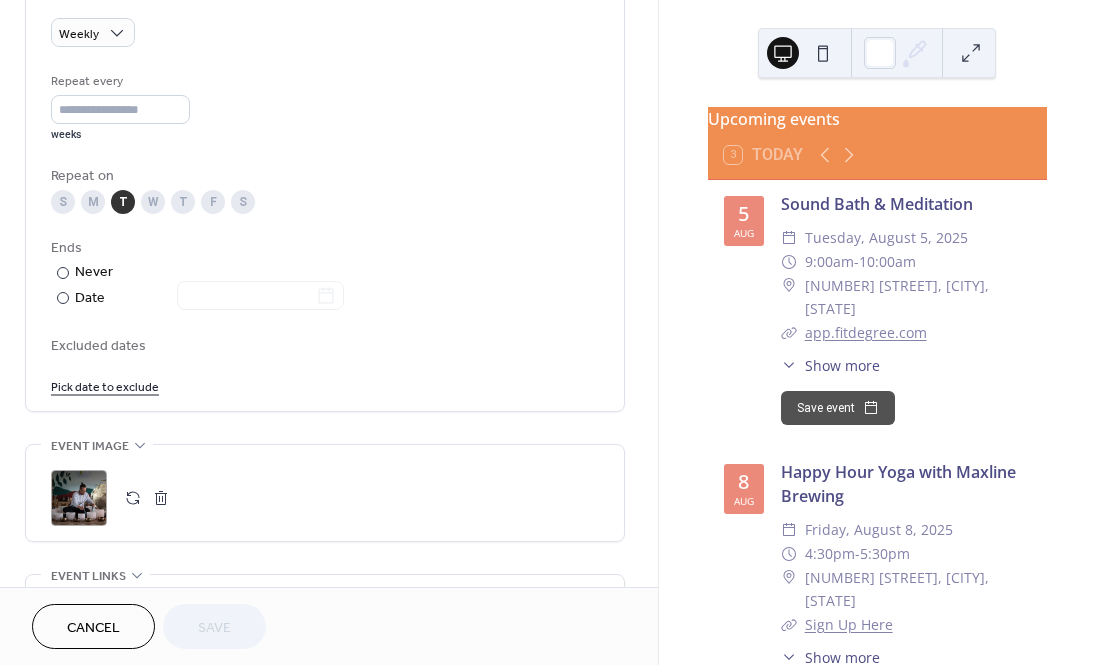 click on "S" at bounding box center (63, 202) 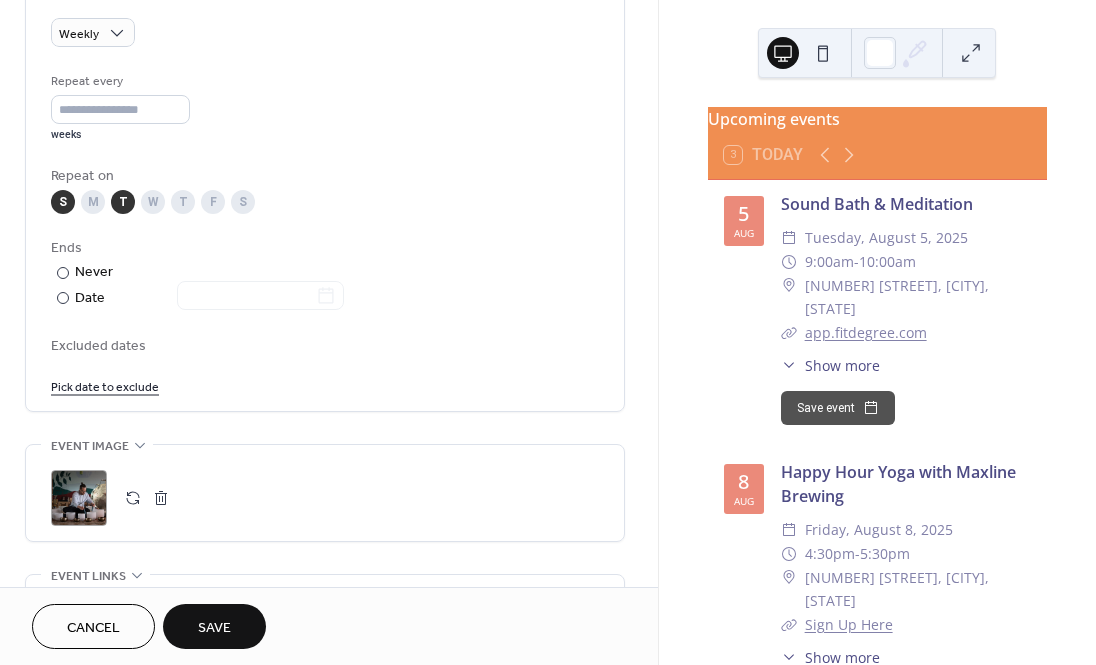click on "T" at bounding box center (123, 202) 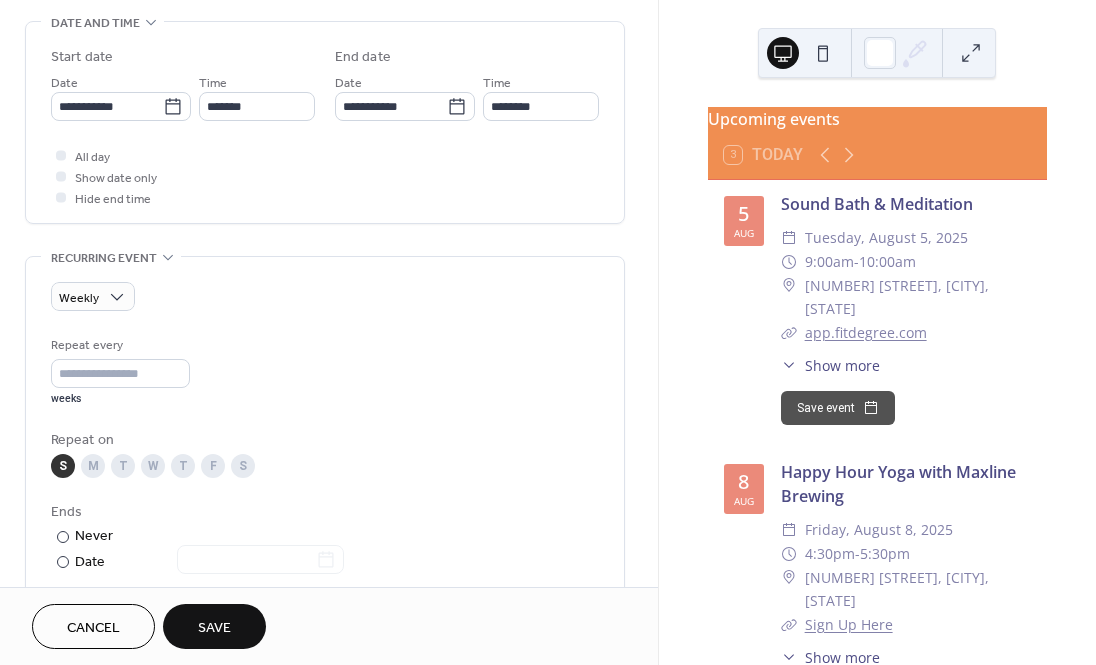 scroll, scrollTop: 625, scrollLeft: 0, axis: vertical 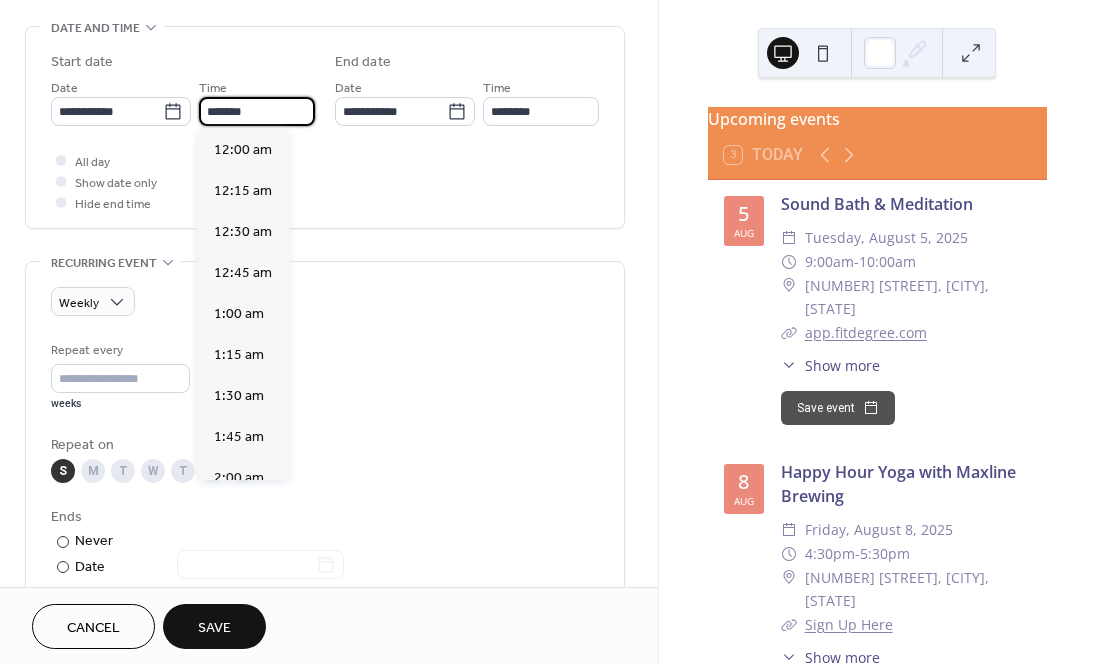 click on "*******" at bounding box center [257, 111] 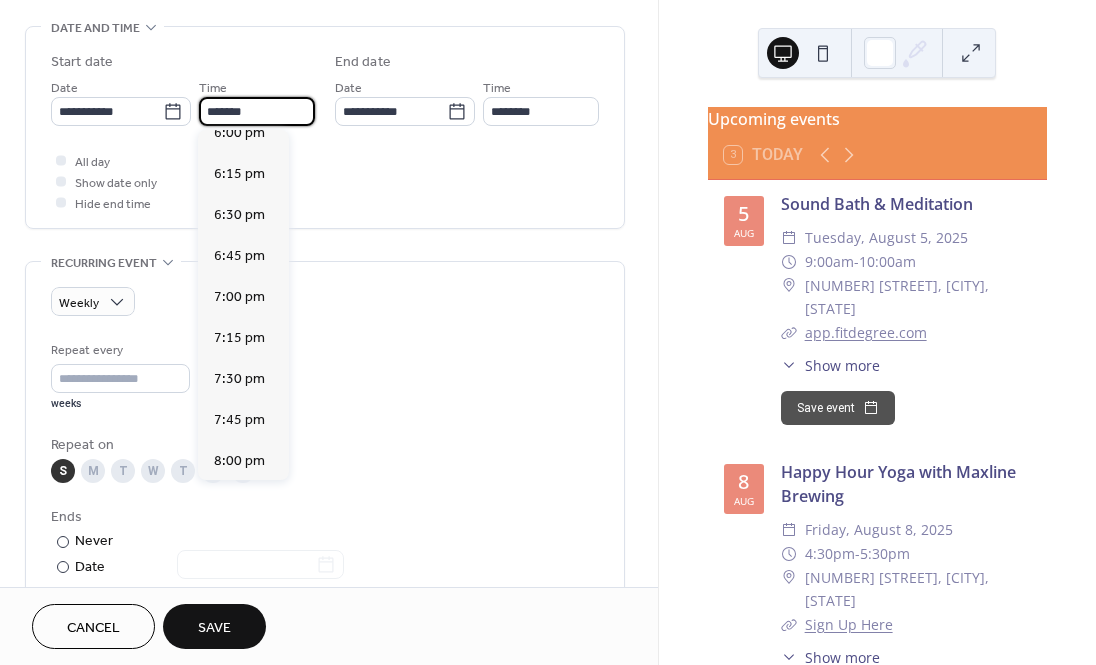 scroll, scrollTop: 2965, scrollLeft: 0, axis: vertical 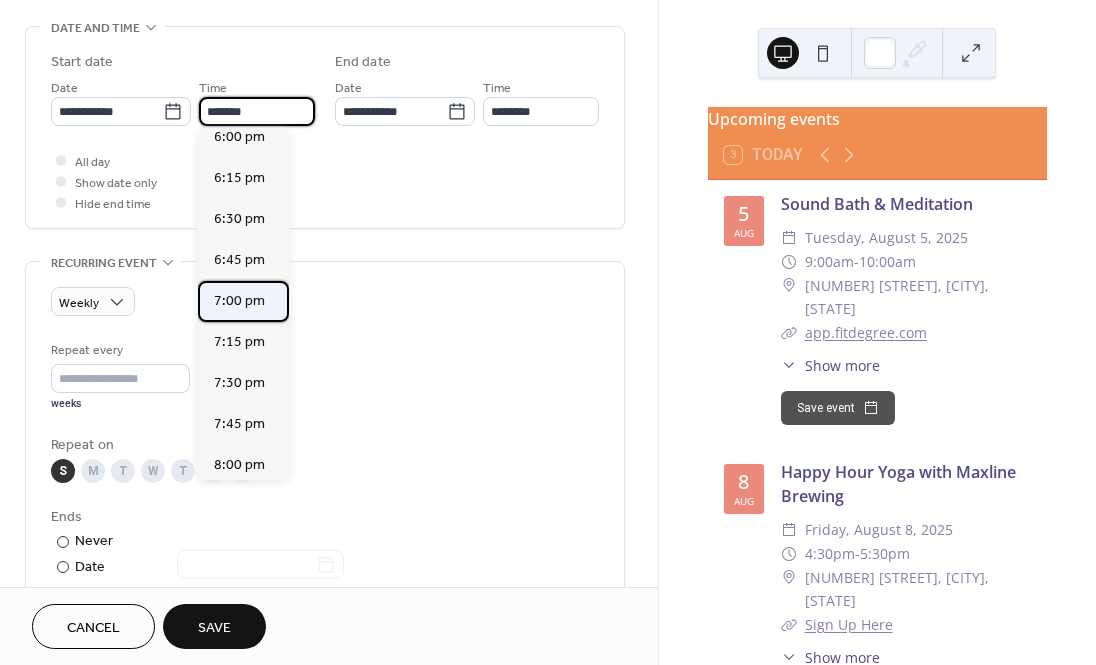 click on "7:00 pm" at bounding box center (239, 300) 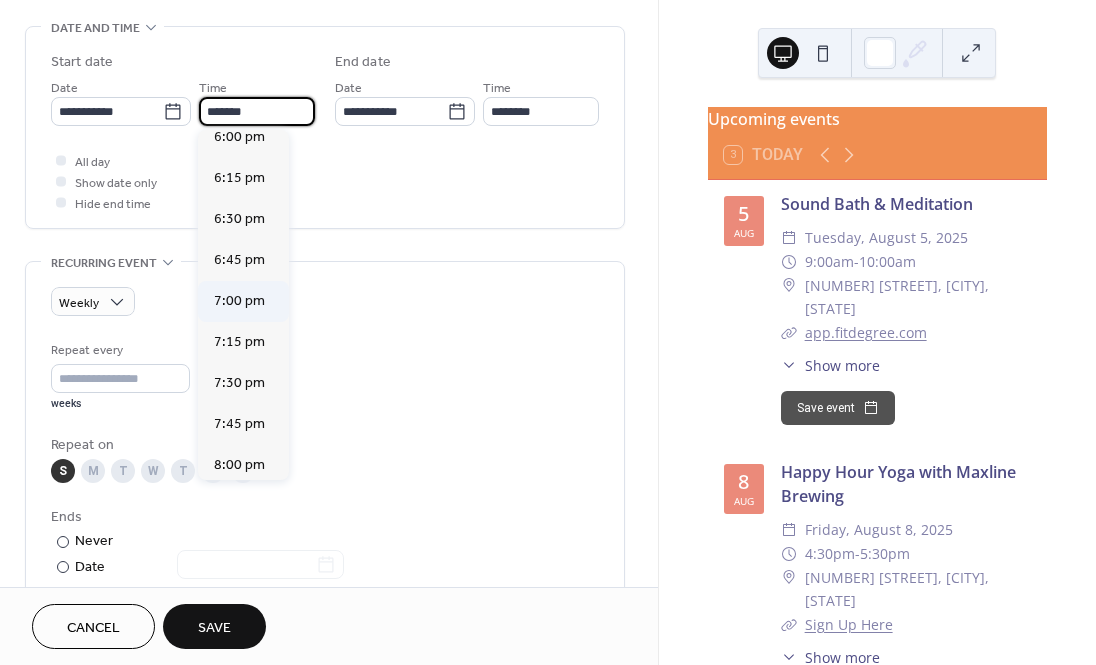 type on "*******" 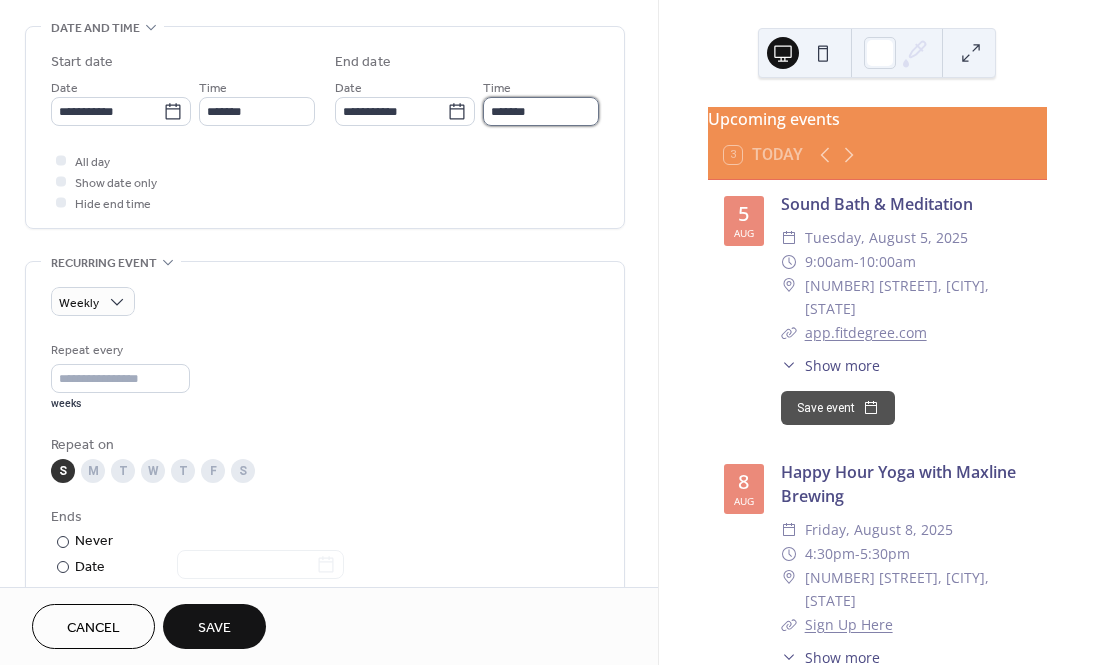 click on "*******" at bounding box center (541, 111) 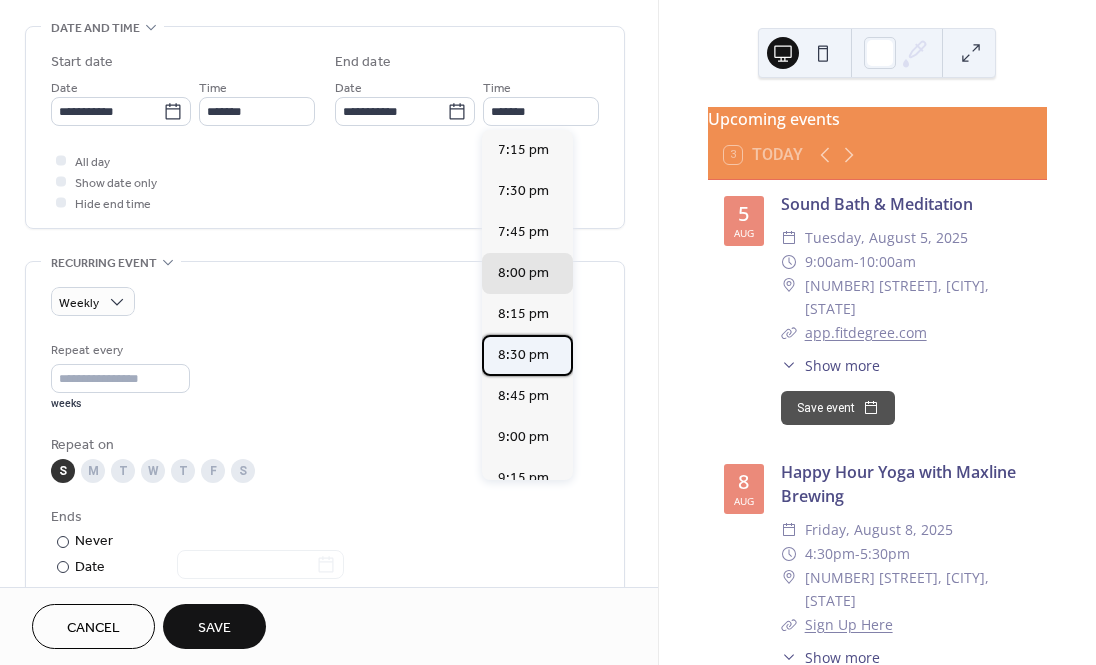 click on "8:30 pm" at bounding box center [523, 354] 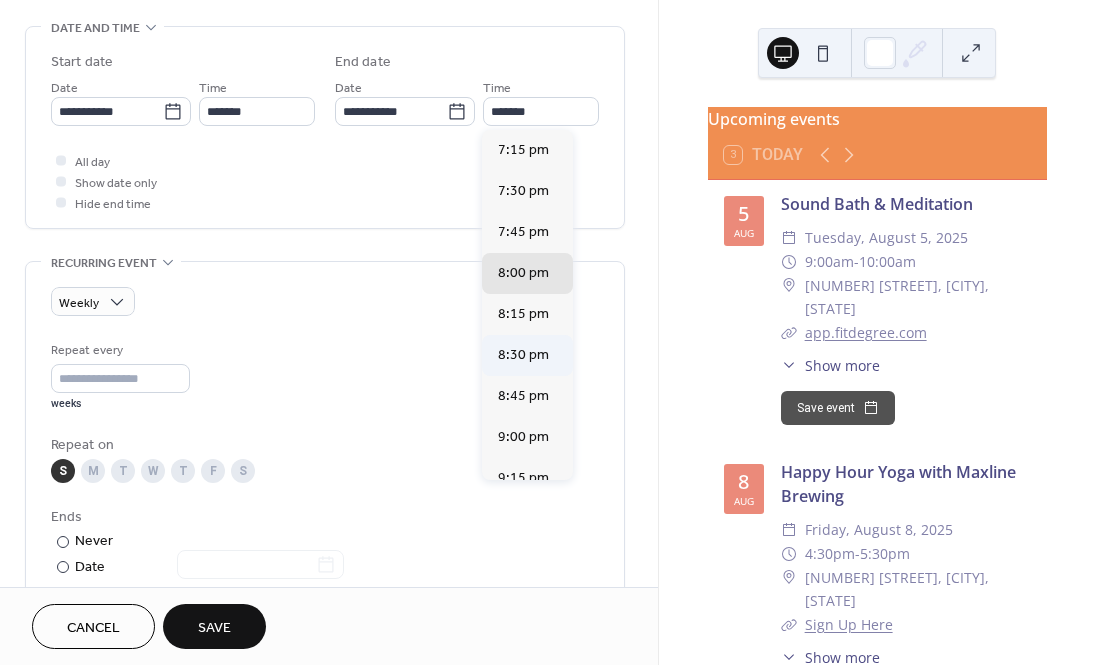 type on "*******" 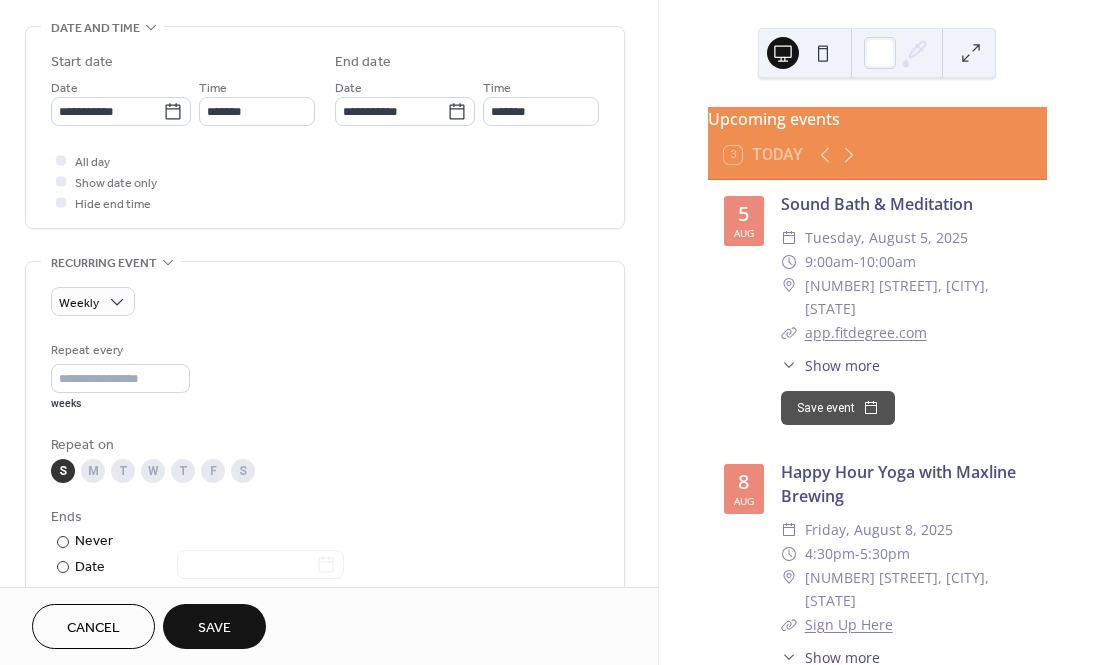 click on "Save" at bounding box center (214, 628) 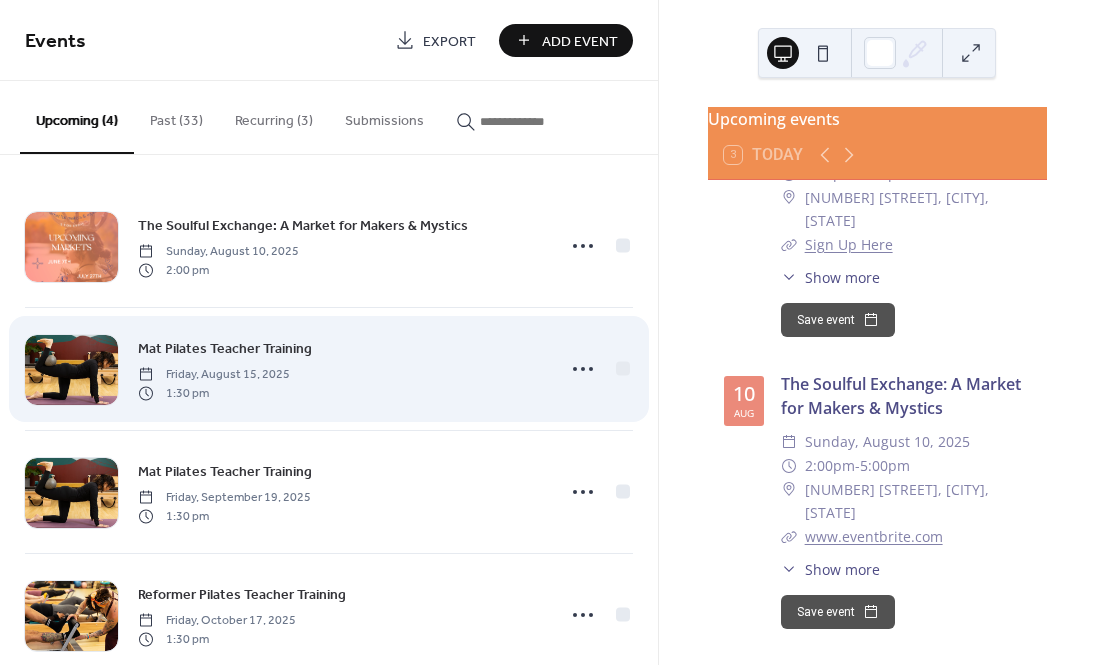 scroll, scrollTop: 414, scrollLeft: 0, axis: vertical 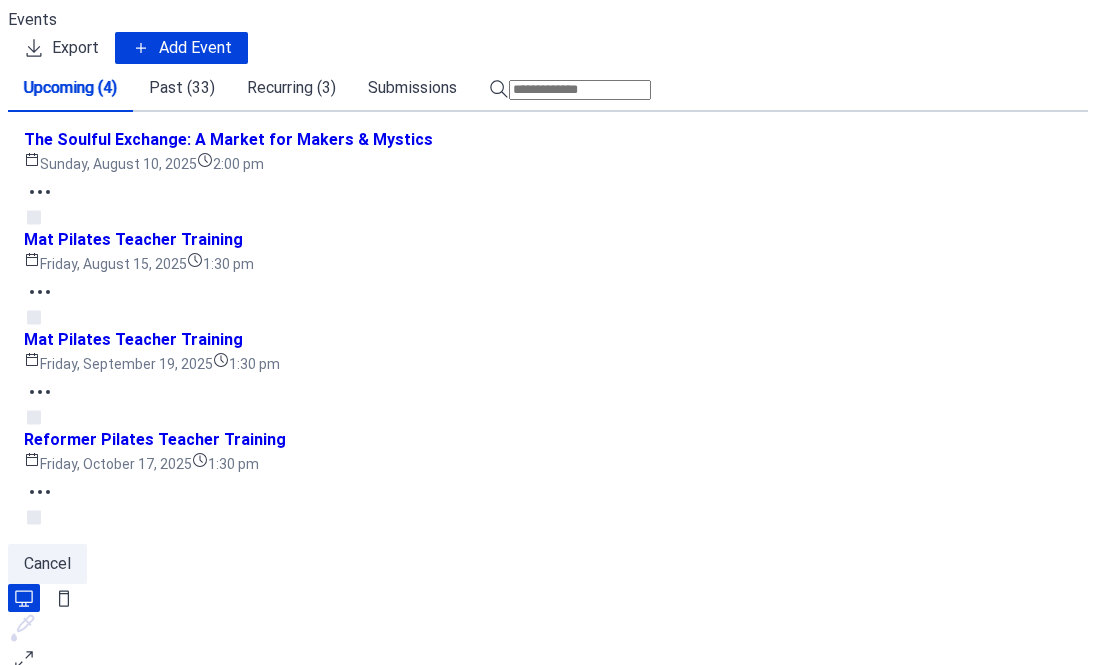 click on "Recurring (3)" at bounding box center (291, 88) 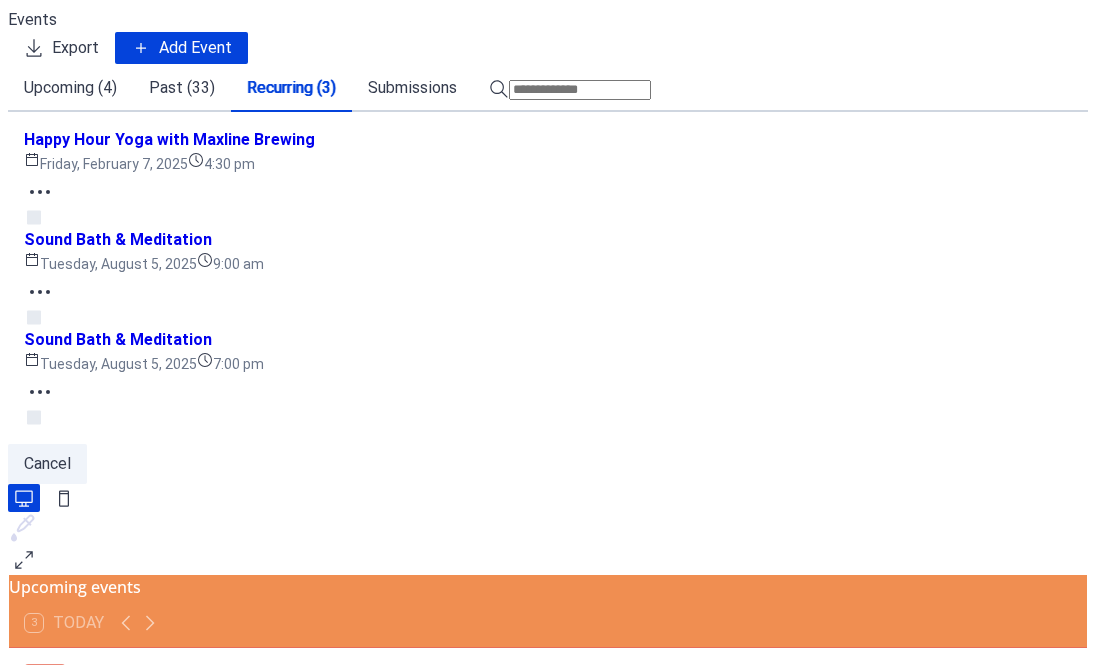click 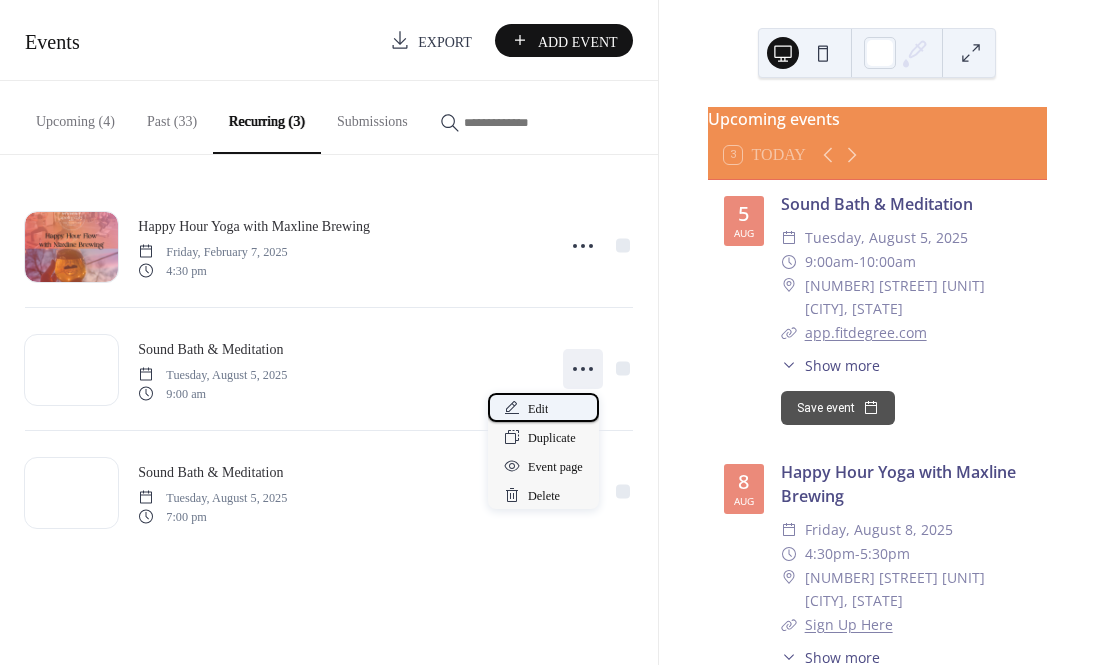 click on "Edit" at bounding box center (543, 407) 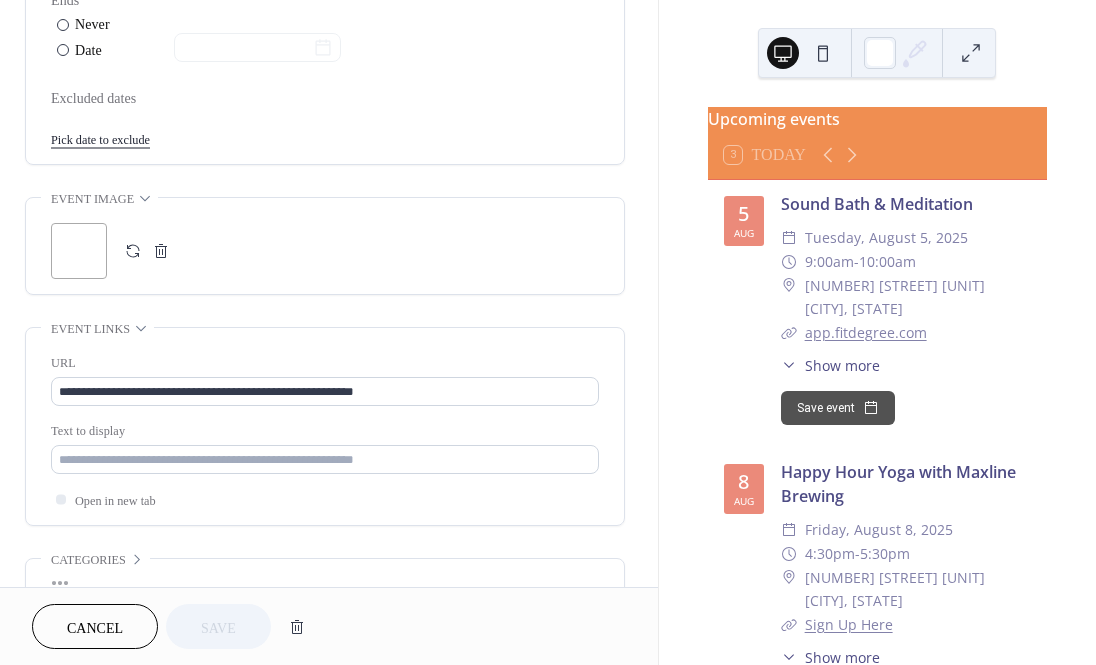 scroll, scrollTop: 1129, scrollLeft: 0, axis: vertical 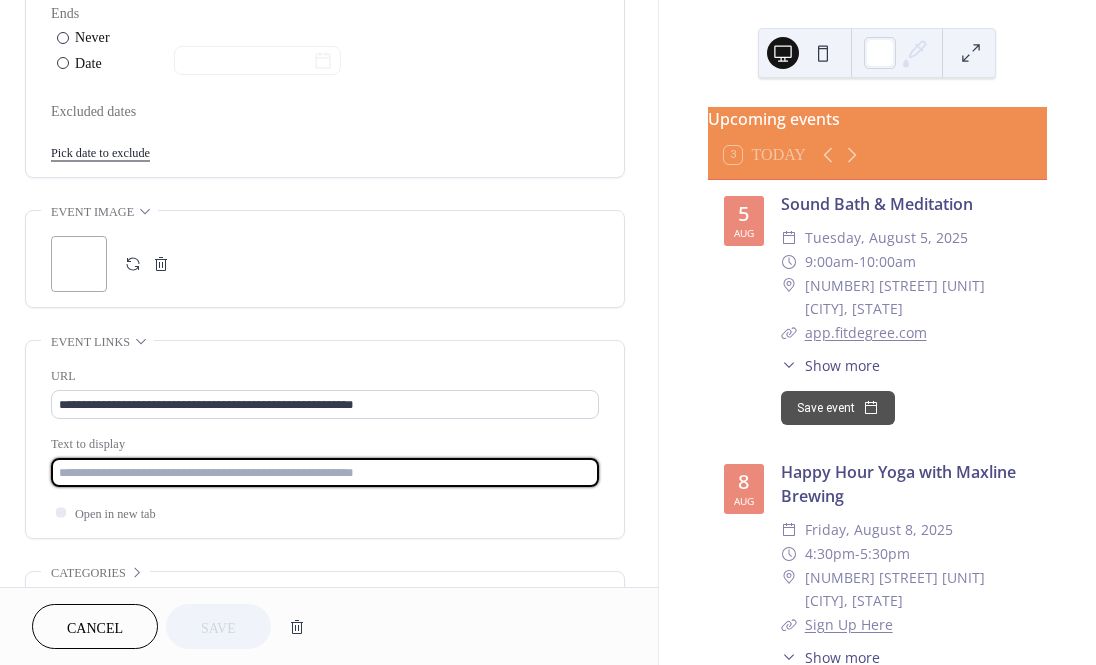 click at bounding box center (325, 472) 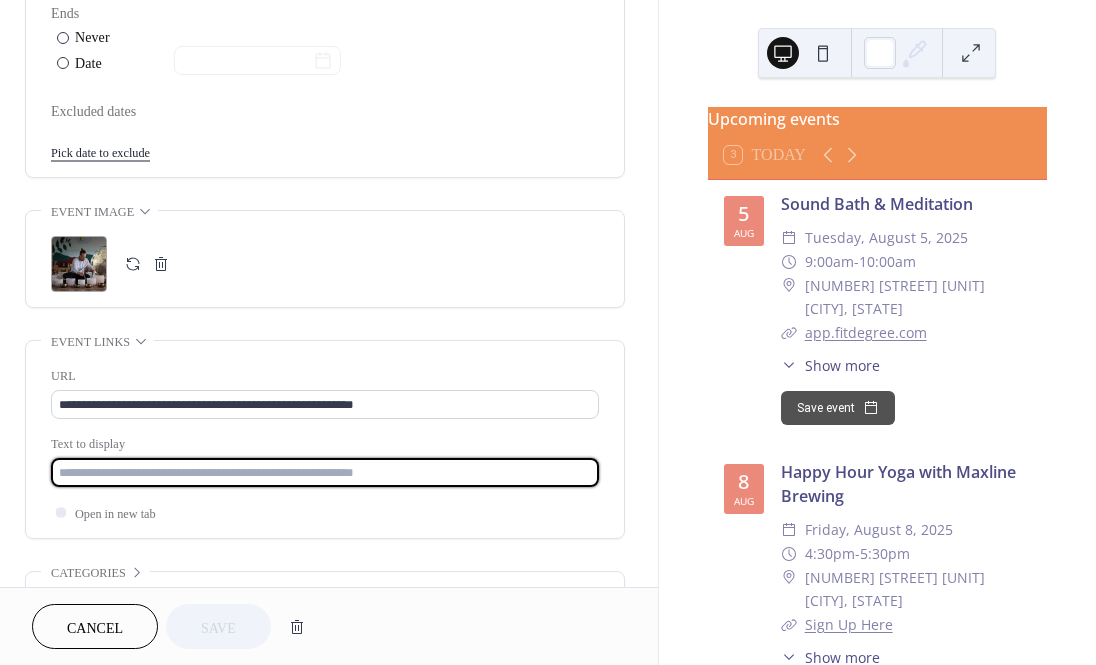 click at bounding box center (325, 472) 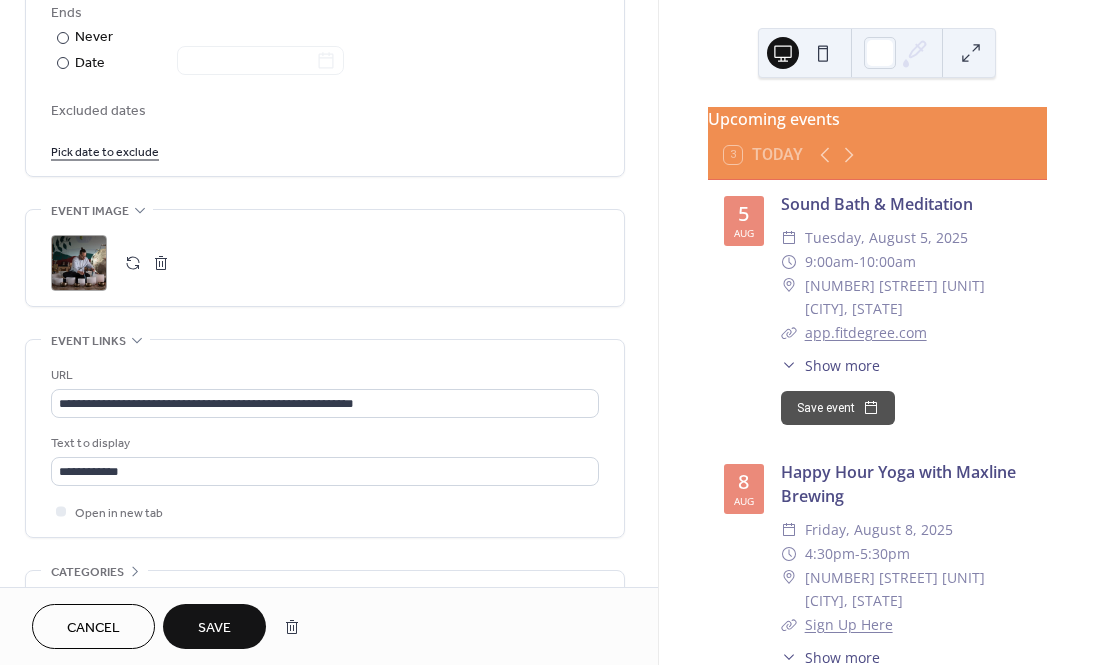 click on "Save" at bounding box center (214, 628) 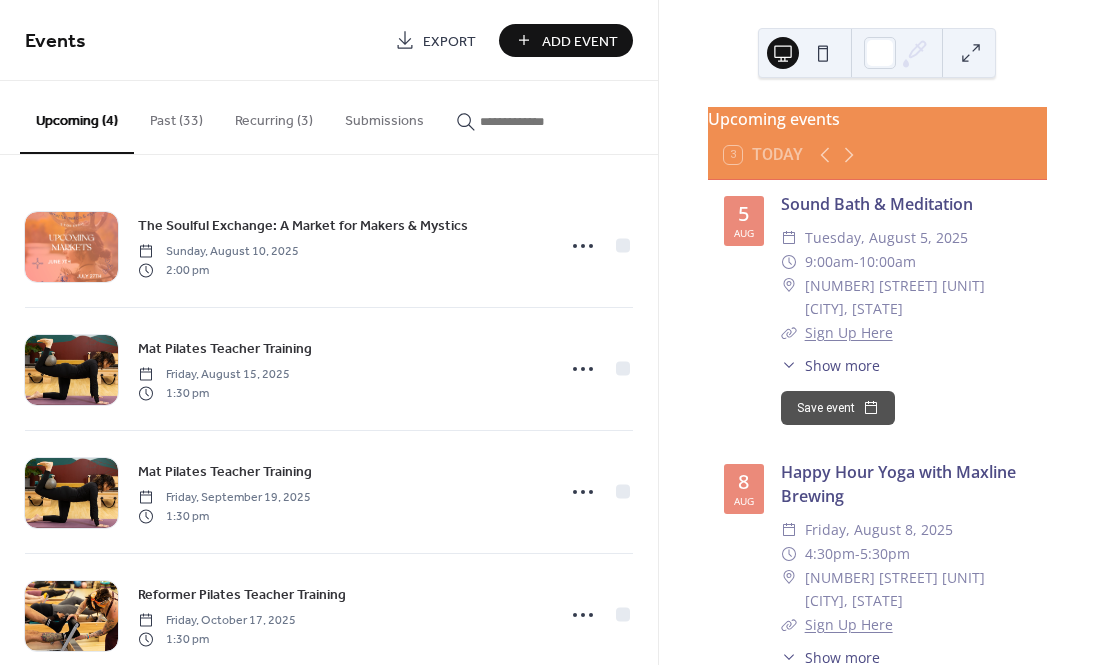 click on "Recurring (3)" at bounding box center [274, 116] 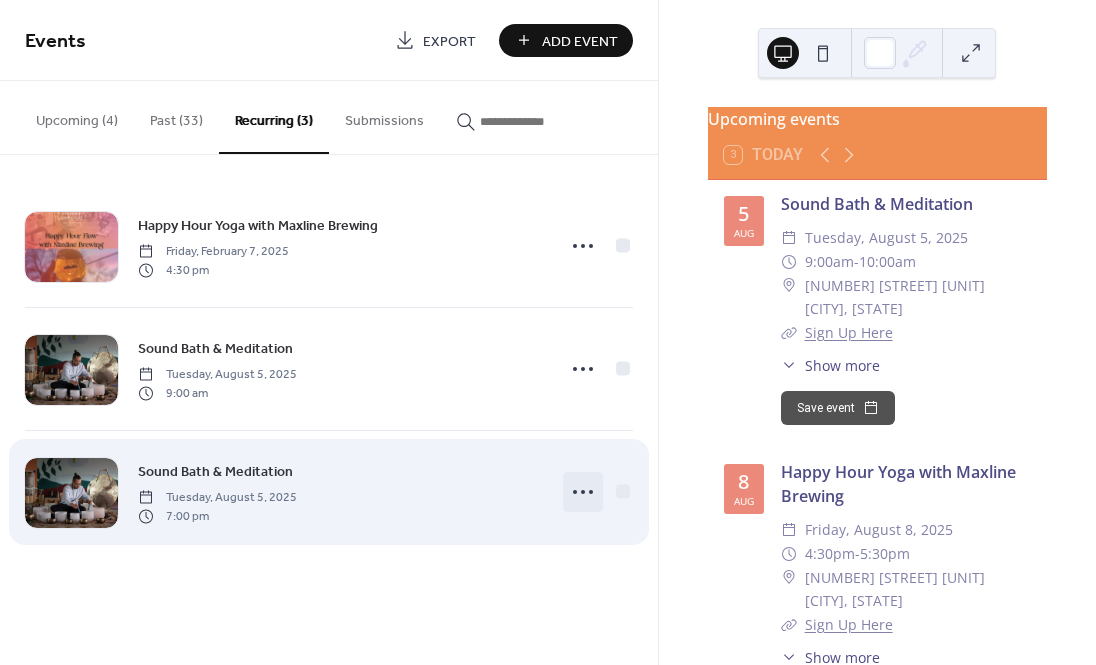 click 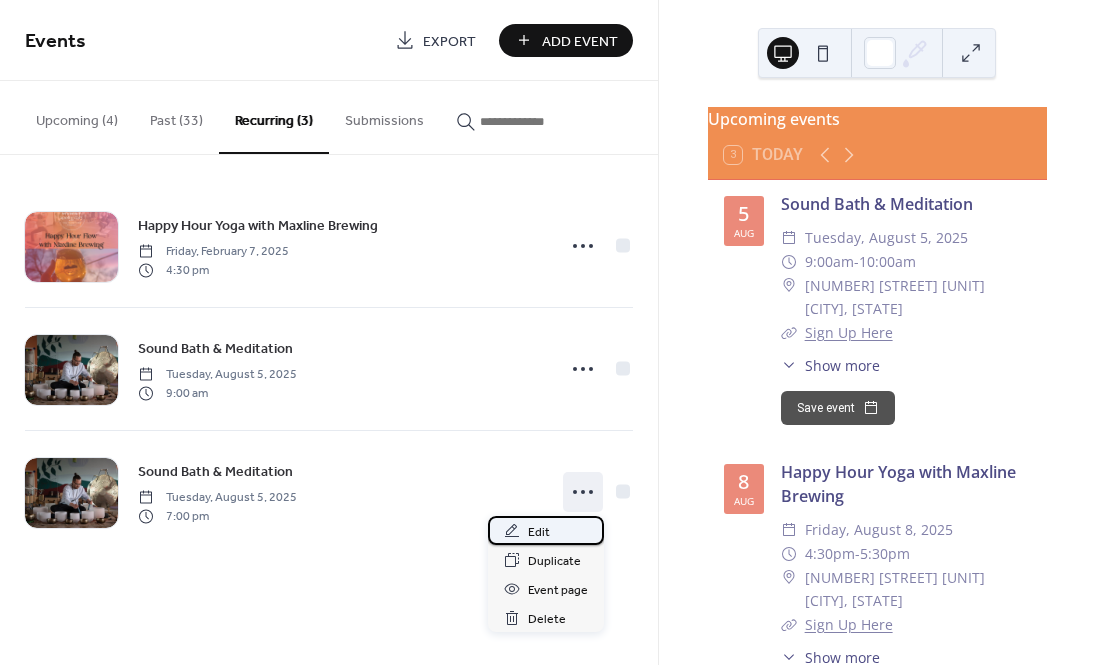 click on "Edit" at bounding box center [546, 530] 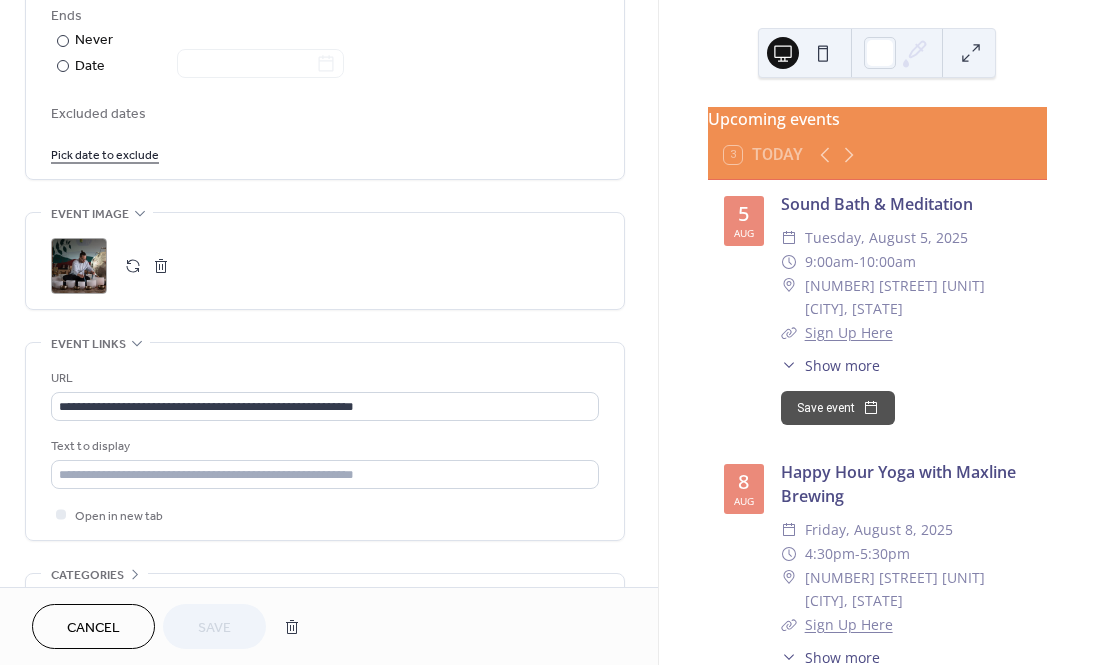 scroll, scrollTop: 1155, scrollLeft: 0, axis: vertical 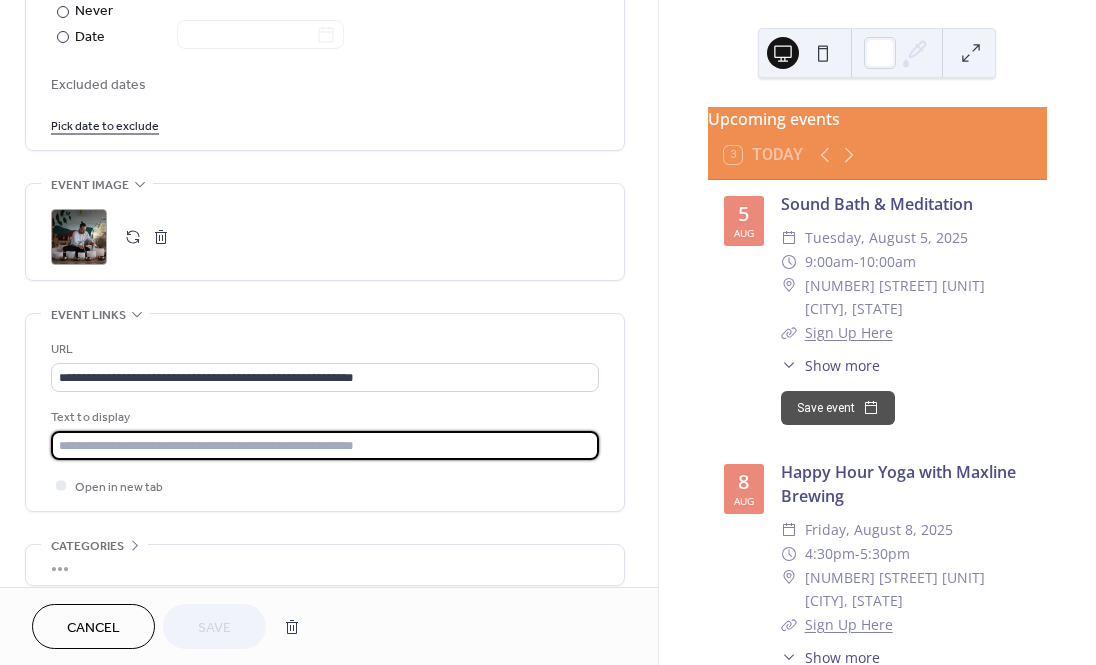 click at bounding box center [325, 445] 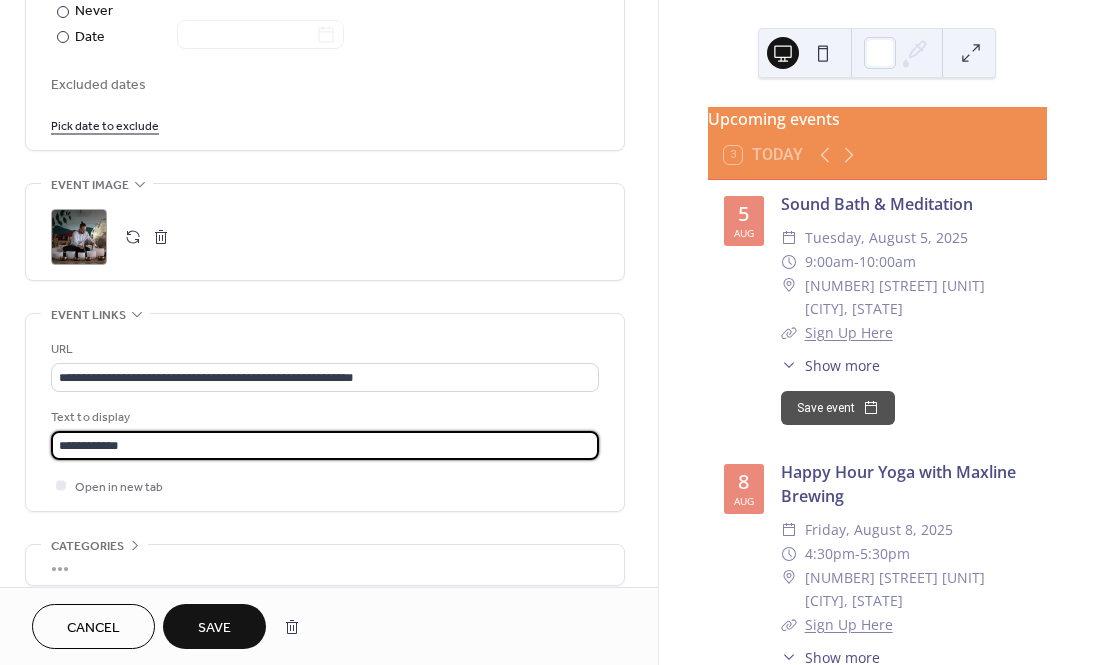 click on "Cancel Save" at bounding box center [329, 626] 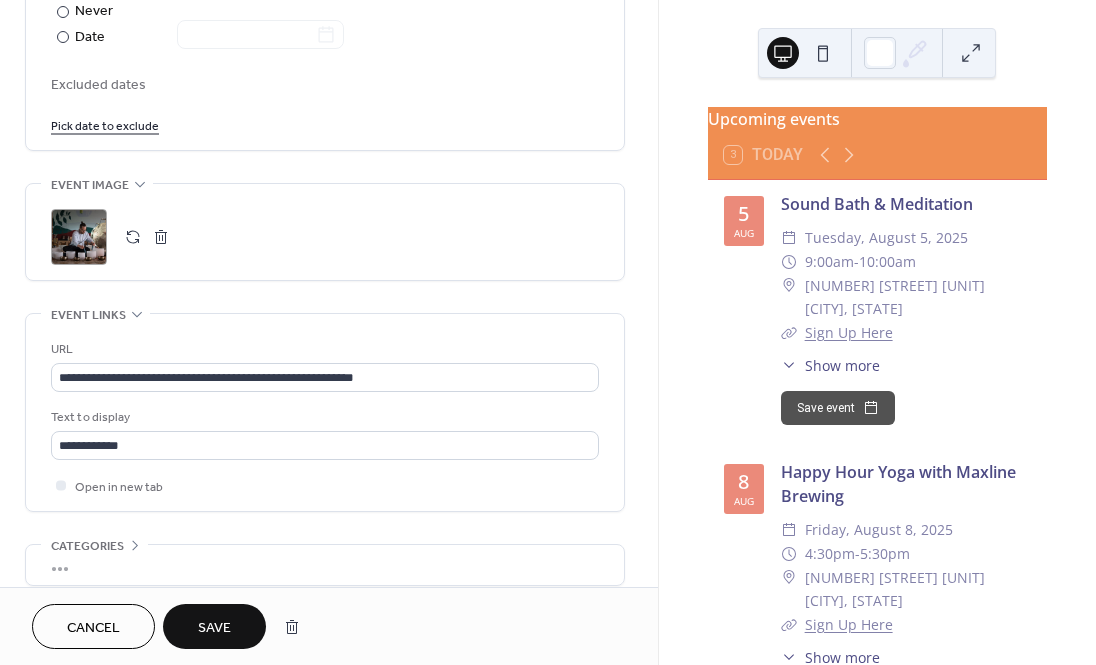 click on "Save" at bounding box center [214, 628] 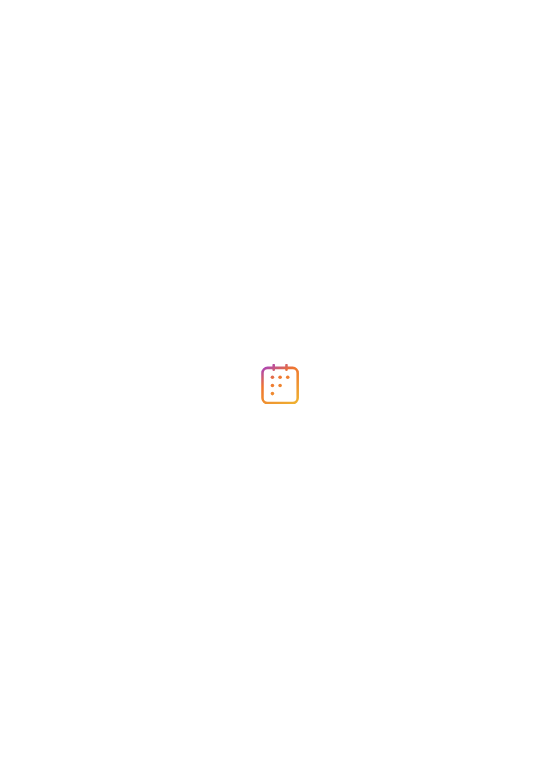 scroll, scrollTop: 0, scrollLeft: 0, axis: both 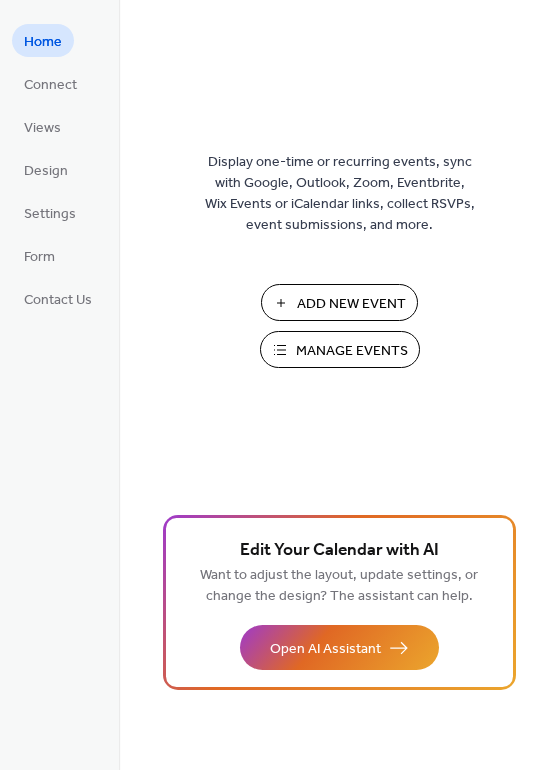 click on "Manage Events" at bounding box center [352, 351] 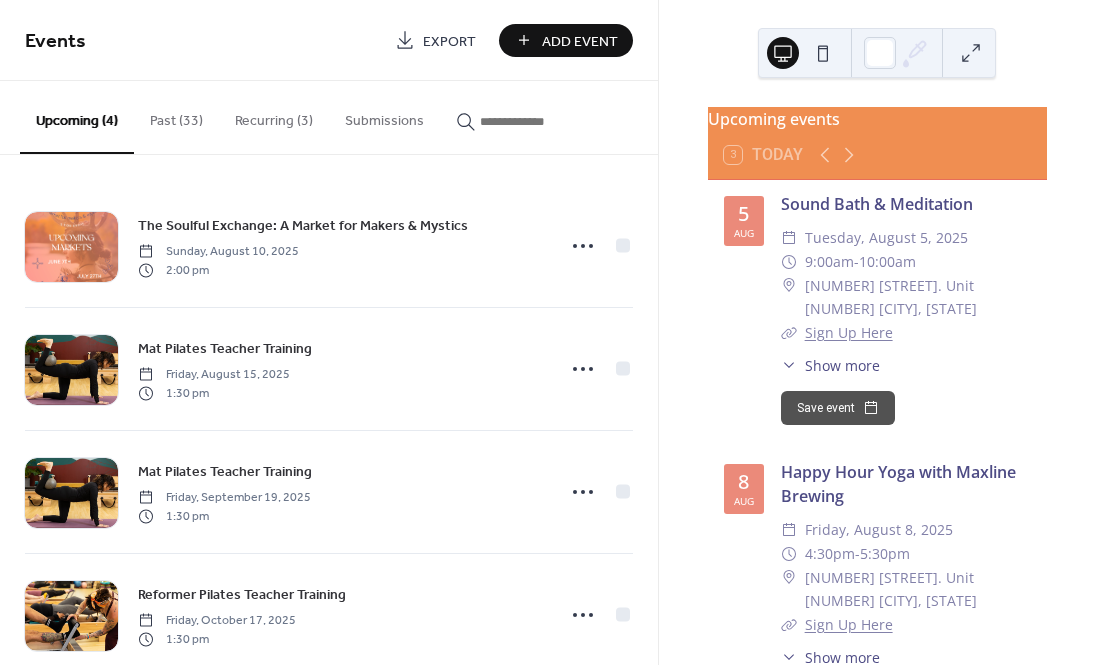 scroll, scrollTop: 0, scrollLeft: 0, axis: both 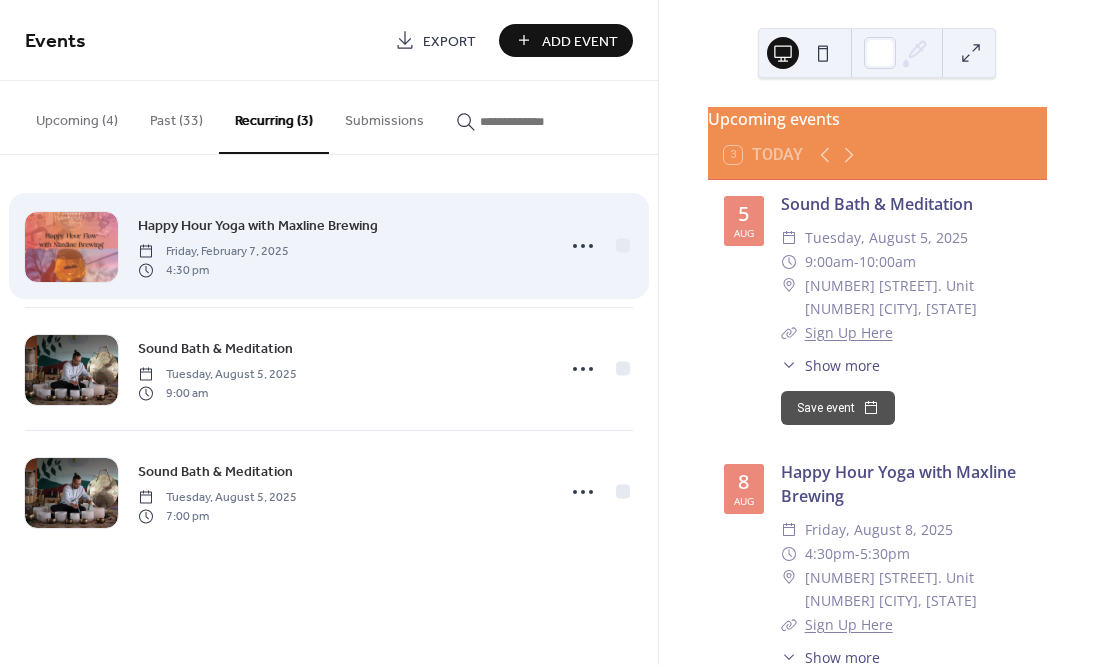 click on "Friday, February 7, 2025" at bounding box center [213, 252] 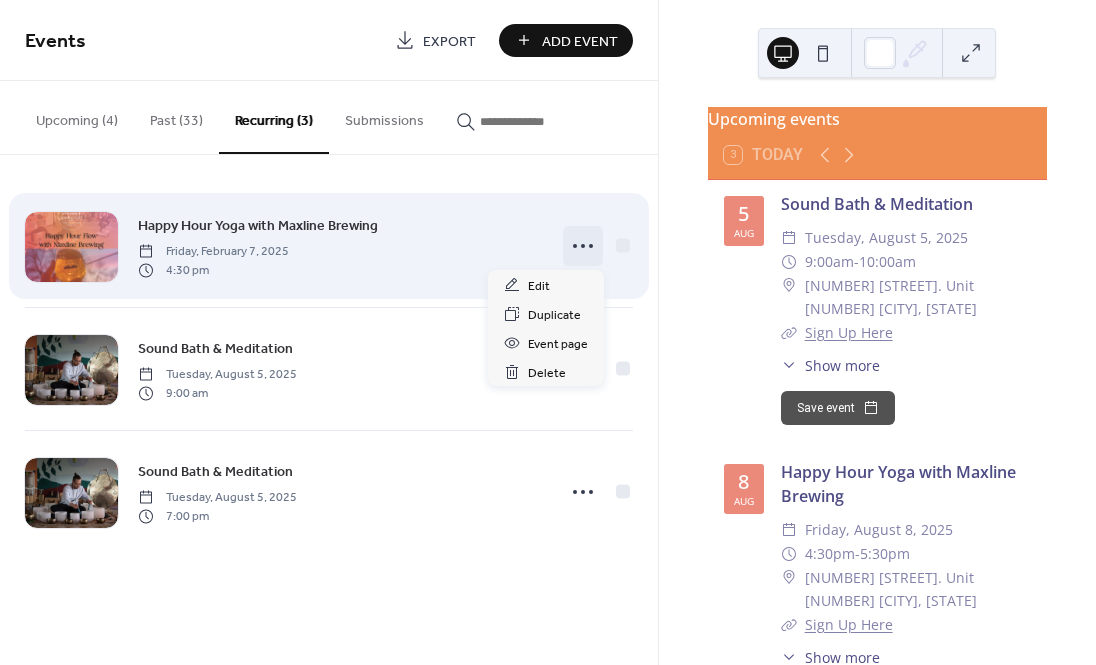 click 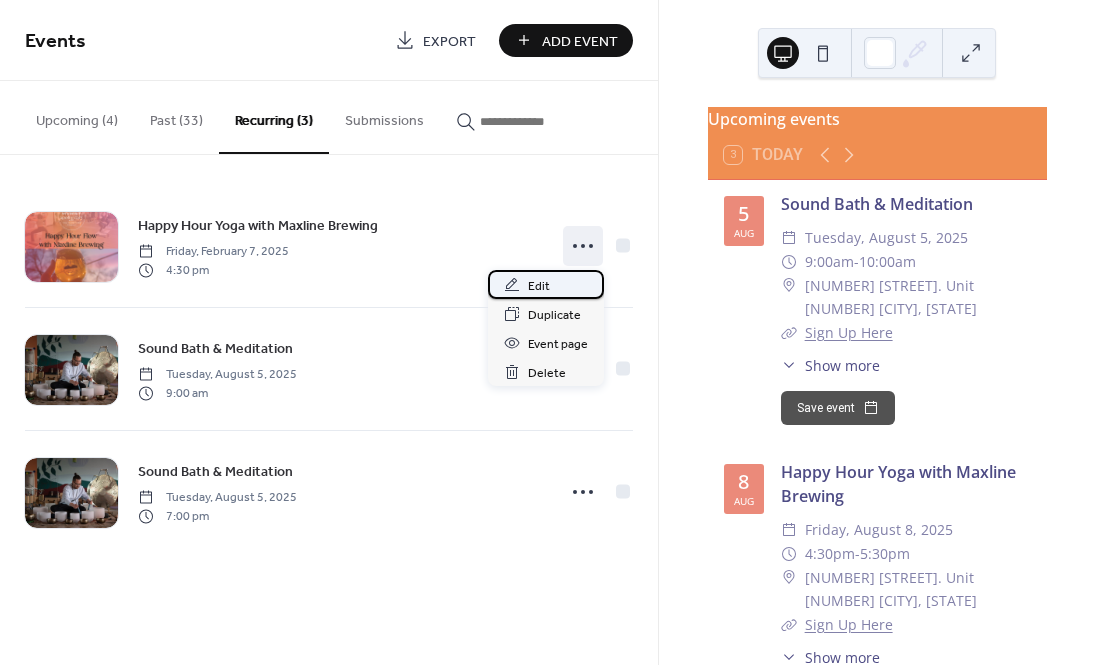 click on "Edit" at bounding box center (546, 284) 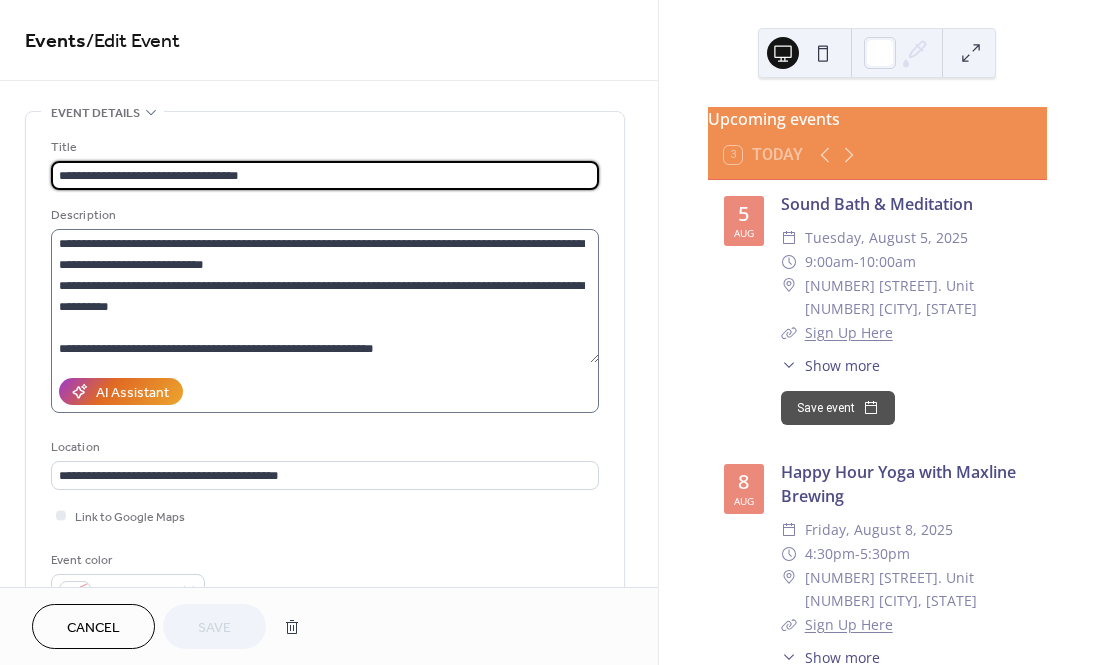 scroll, scrollTop: 0, scrollLeft: 0, axis: both 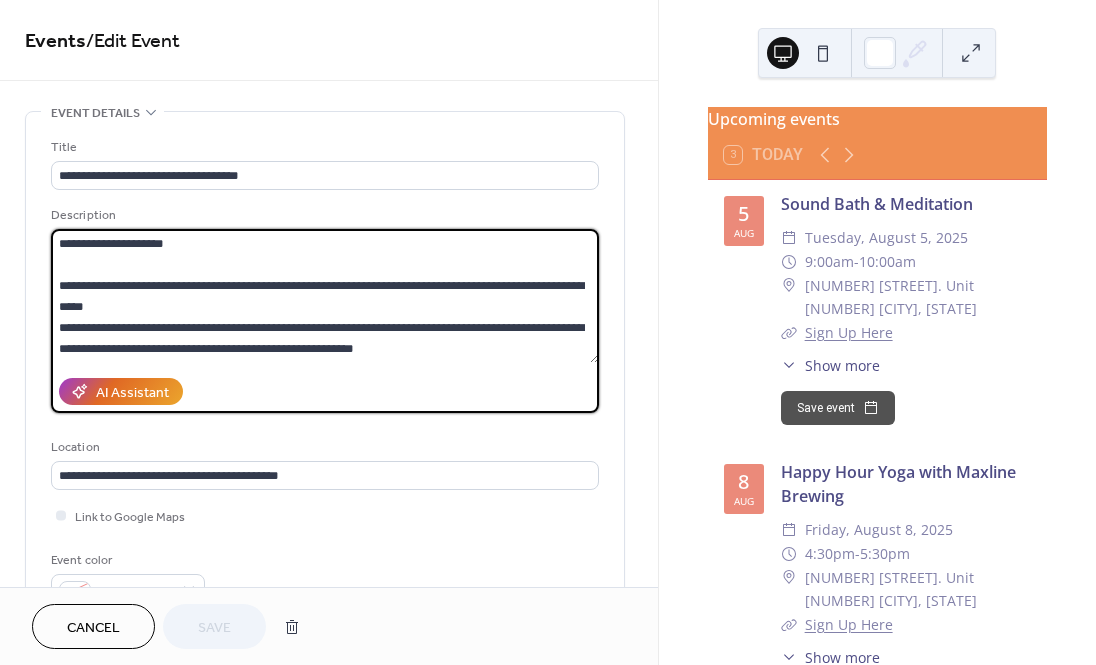 drag, startPoint x: 56, startPoint y: 285, endPoint x: 56, endPoint y: 225, distance: 60 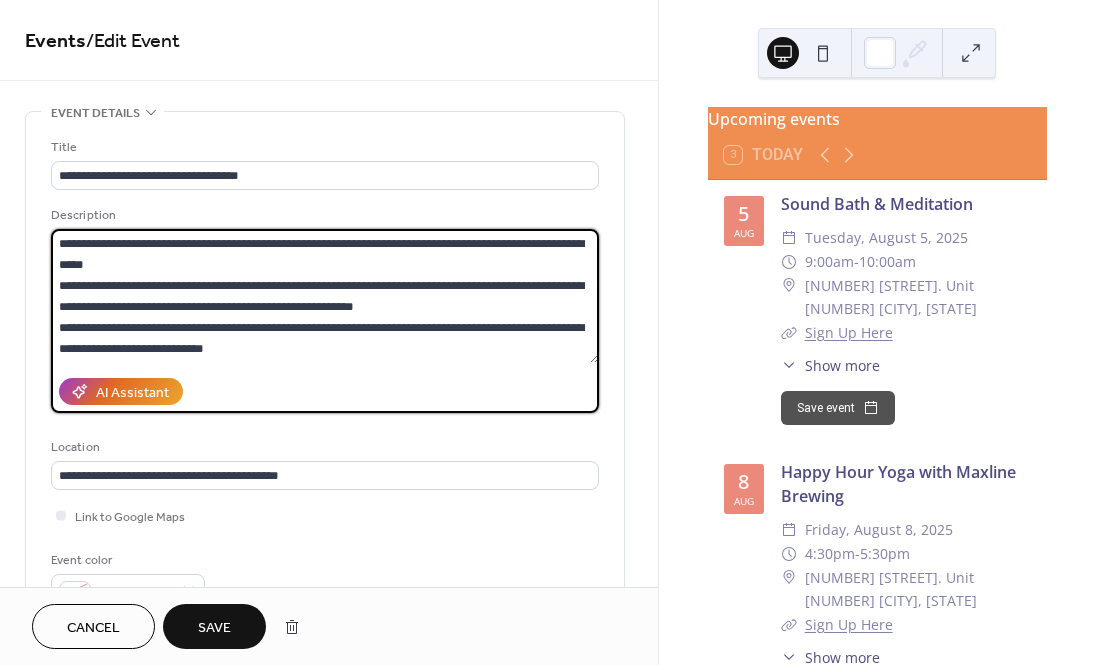 scroll, scrollTop: 84, scrollLeft: 0, axis: vertical 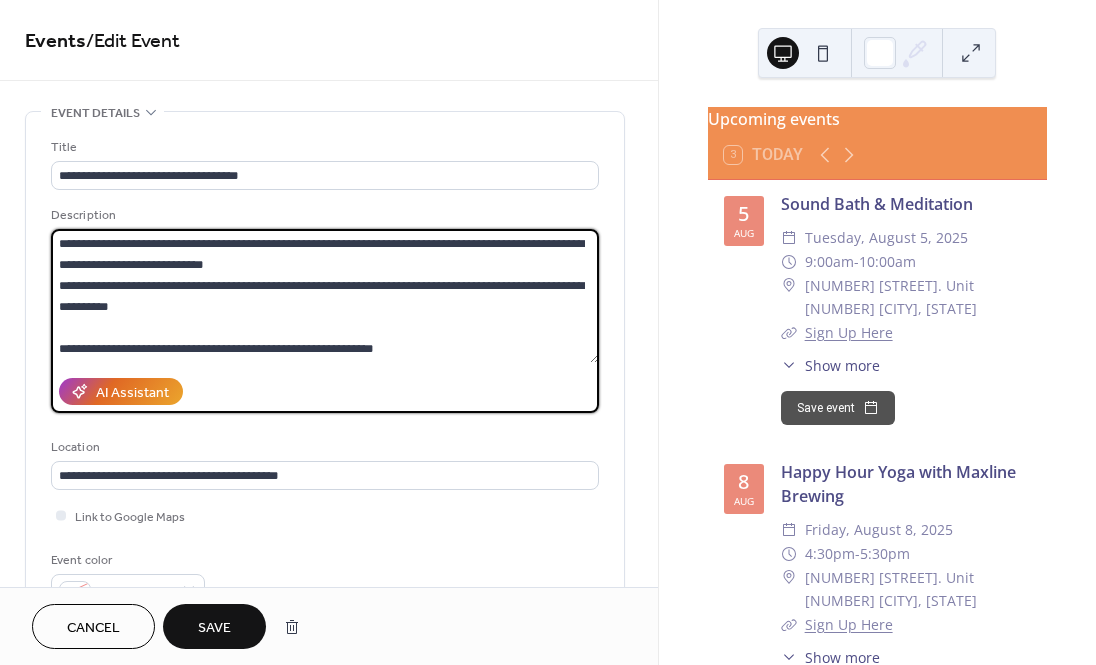 click on "**********" at bounding box center (325, 296) 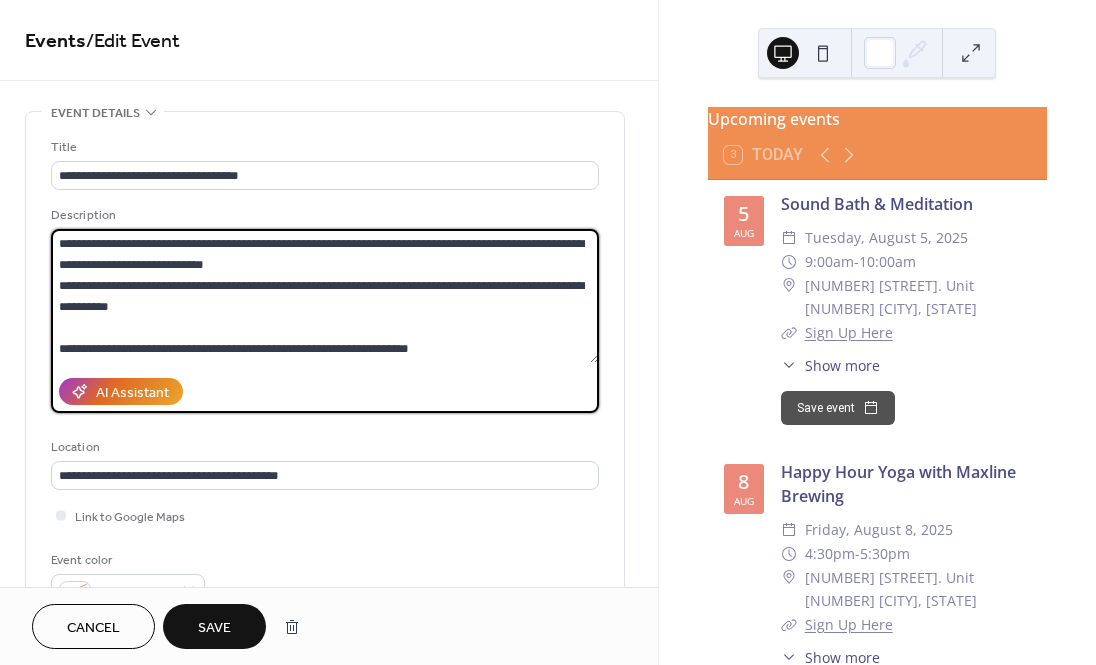 type on "**********" 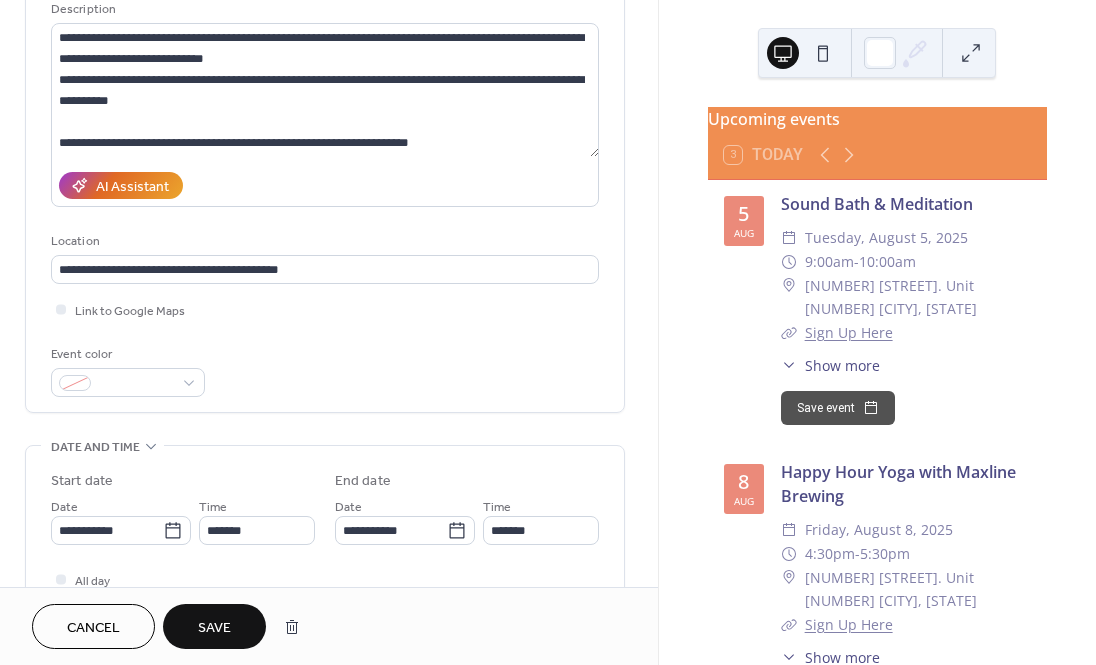 scroll, scrollTop: 218, scrollLeft: 0, axis: vertical 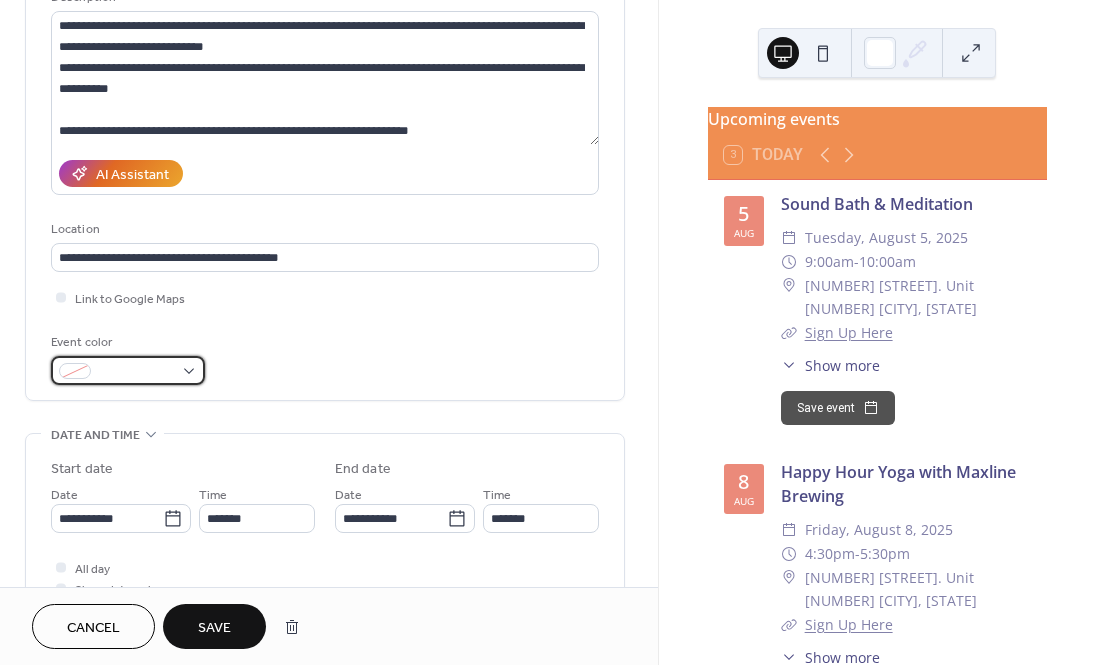 click at bounding box center (128, 370) 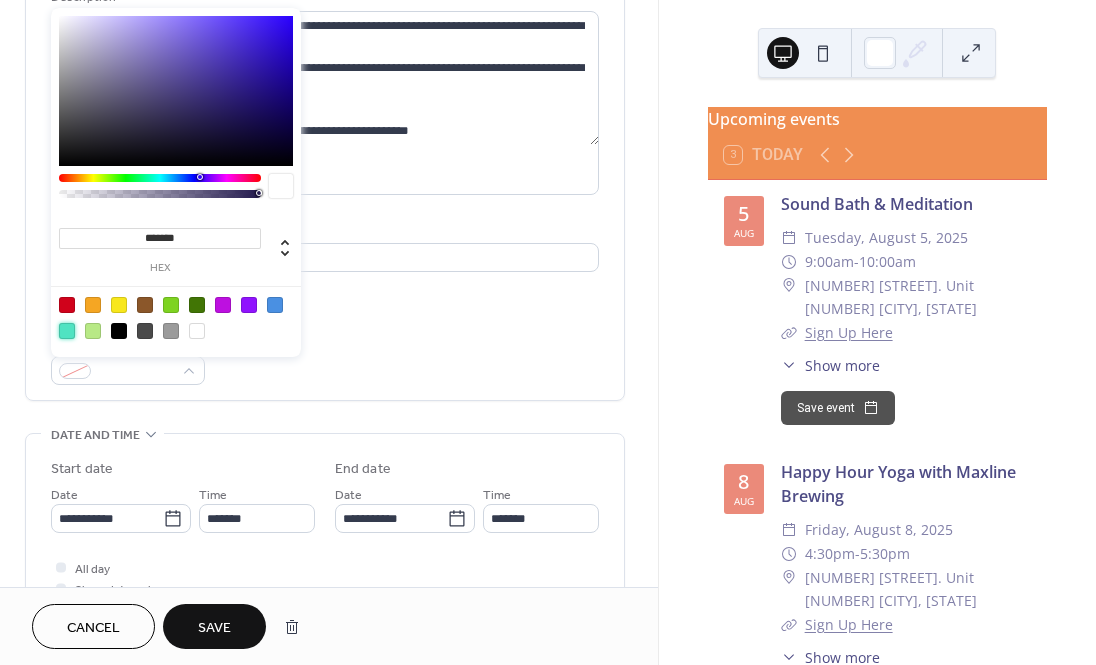 click at bounding box center [67, 331] 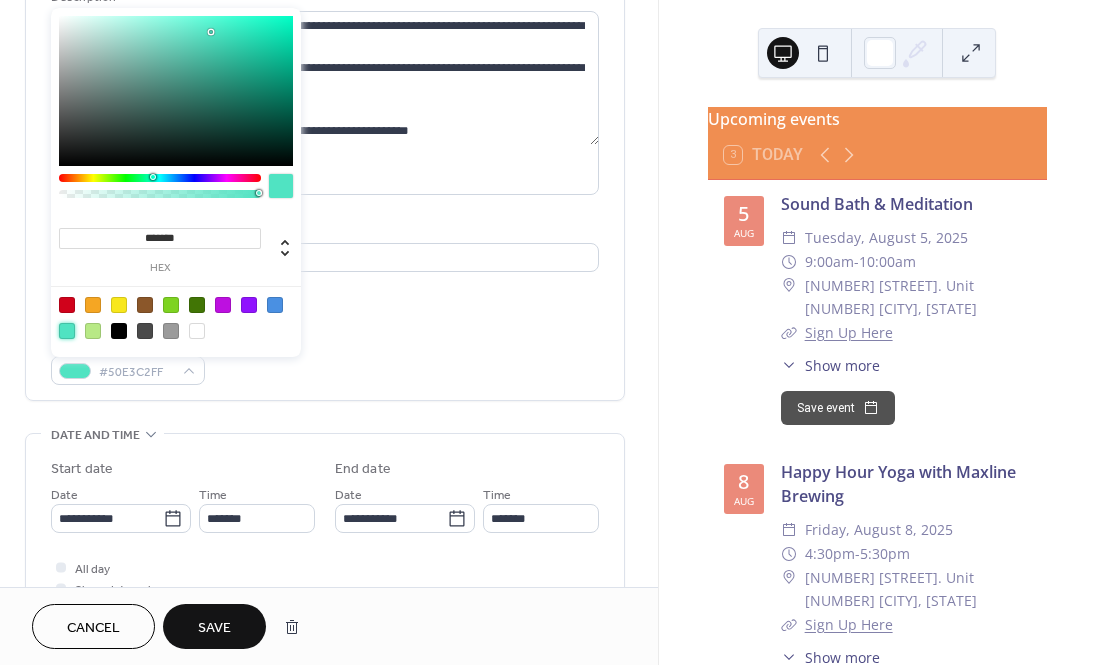 click on "**********" at bounding box center (325, 745) 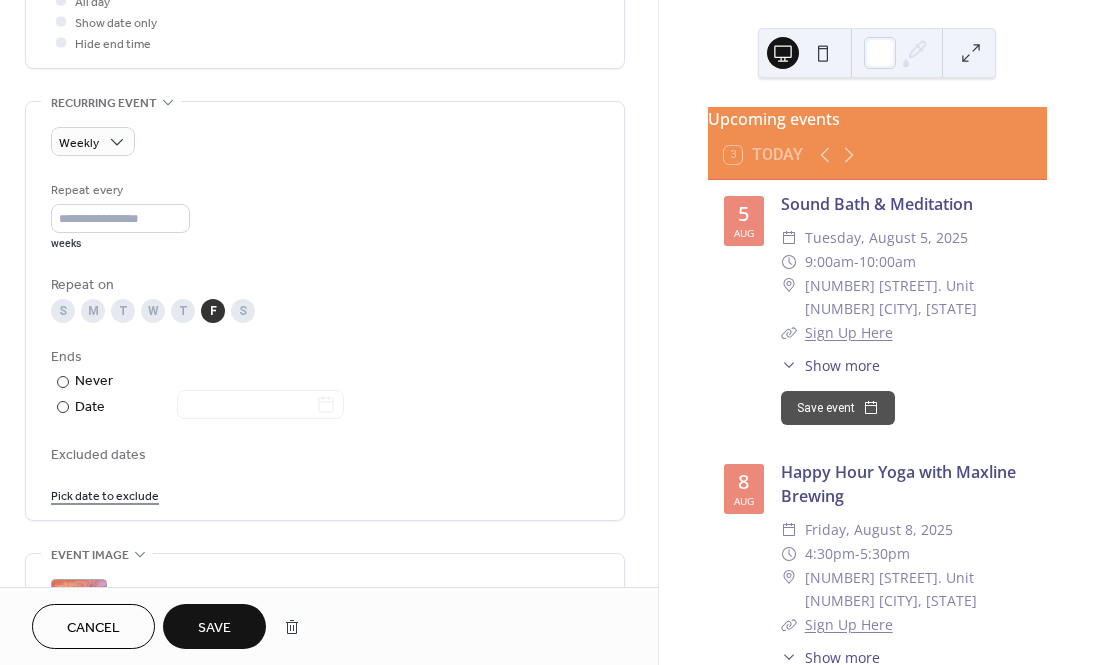 scroll, scrollTop: 788, scrollLeft: 0, axis: vertical 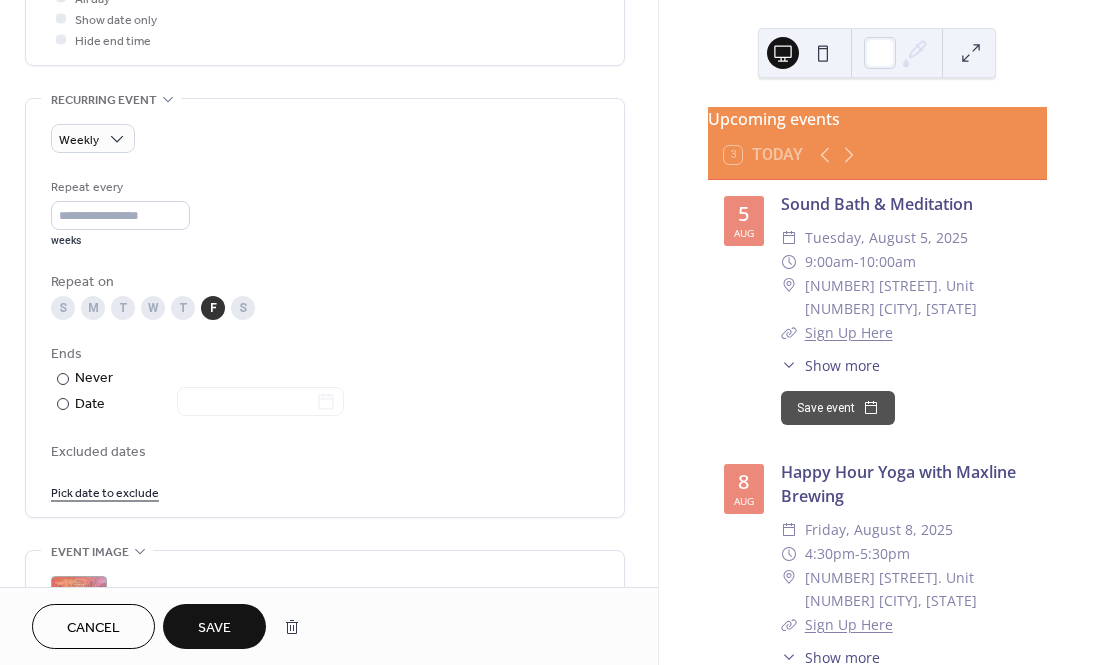 click on "T" at bounding box center (123, 308) 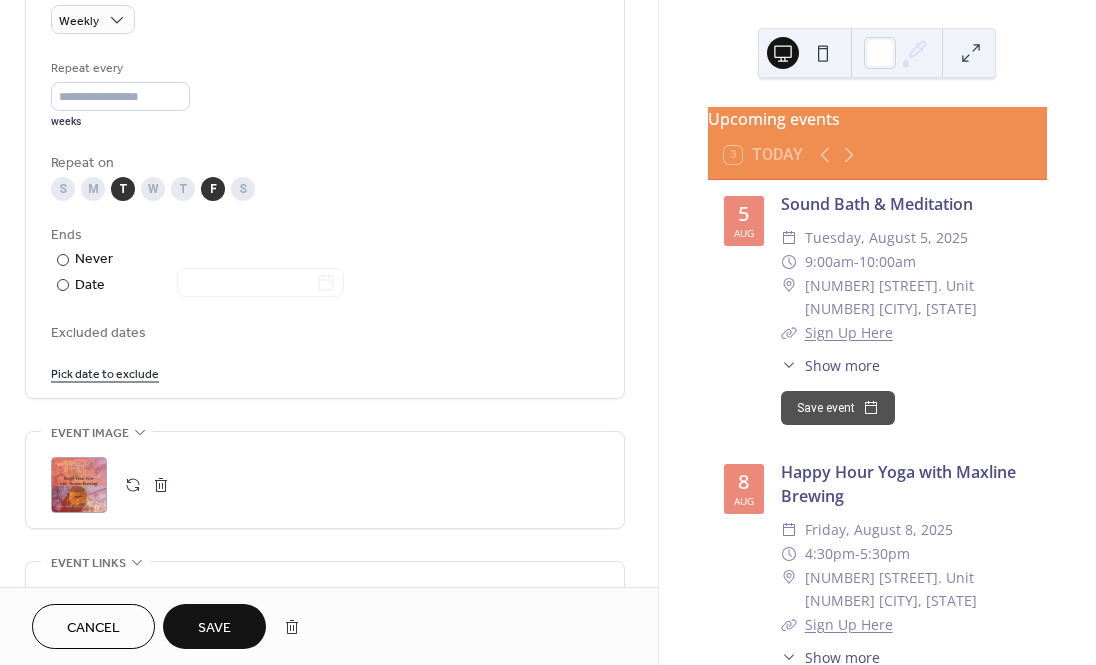 scroll, scrollTop: 939, scrollLeft: 0, axis: vertical 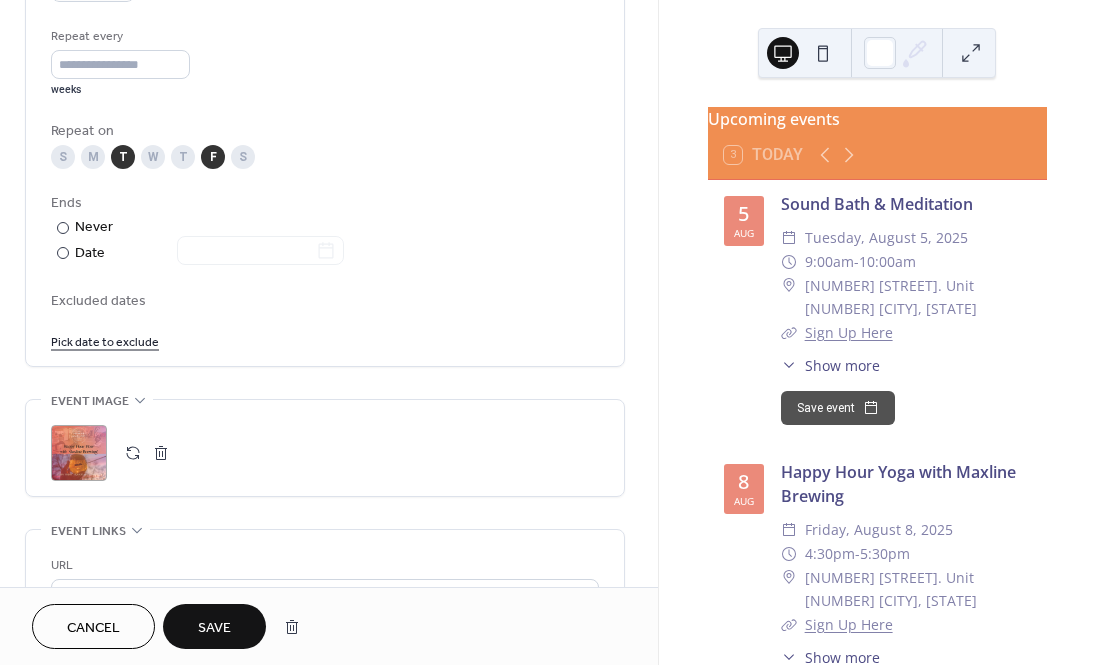 click at bounding box center (161, 453) 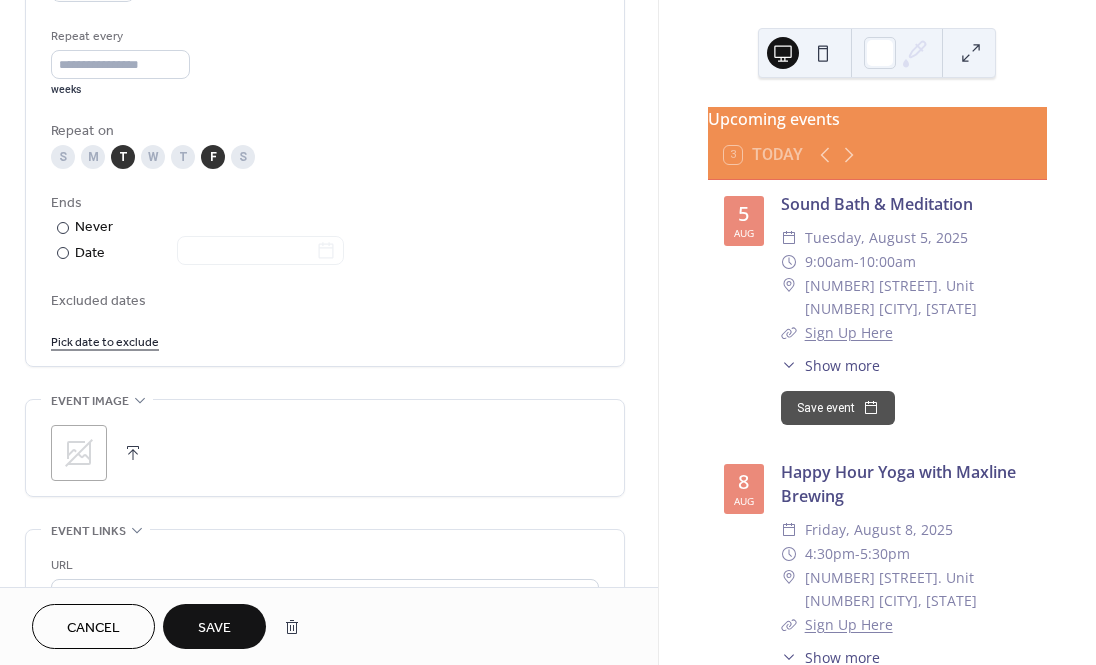 click 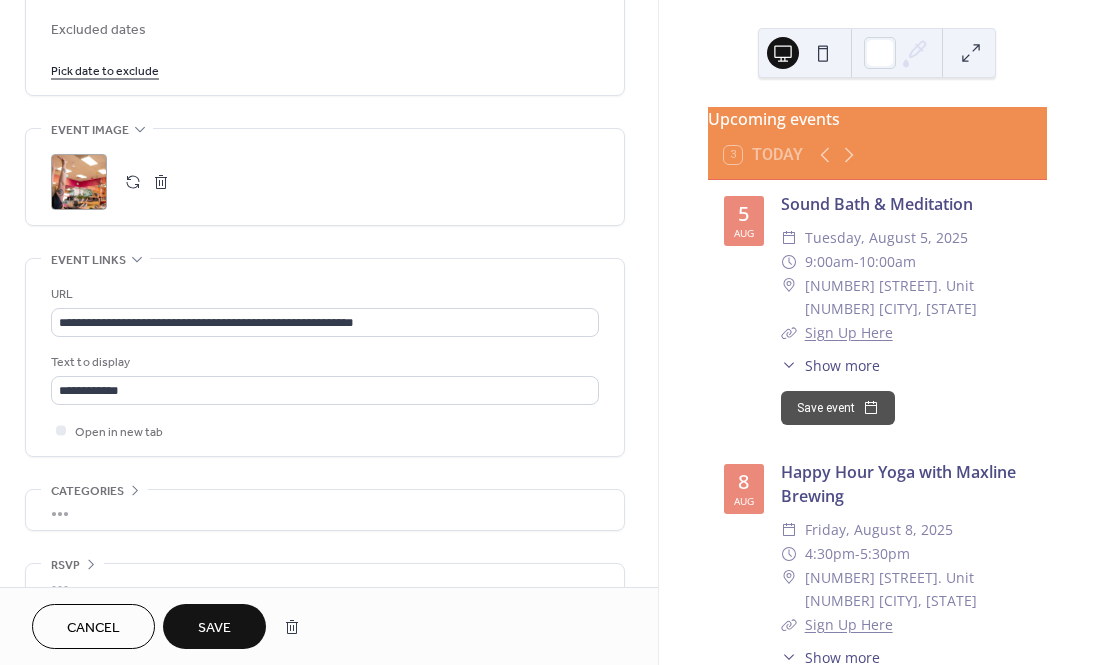 scroll, scrollTop: 1248, scrollLeft: 0, axis: vertical 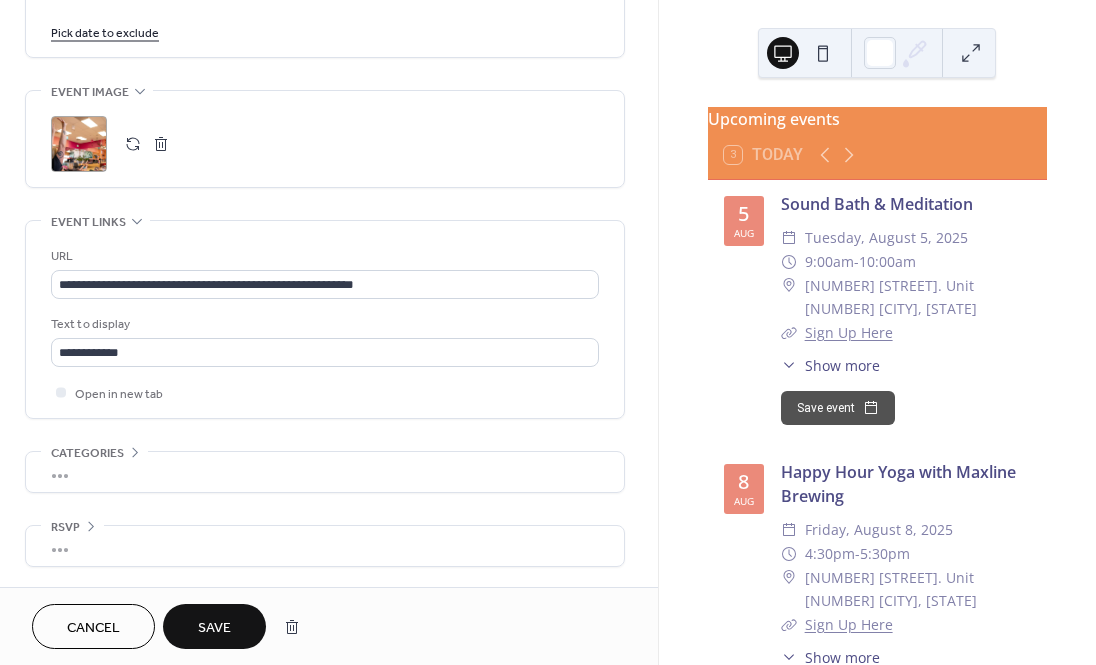 click on "Save" at bounding box center [214, 628] 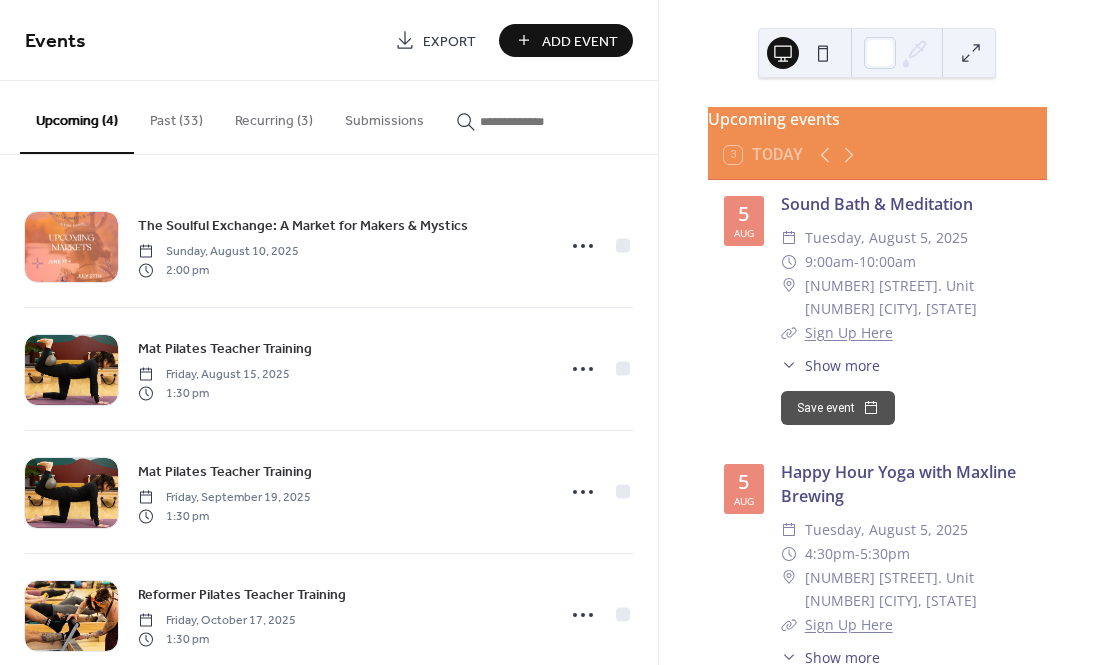 scroll, scrollTop: 41, scrollLeft: 0, axis: vertical 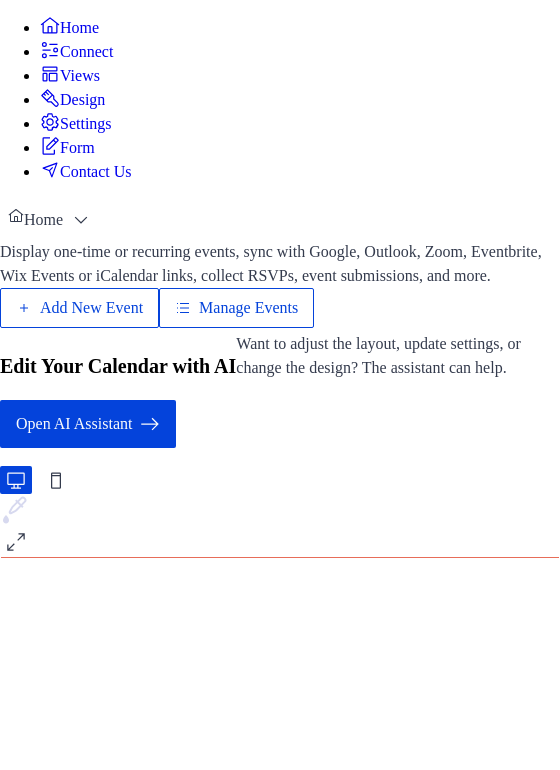 click on "Manage Events" at bounding box center (248, 308) 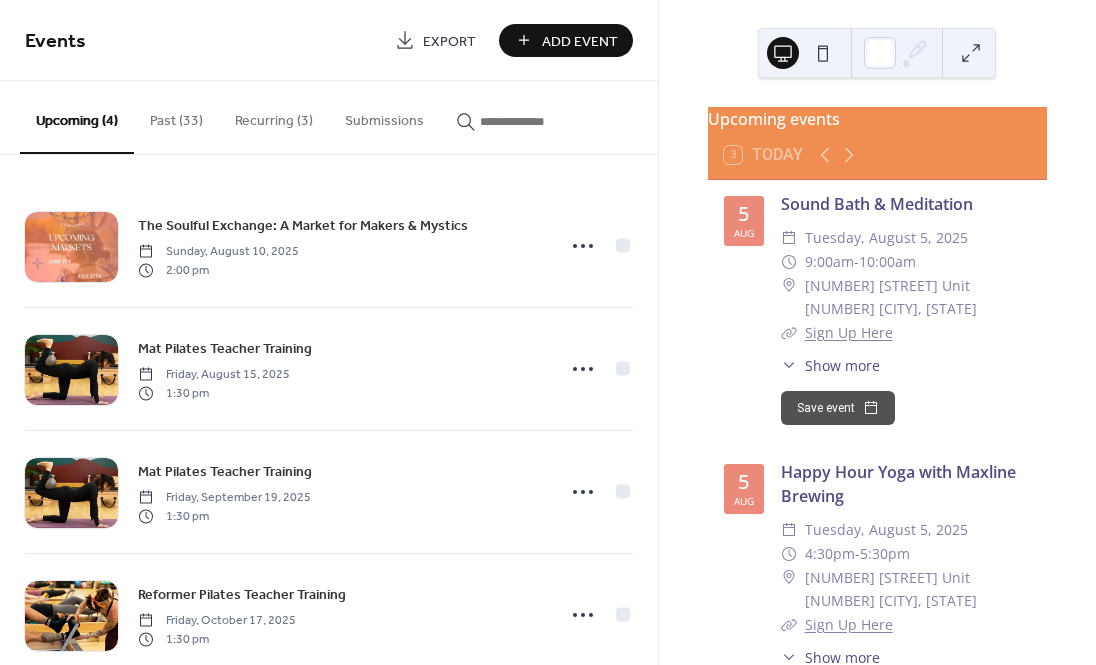 scroll, scrollTop: 0, scrollLeft: 0, axis: both 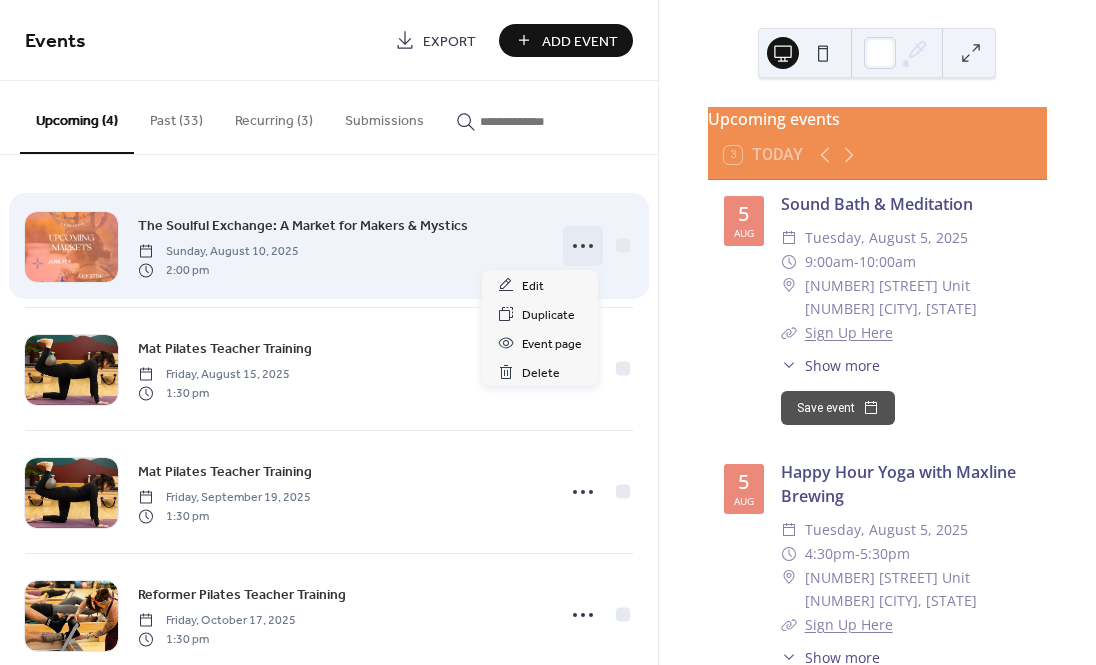click 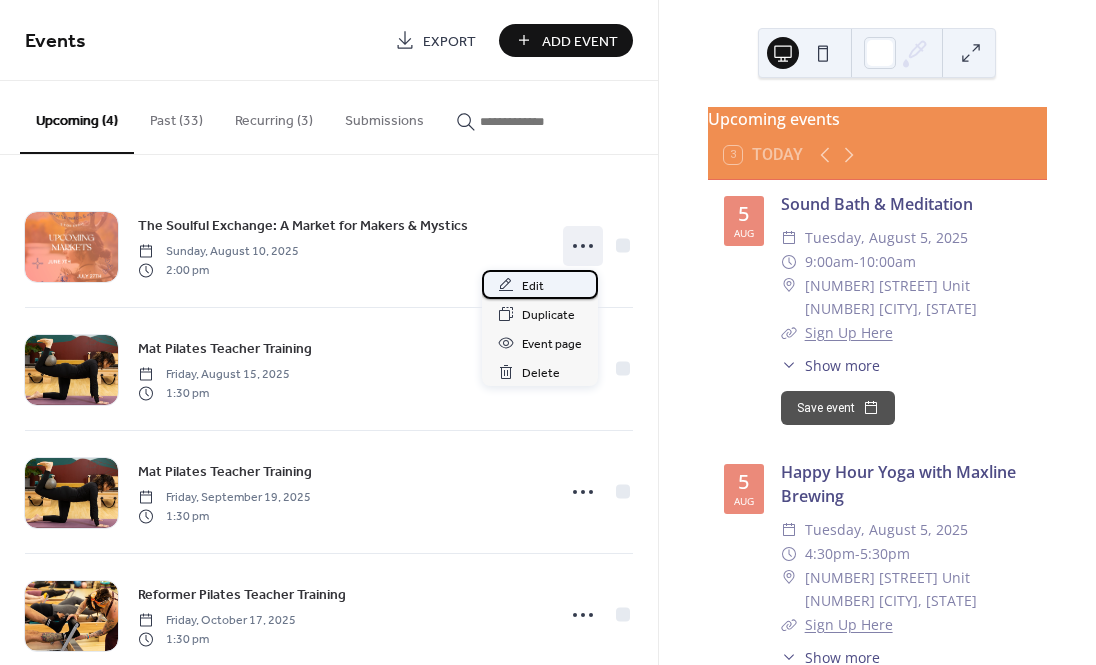 click on "Edit" at bounding box center (533, 286) 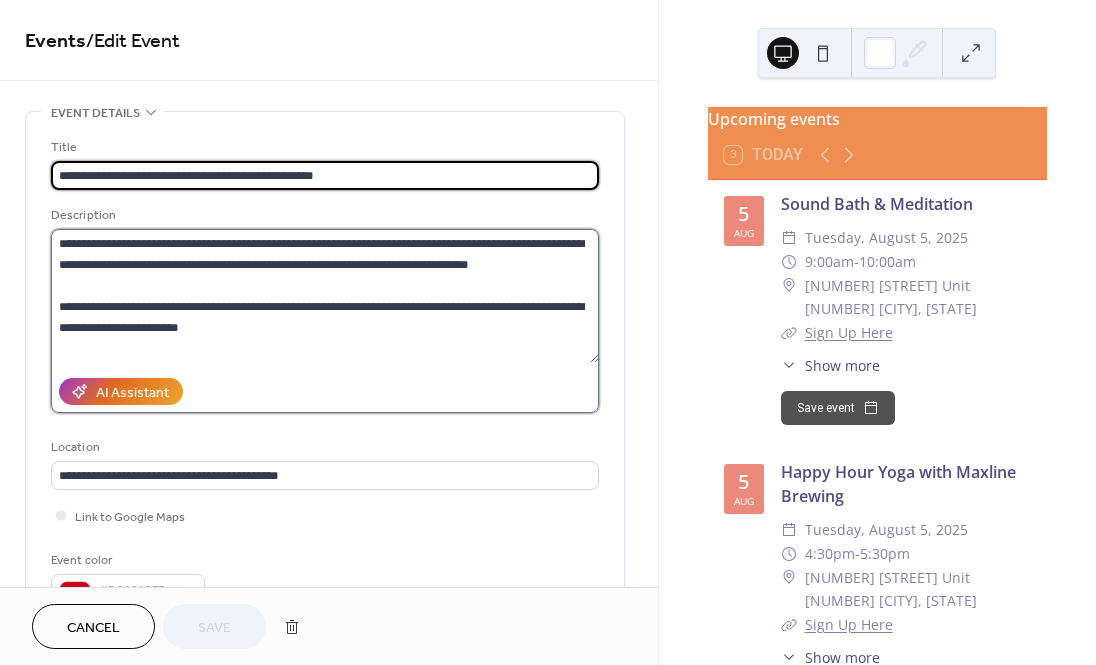 click on "**********" at bounding box center [325, 296] 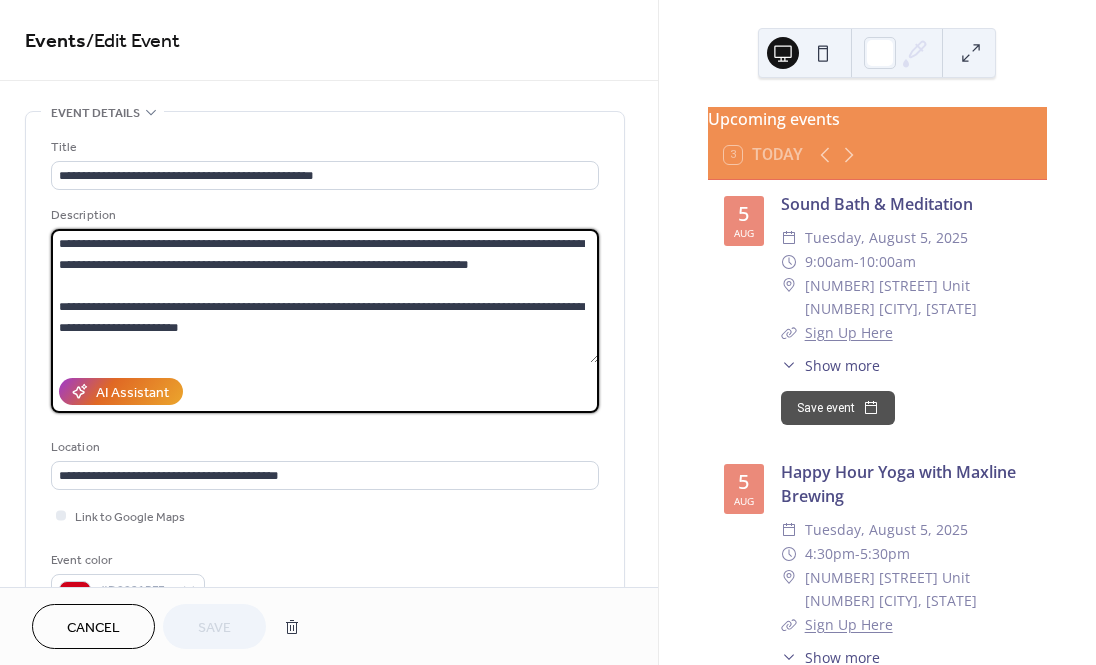 click on "**********" at bounding box center [325, 296] 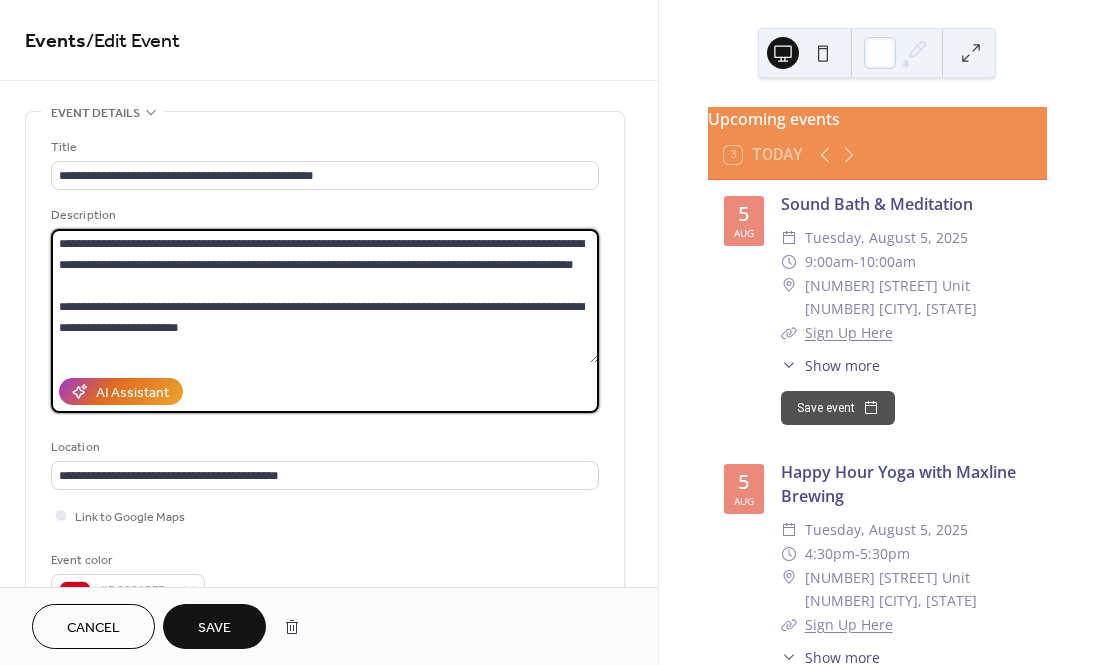 click on "**********" at bounding box center (325, 296) 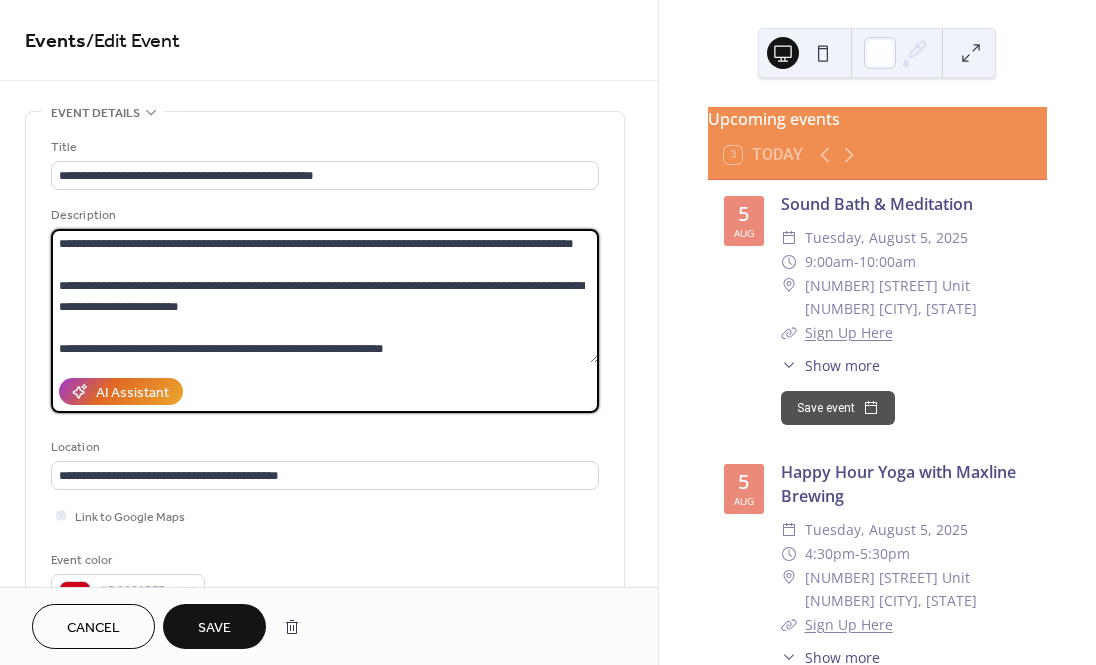 type on "**********" 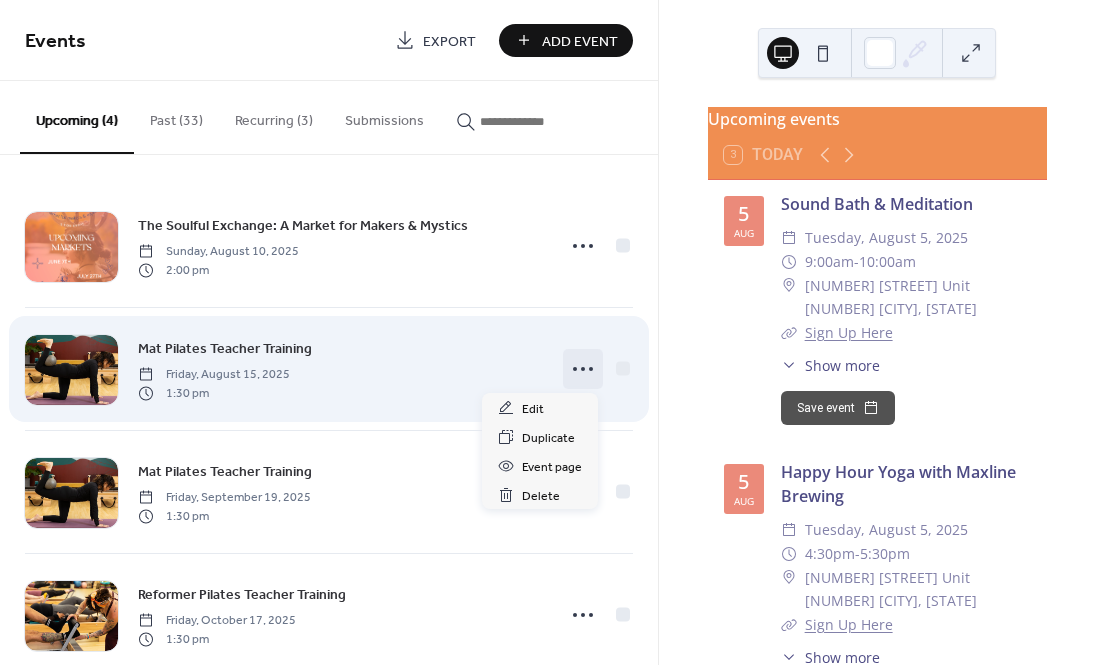 click 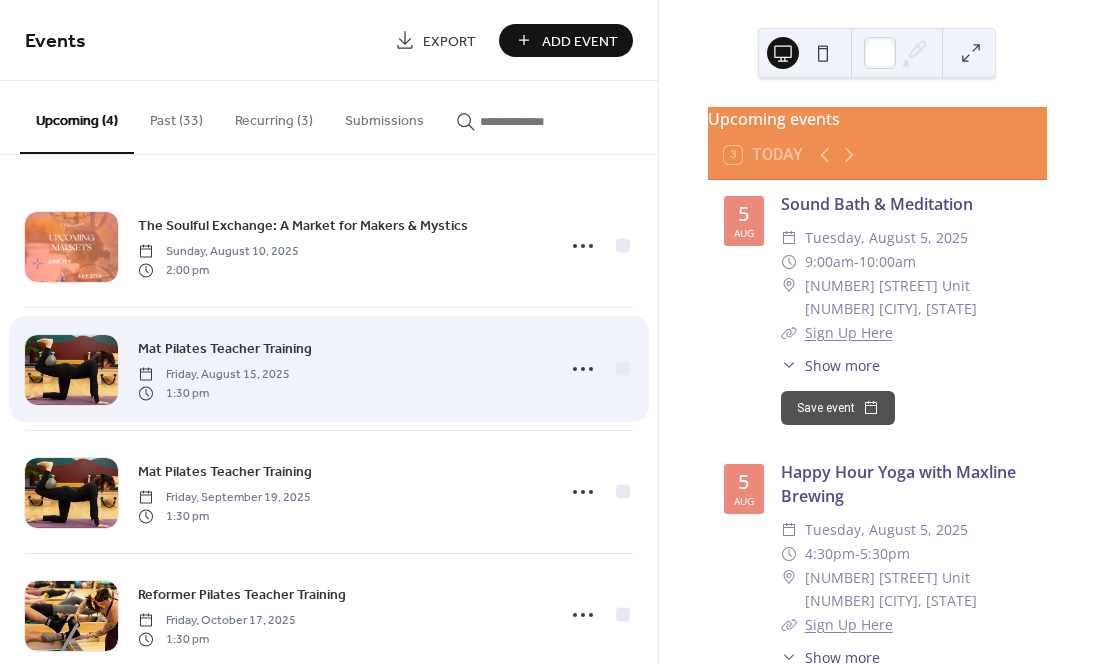 click on "Mat Pilates Teacher Training [DATE] [TIME]" at bounding box center [329, 369] 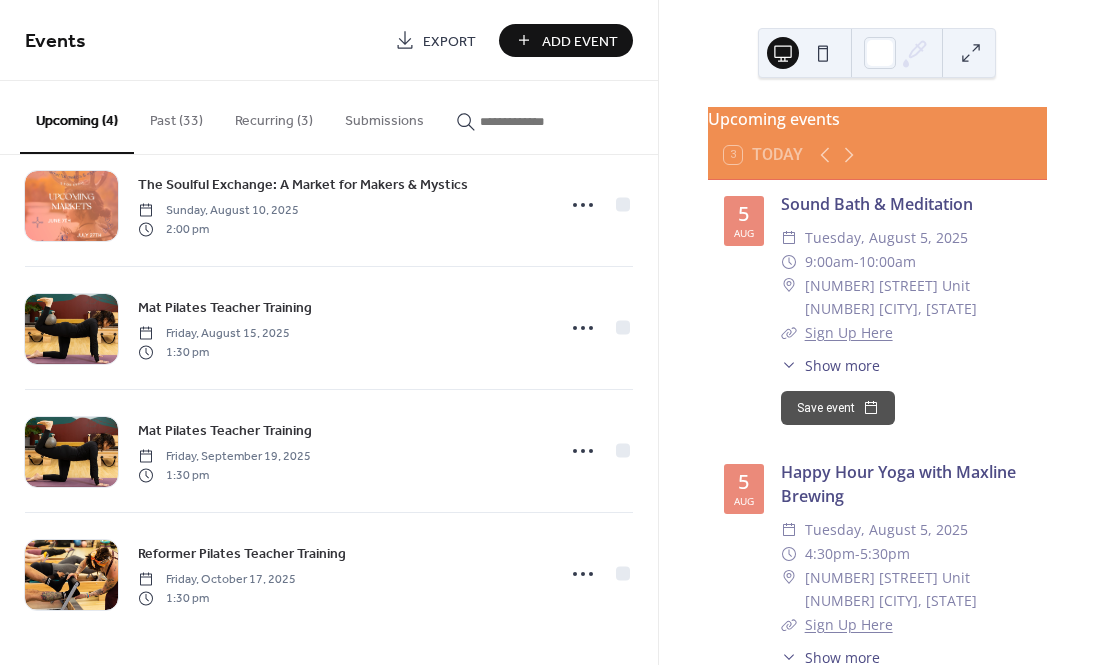 click on "Recurring (3)" at bounding box center [274, 116] 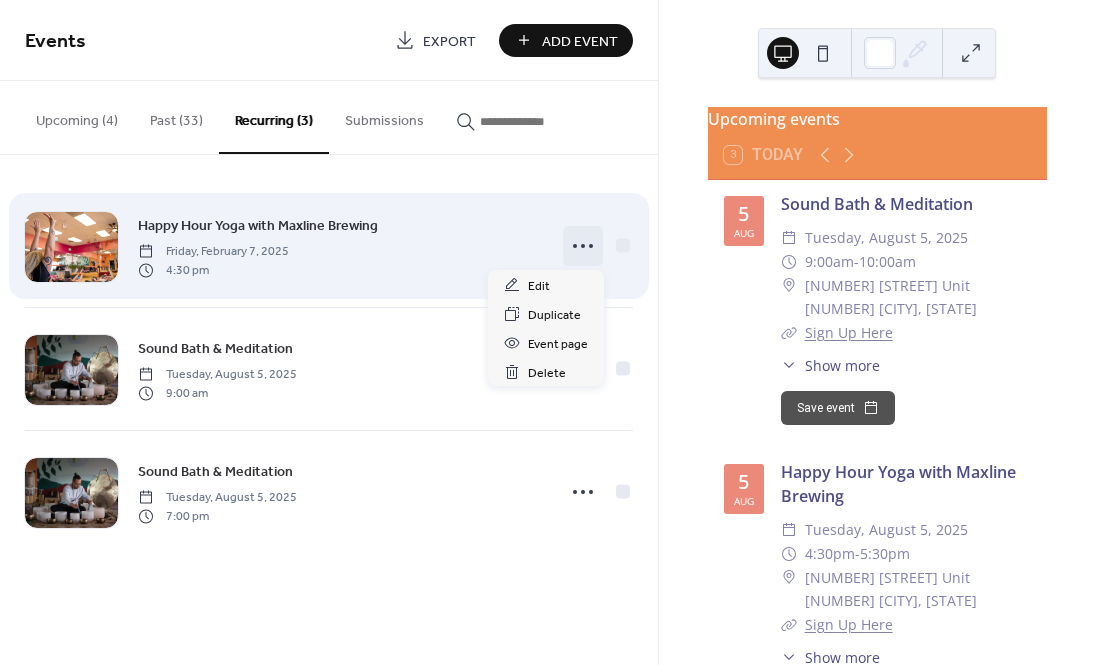 click 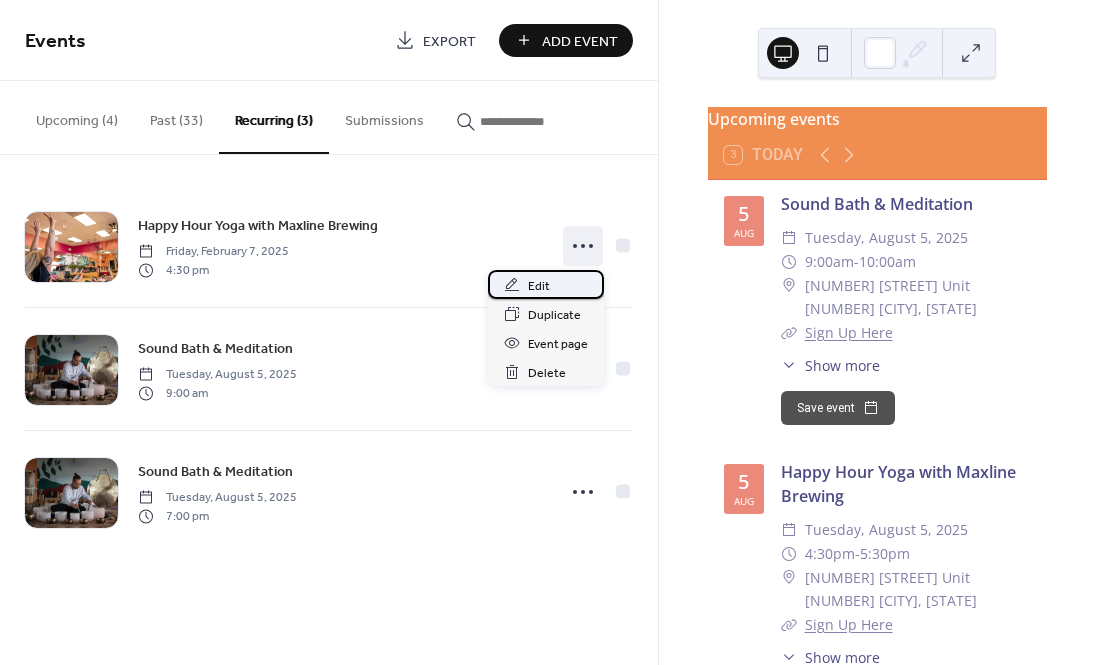 click on "Edit" at bounding box center (546, 284) 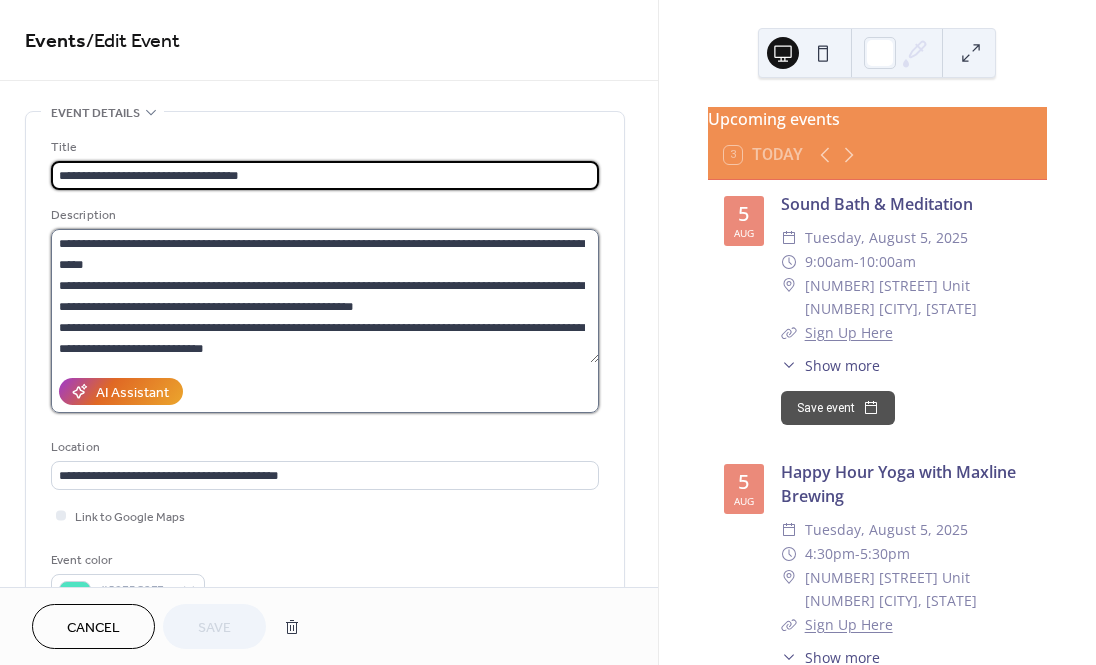 click on "**********" at bounding box center (325, 296) 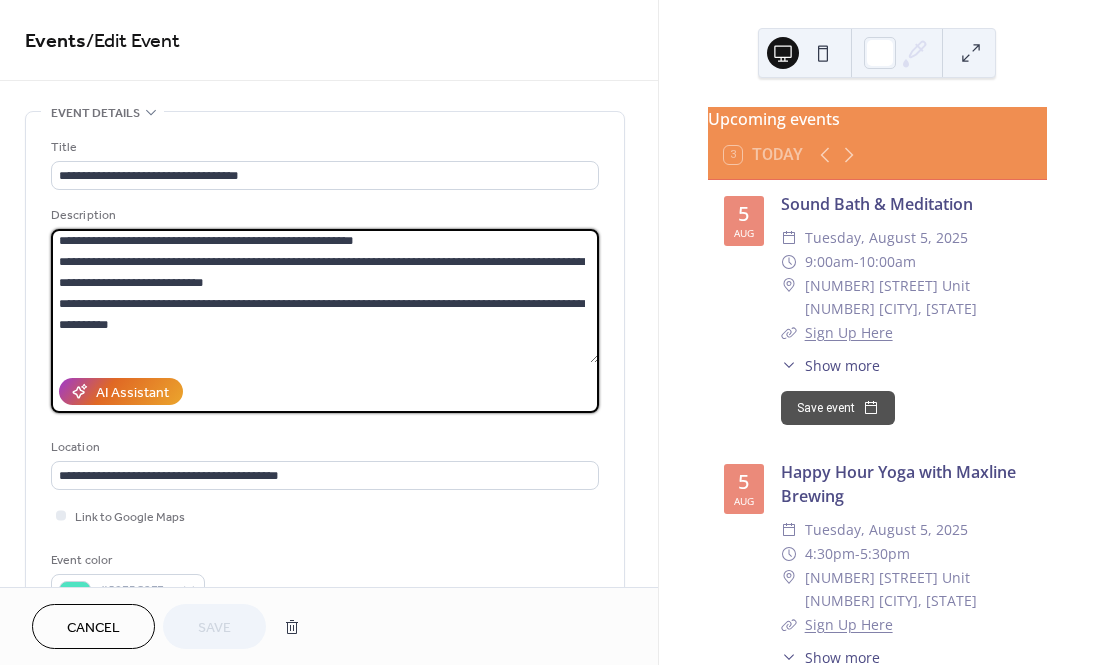 scroll, scrollTop: 84, scrollLeft: 0, axis: vertical 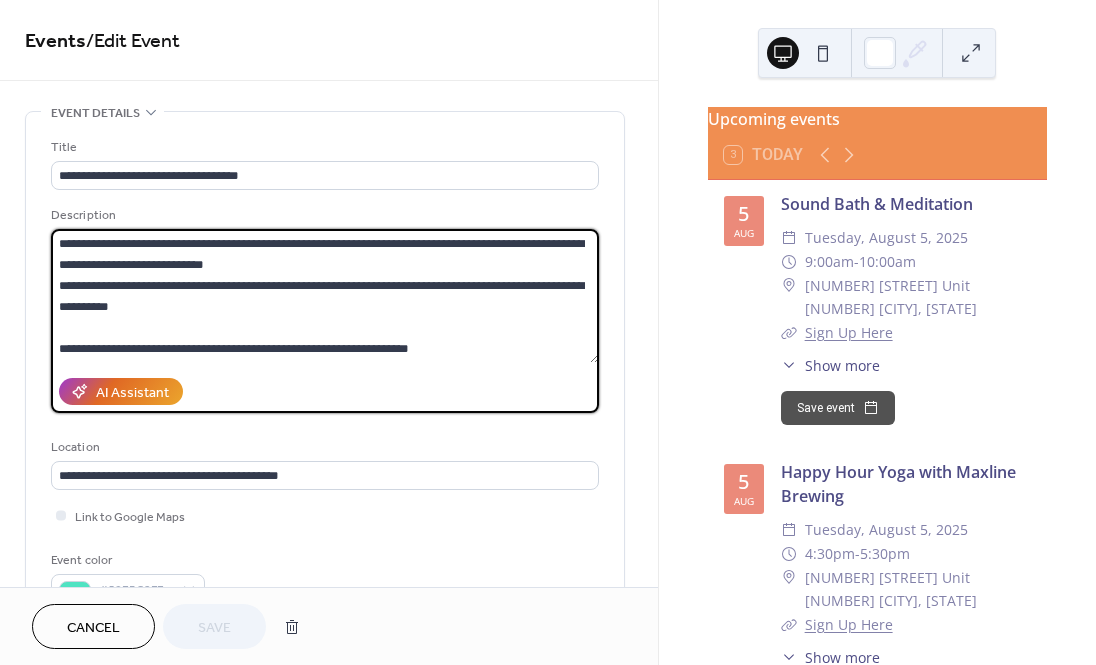 click on "**********" at bounding box center [325, 296] 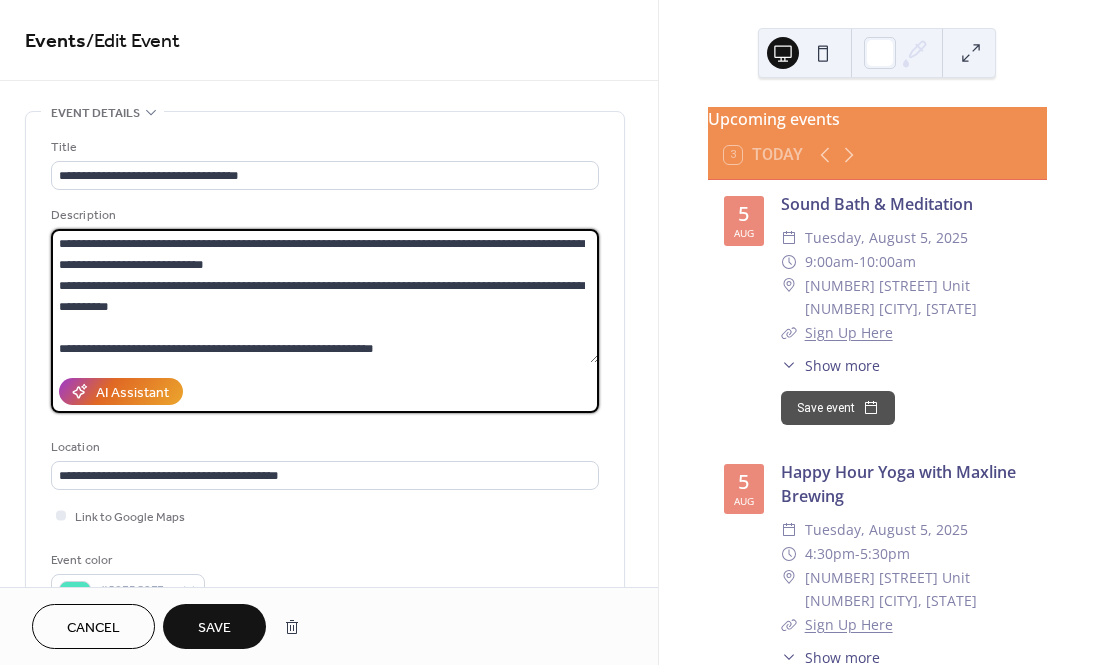 scroll, scrollTop: 84, scrollLeft: 0, axis: vertical 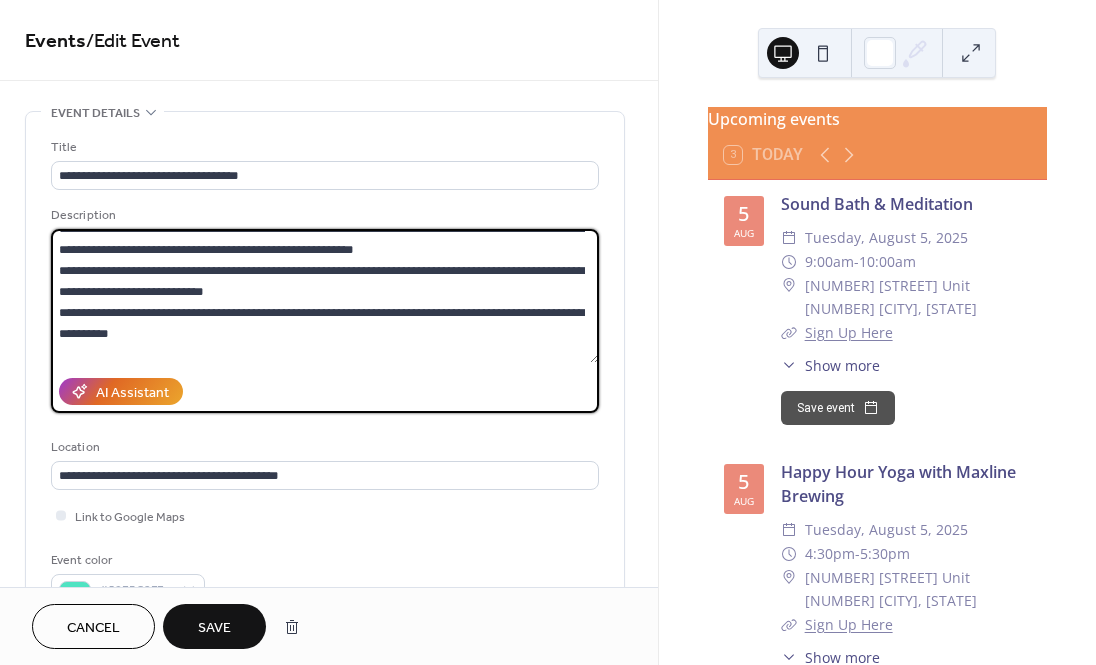 click on "**********" at bounding box center (325, 296) 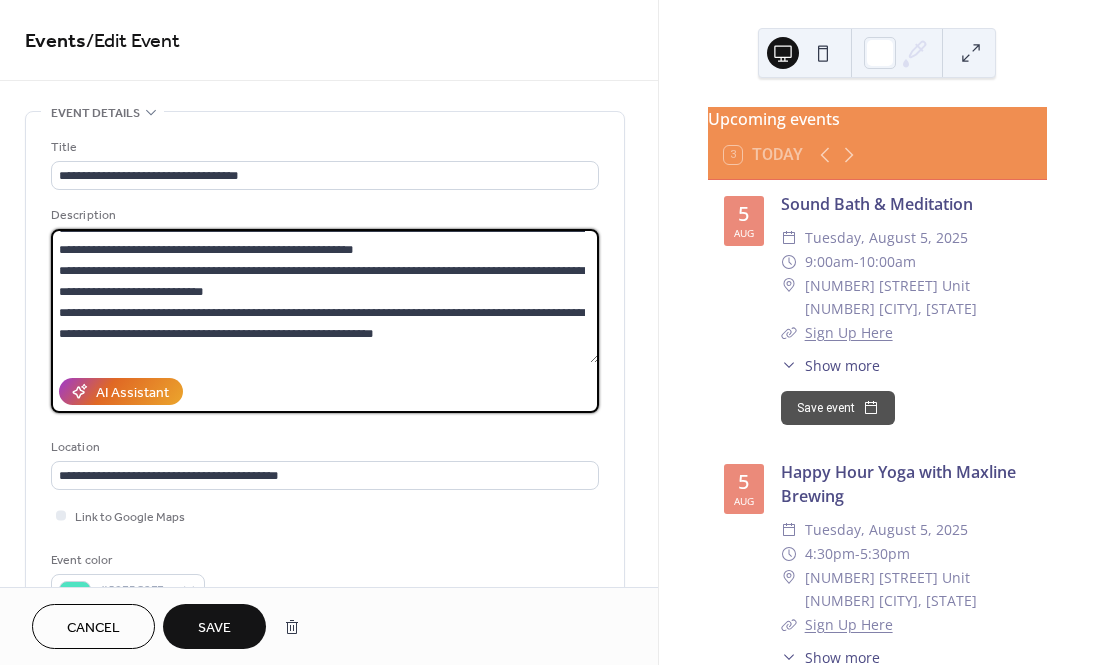 type on "**********" 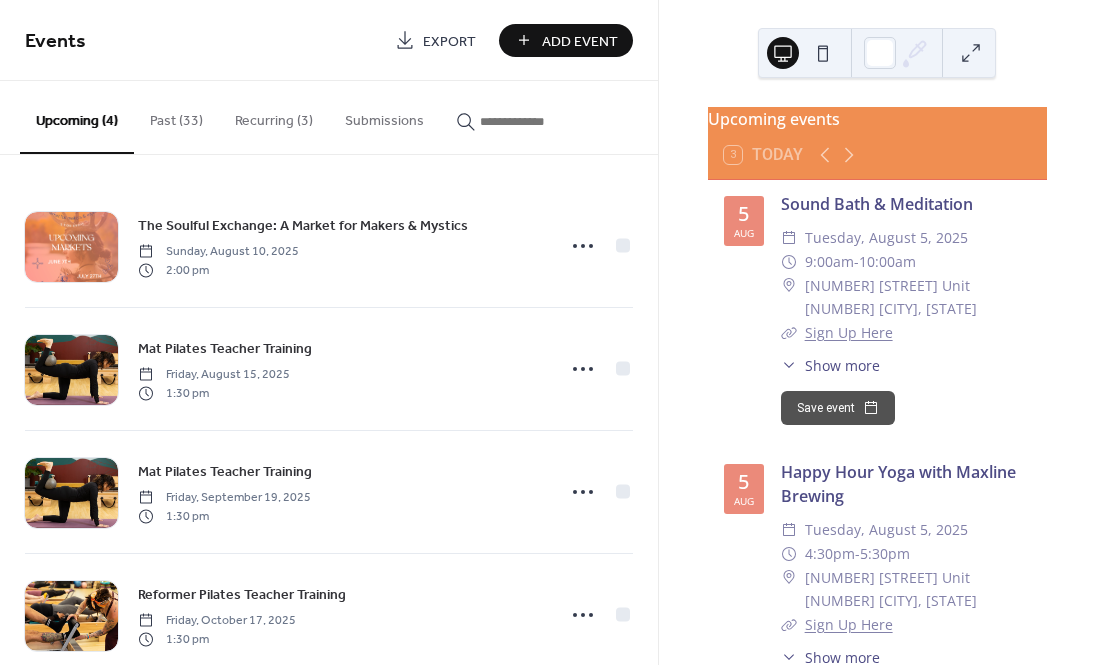 click on "Recurring (3)" at bounding box center [274, 116] 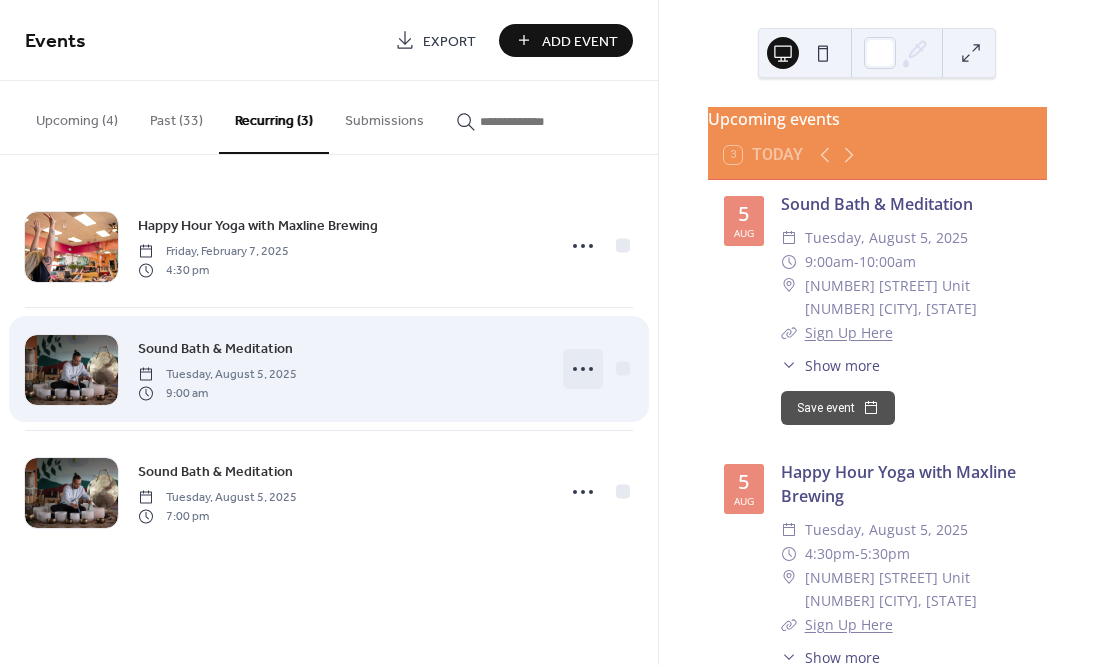 click 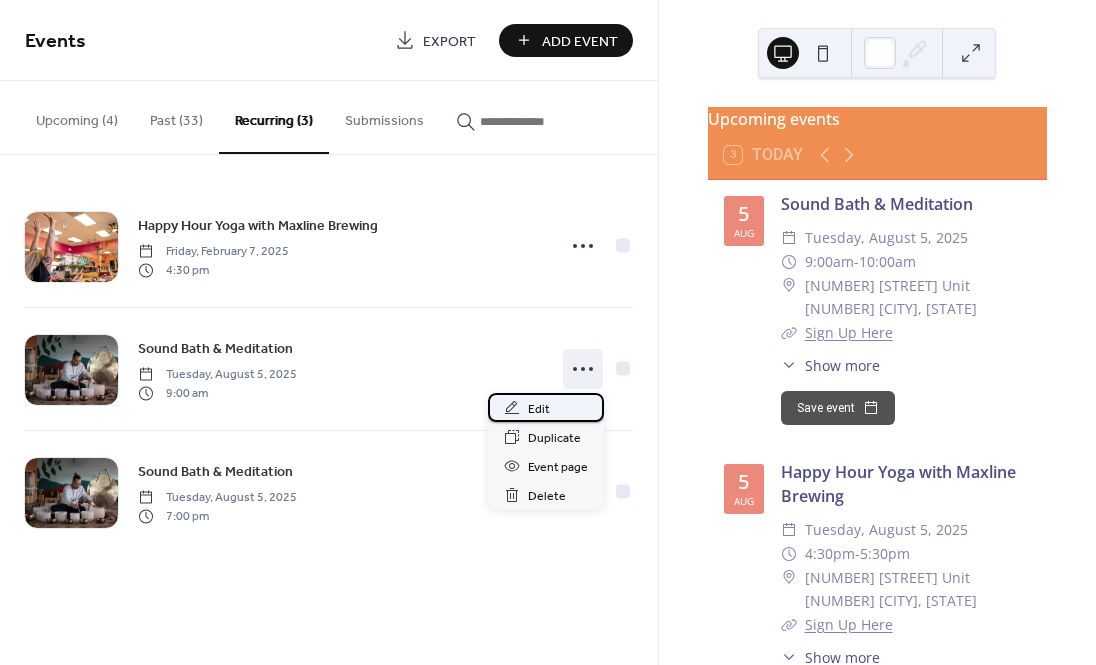 click on "Edit" at bounding box center (546, 407) 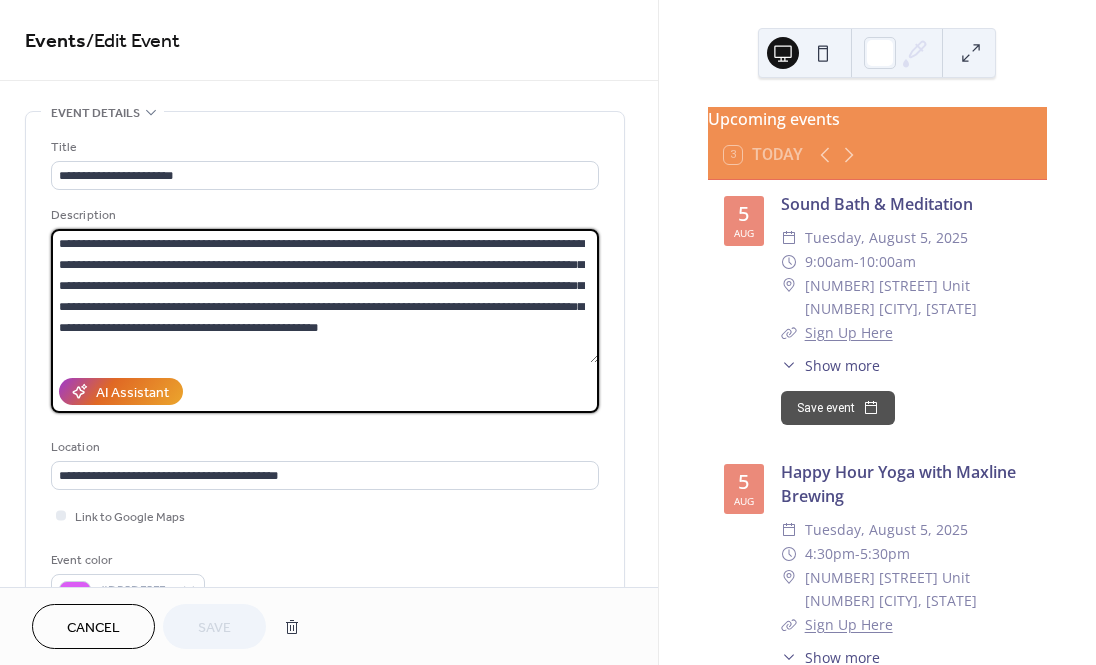click on "**********" at bounding box center [325, 296] 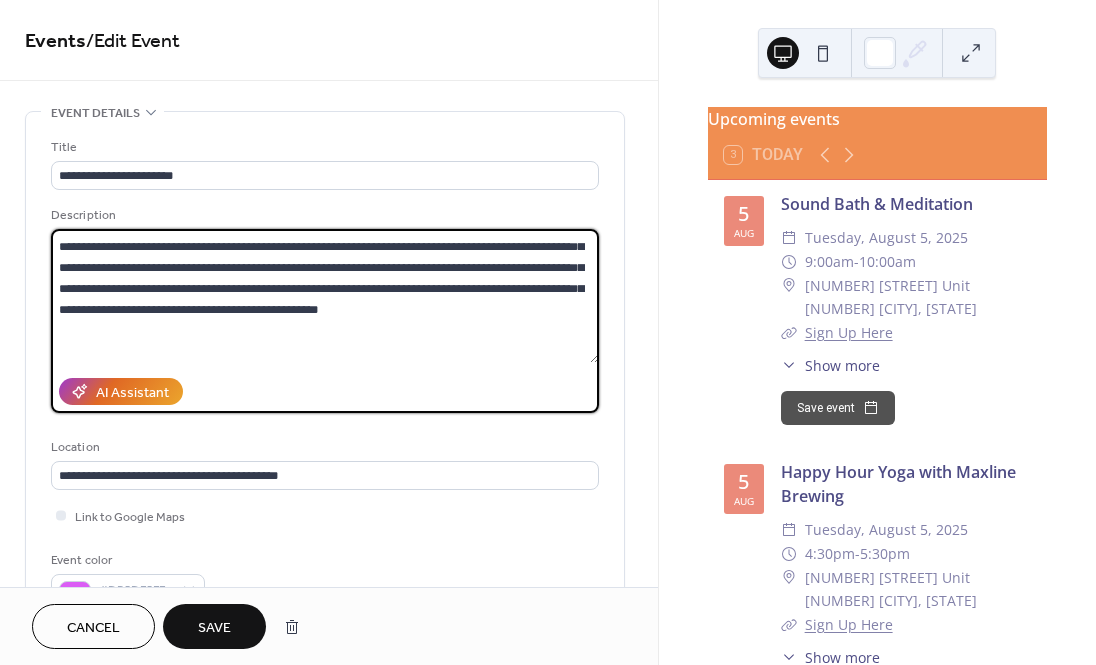 scroll, scrollTop: 0, scrollLeft: 0, axis: both 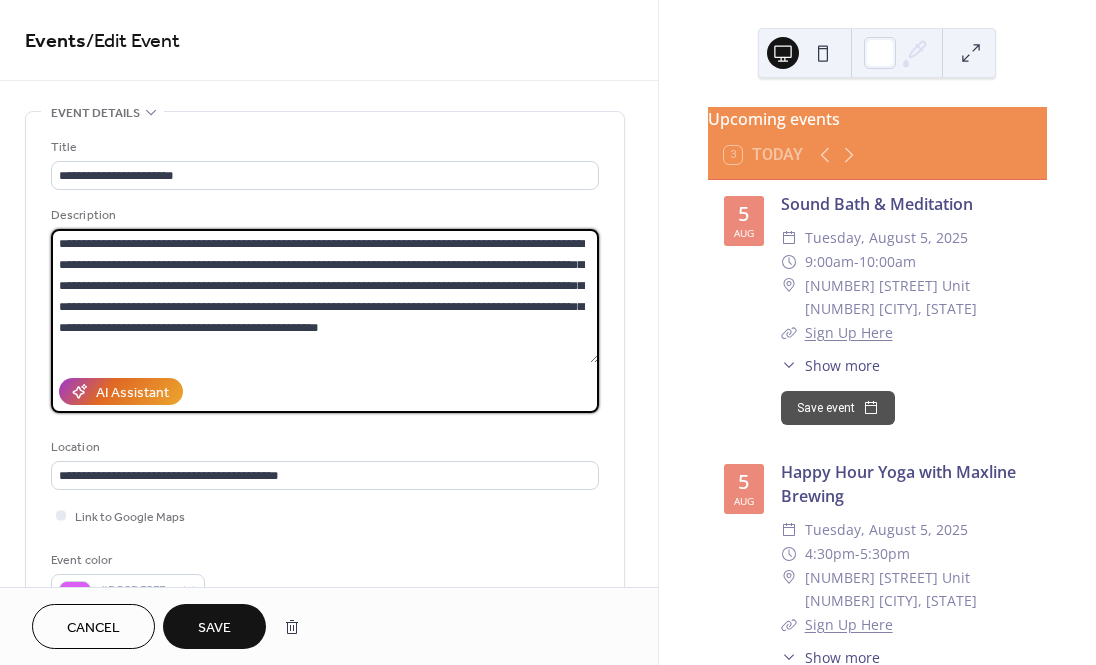 click on "**********" at bounding box center [325, 296] 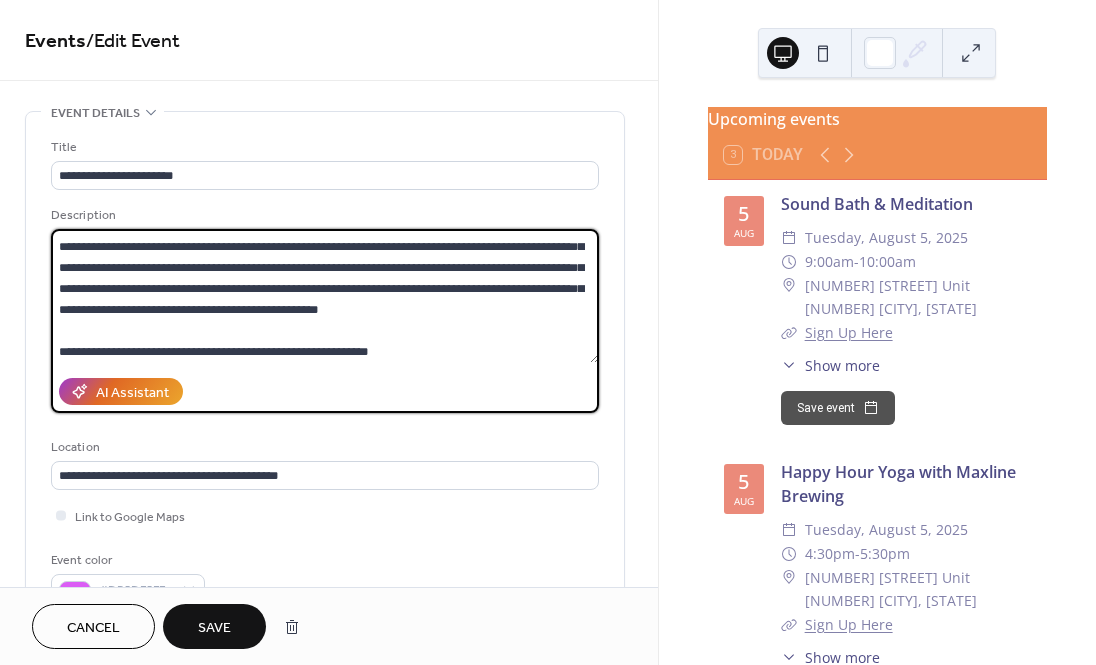 click on "**********" at bounding box center [325, 296] 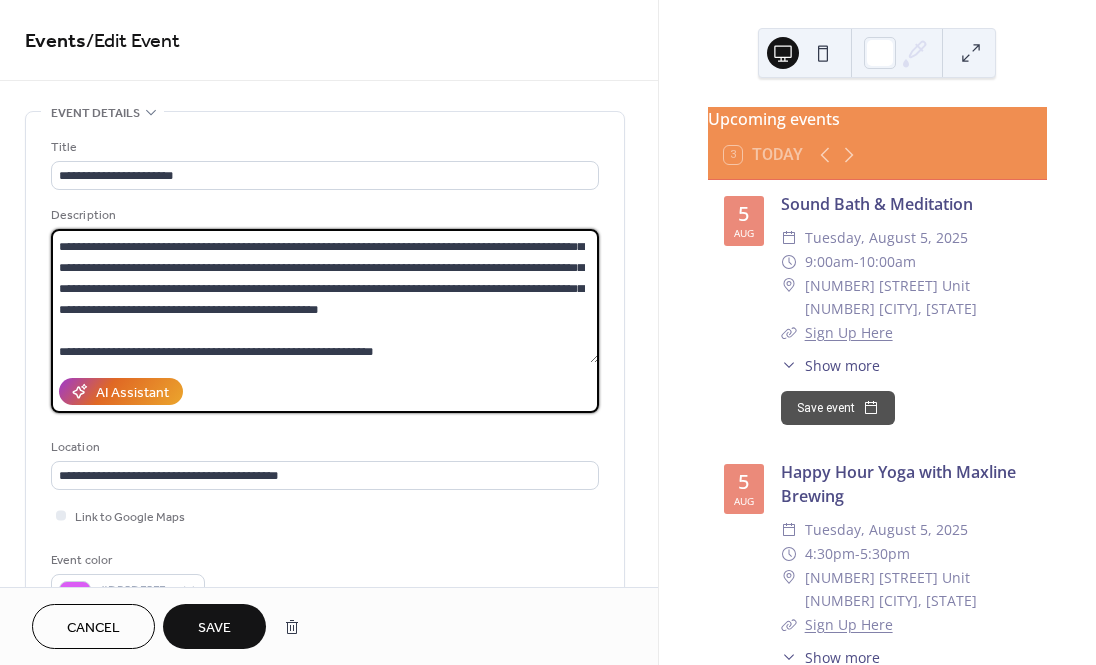 type on "**********" 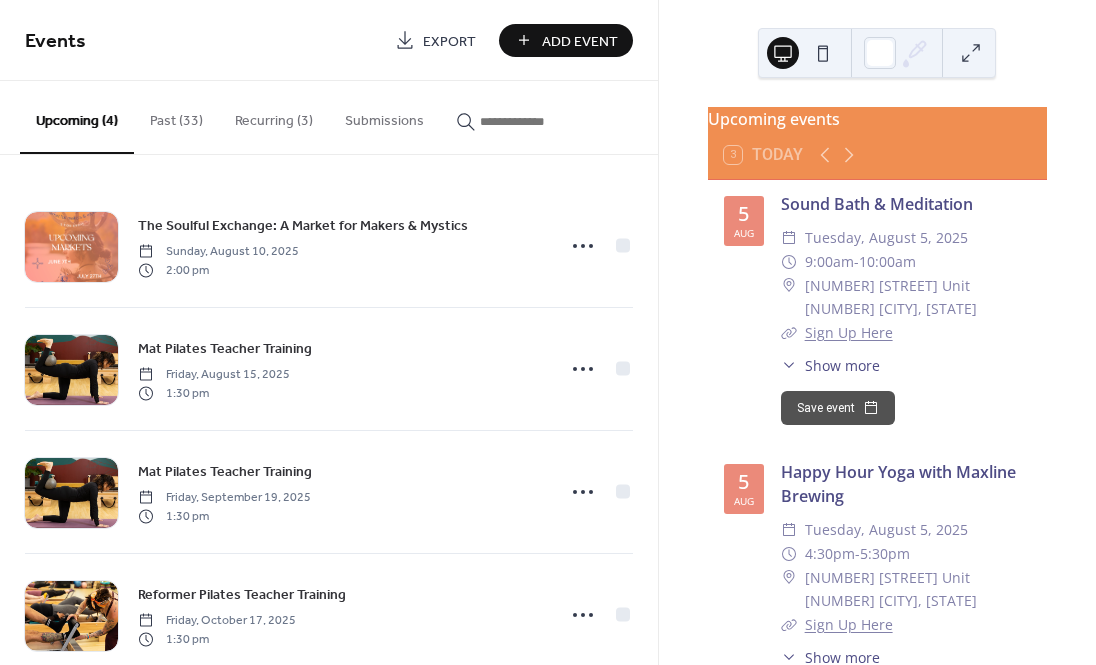 click on "Recurring (3)" at bounding box center [274, 116] 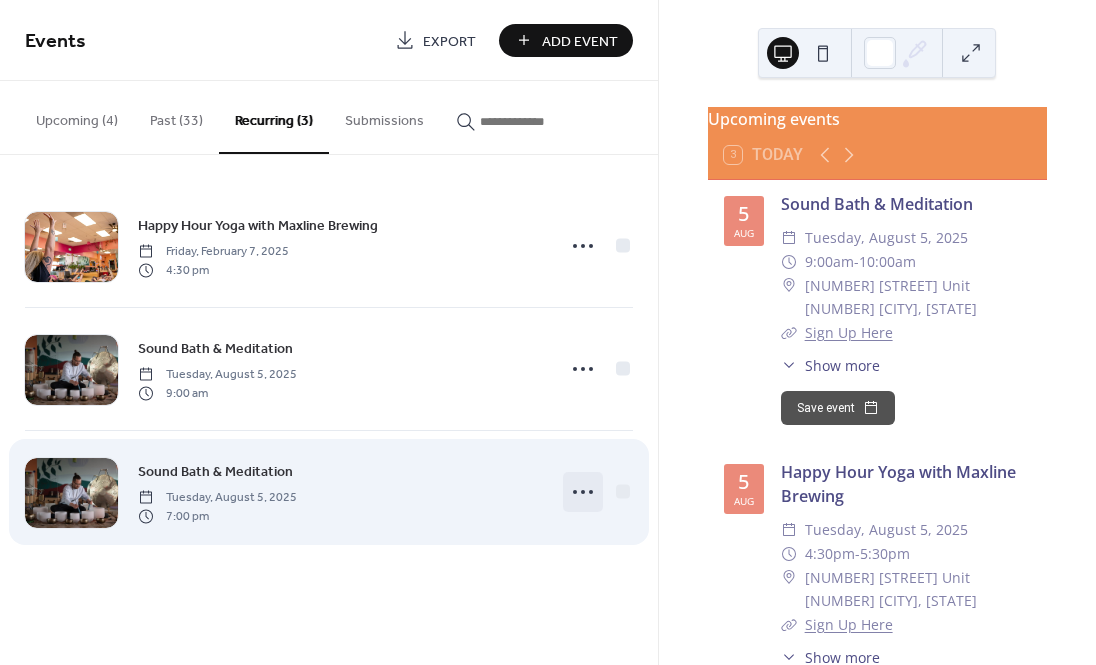 click 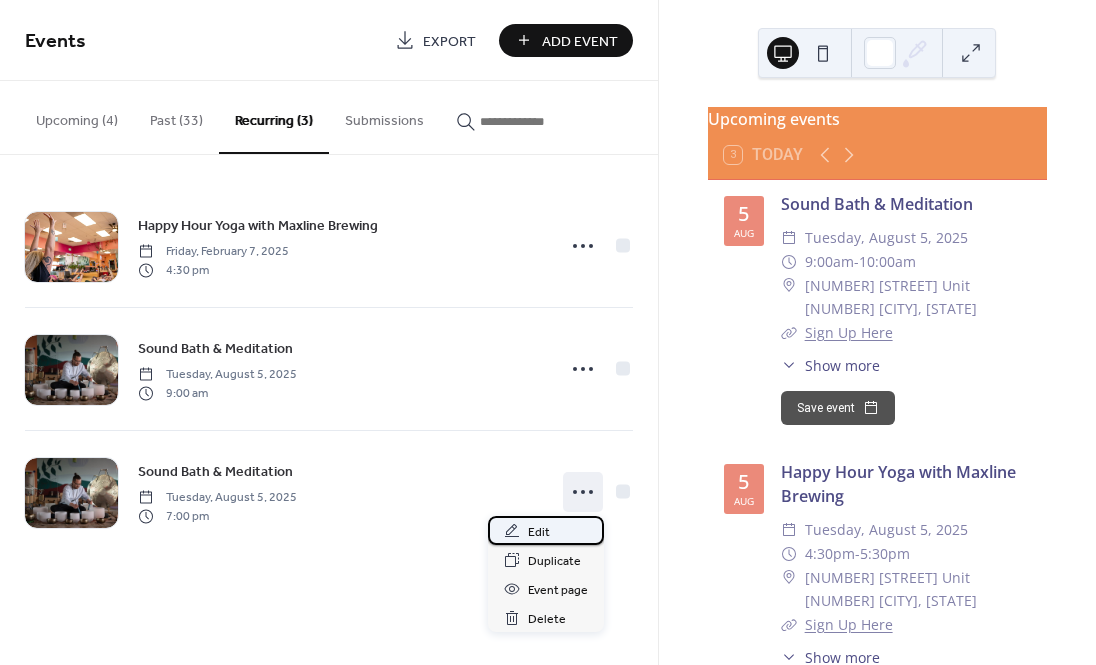 click on "Edit" at bounding box center (546, 530) 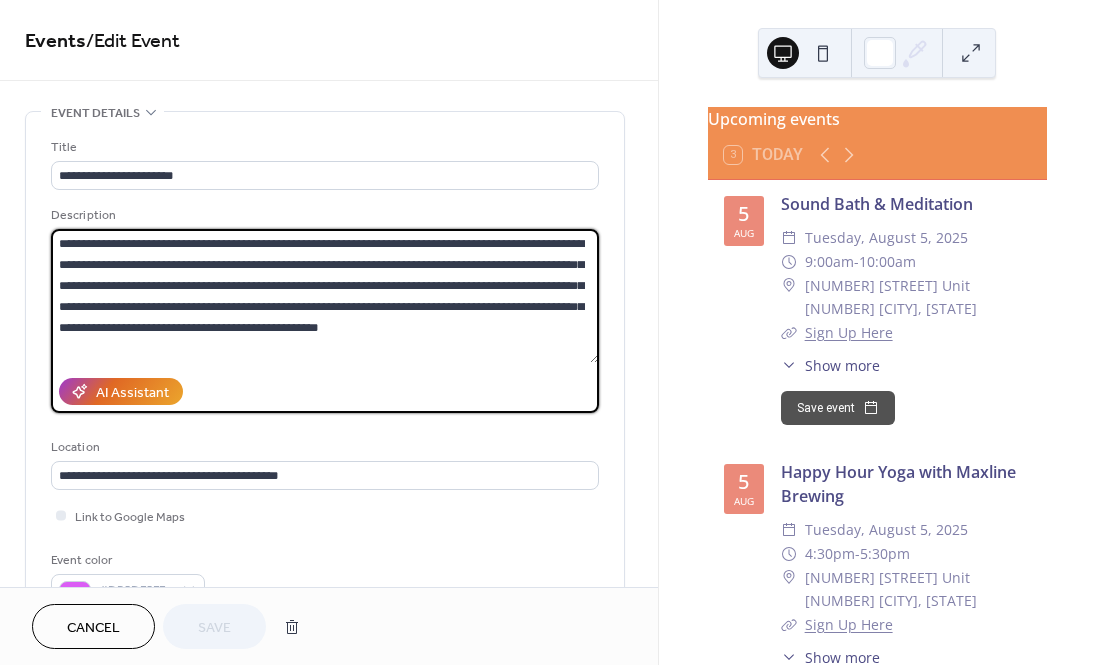 click on "**********" at bounding box center [325, 296] 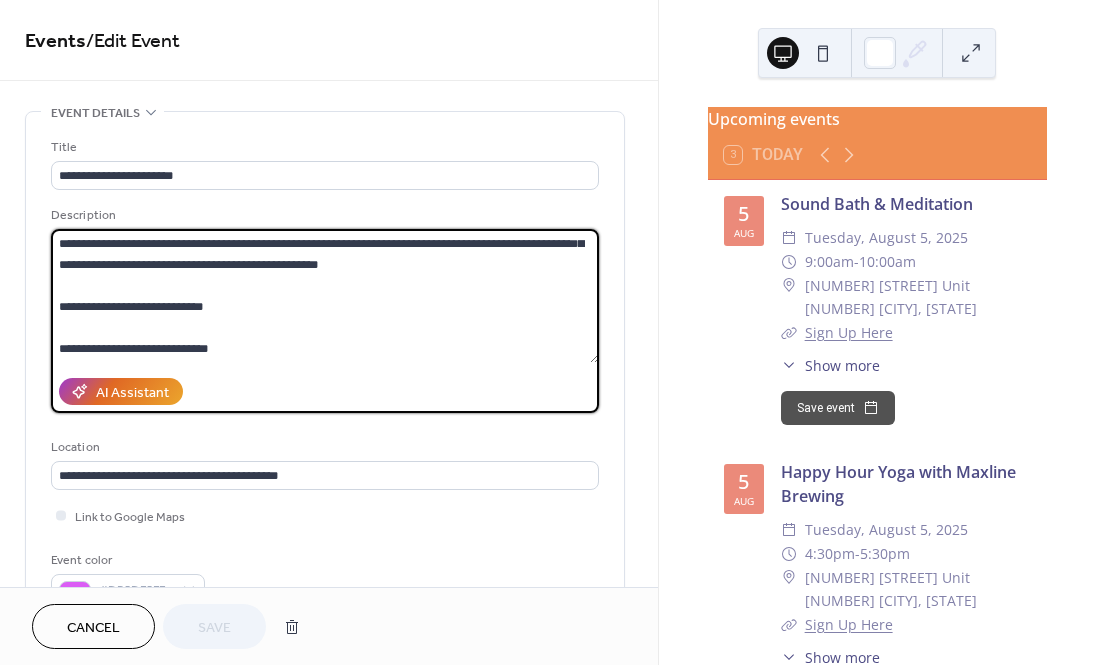 click on "**********" at bounding box center [325, 296] 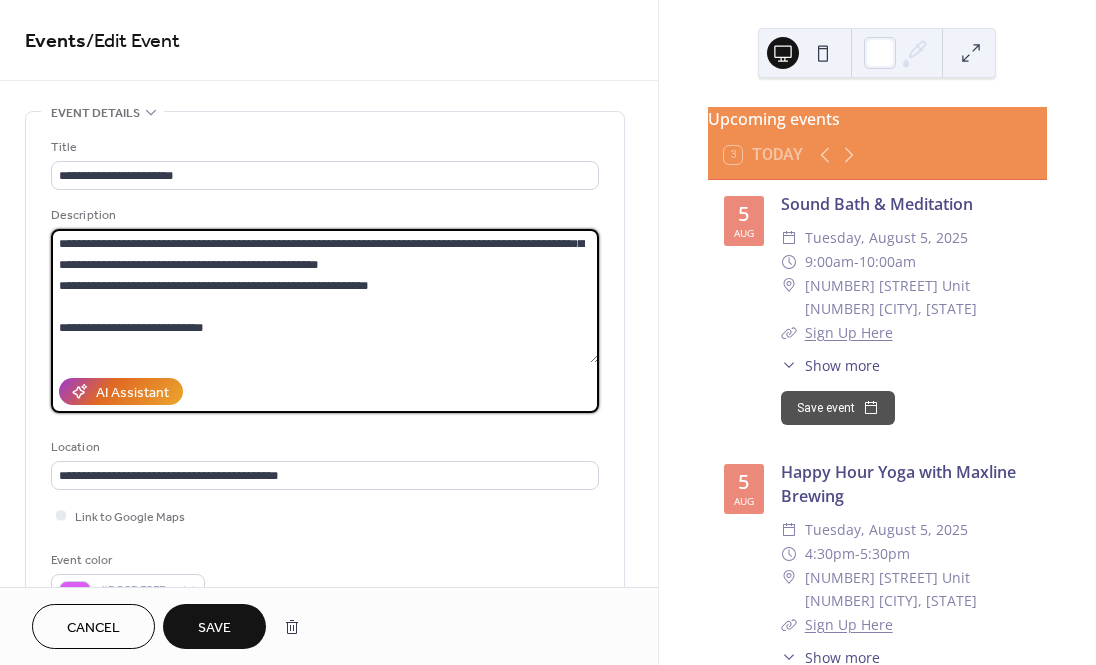 type on "**********" 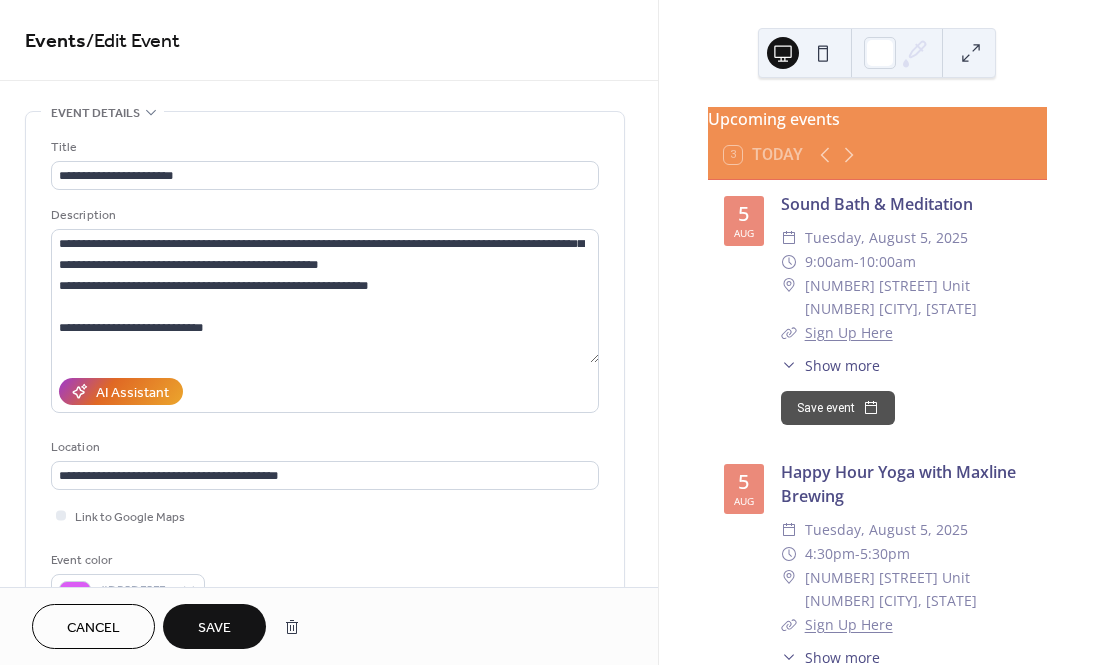 click on "Save" at bounding box center (214, 628) 